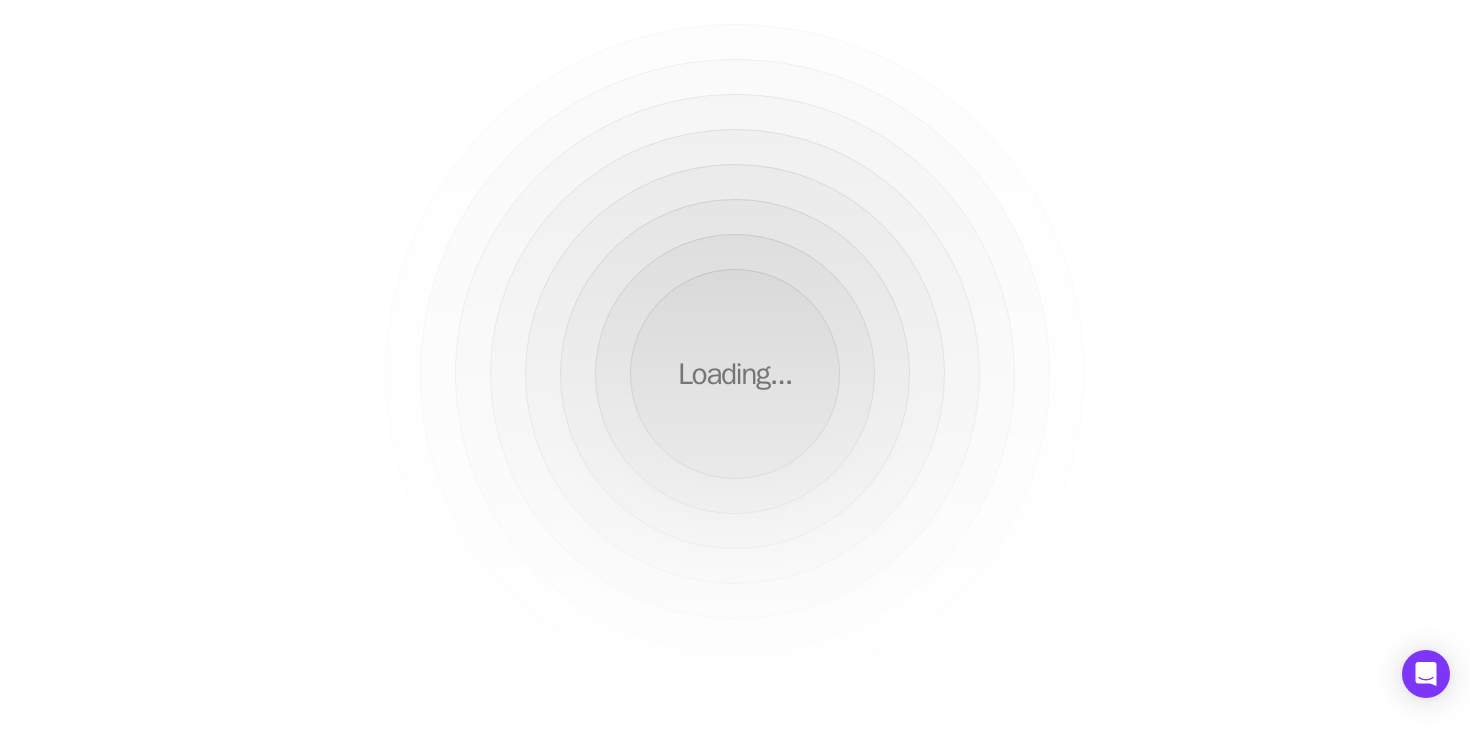 scroll, scrollTop: 0, scrollLeft: 0, axis: both 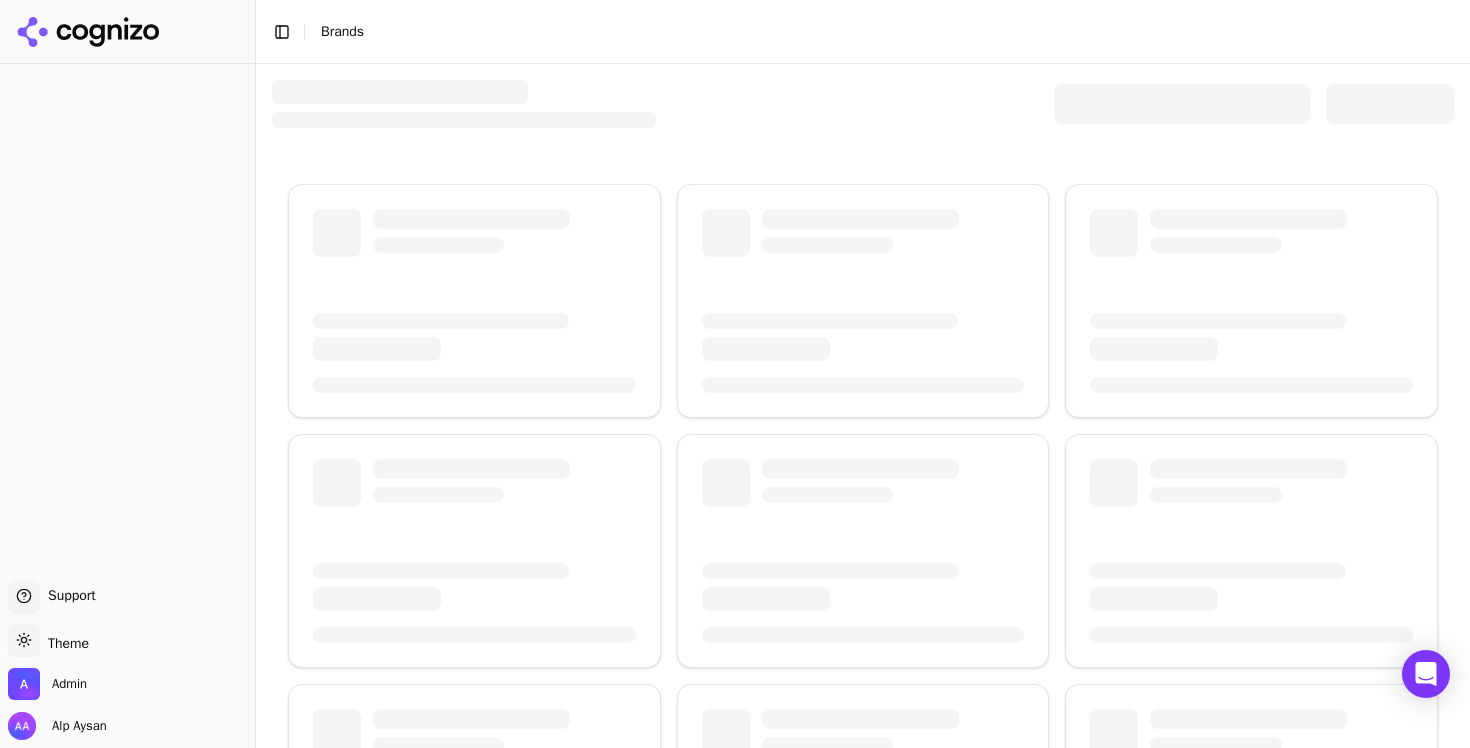 click at bounding box center [1182, 104] 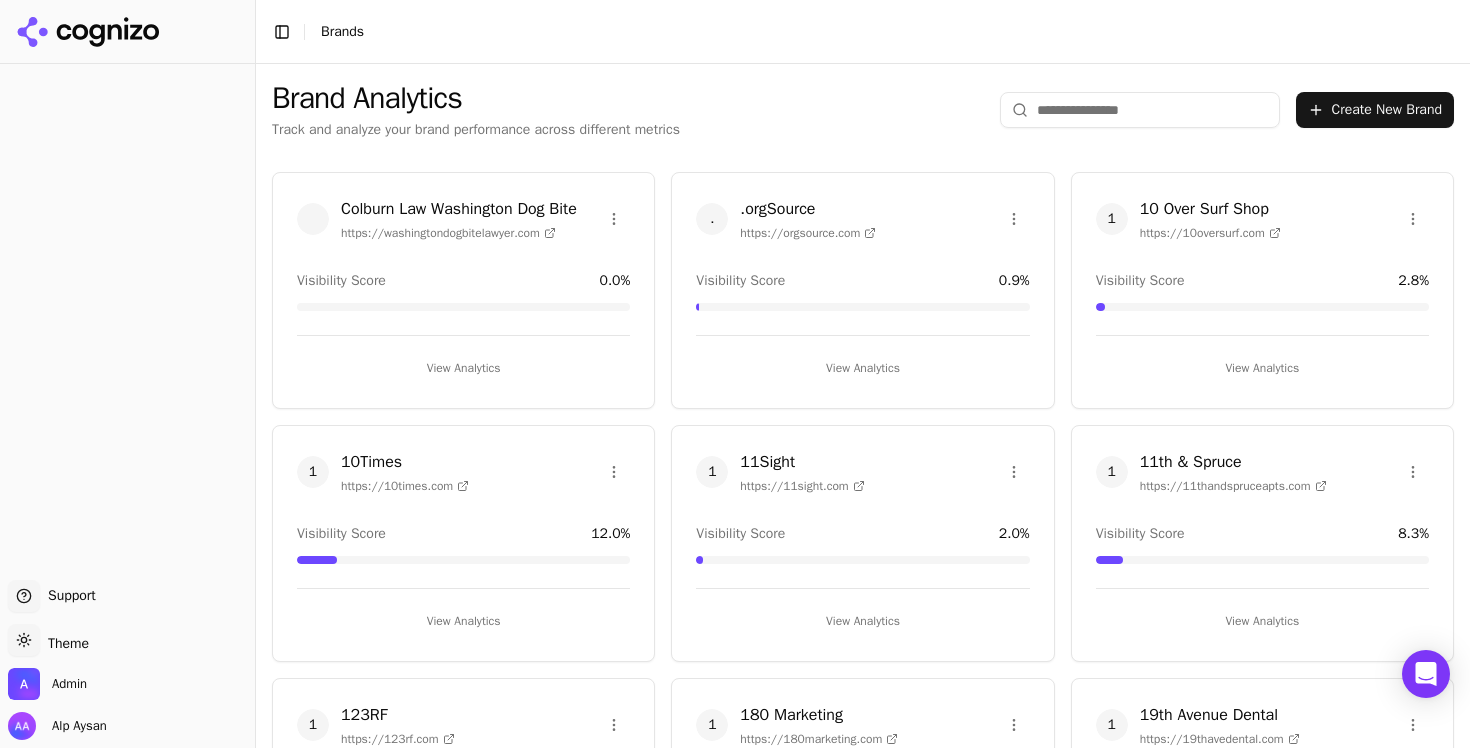 click at bounding box center [1140, 110] 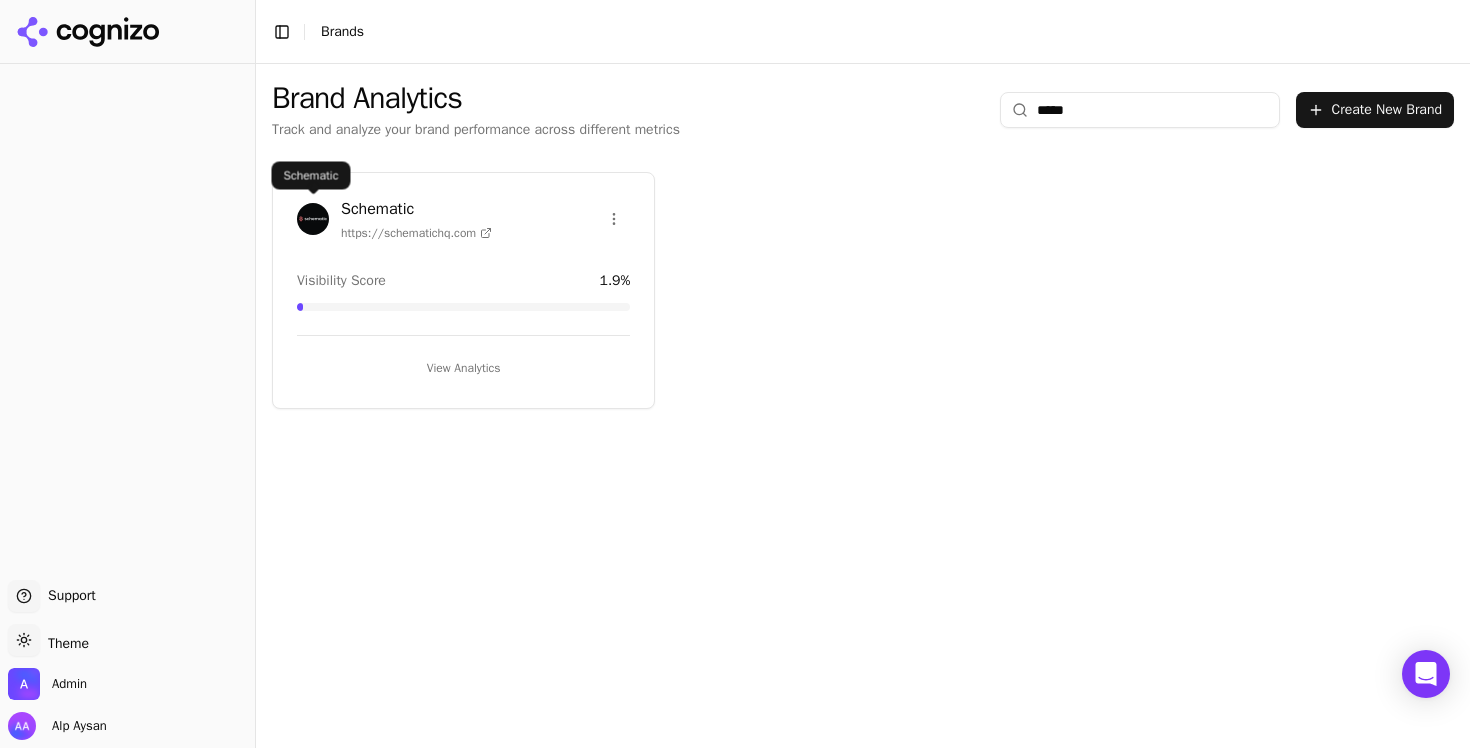 type on "*****" 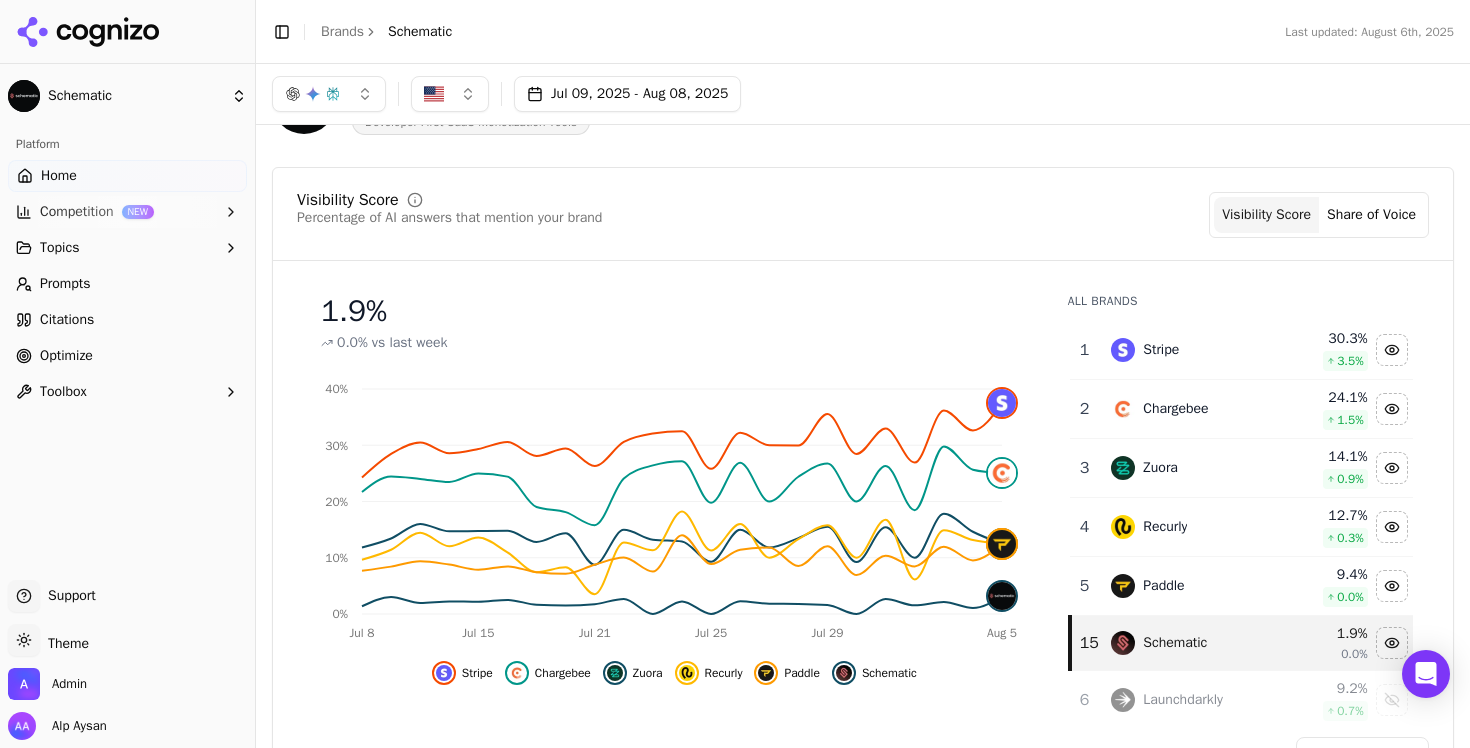 scroll, scrollTop: 62, scrollLeft: 0, axis: vertical 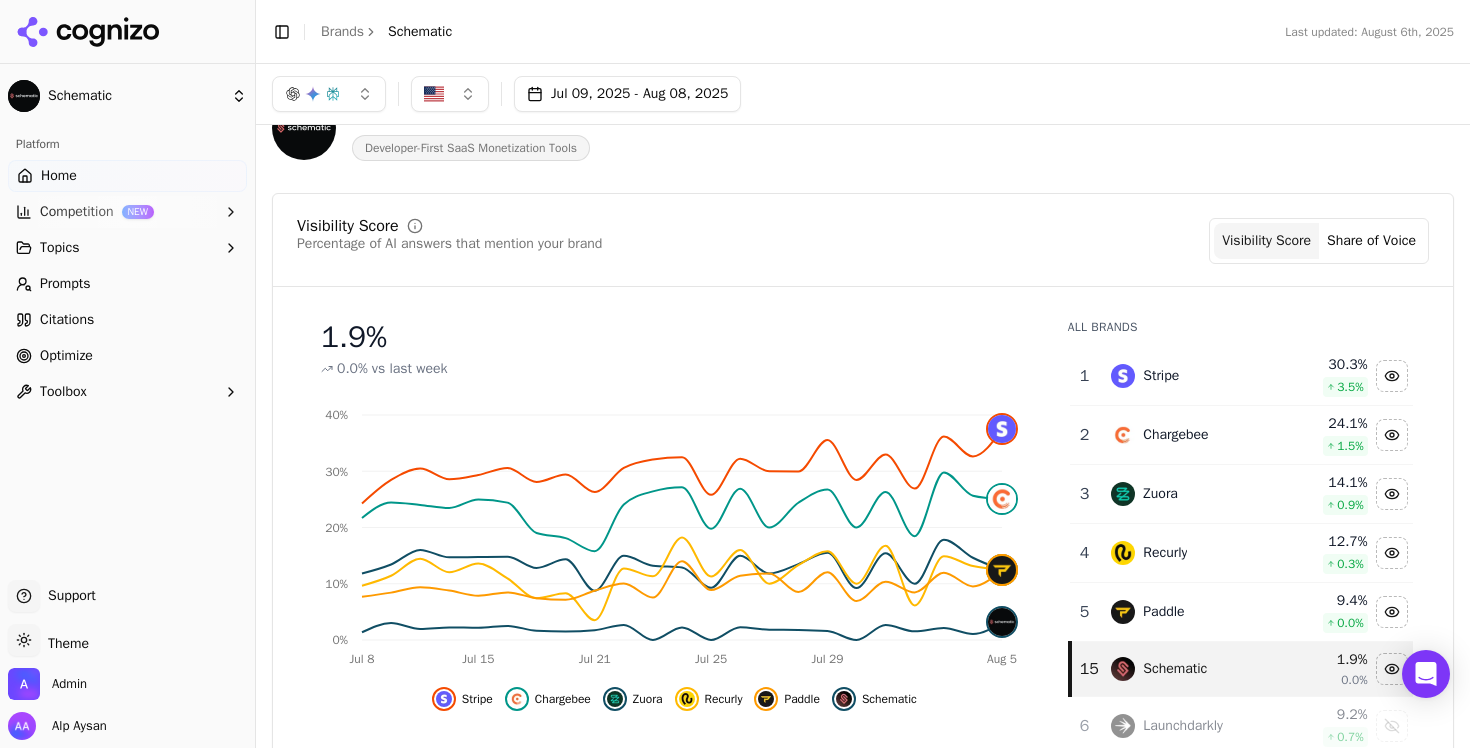 click on "Jul 09, 2025 - Aug 08, 2025" at bounding box center (863, 94) 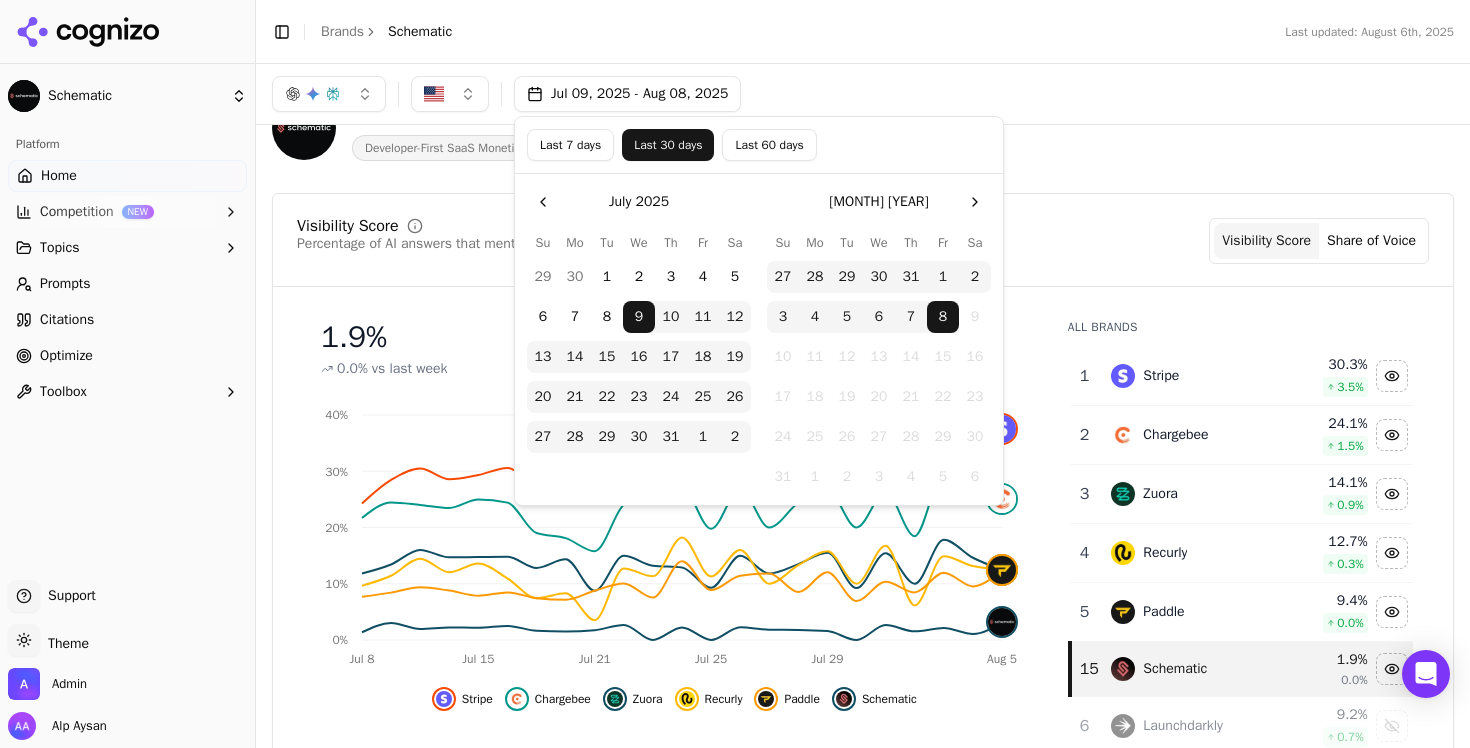 click on "Last 7 days" at bounding box center [570, 145] 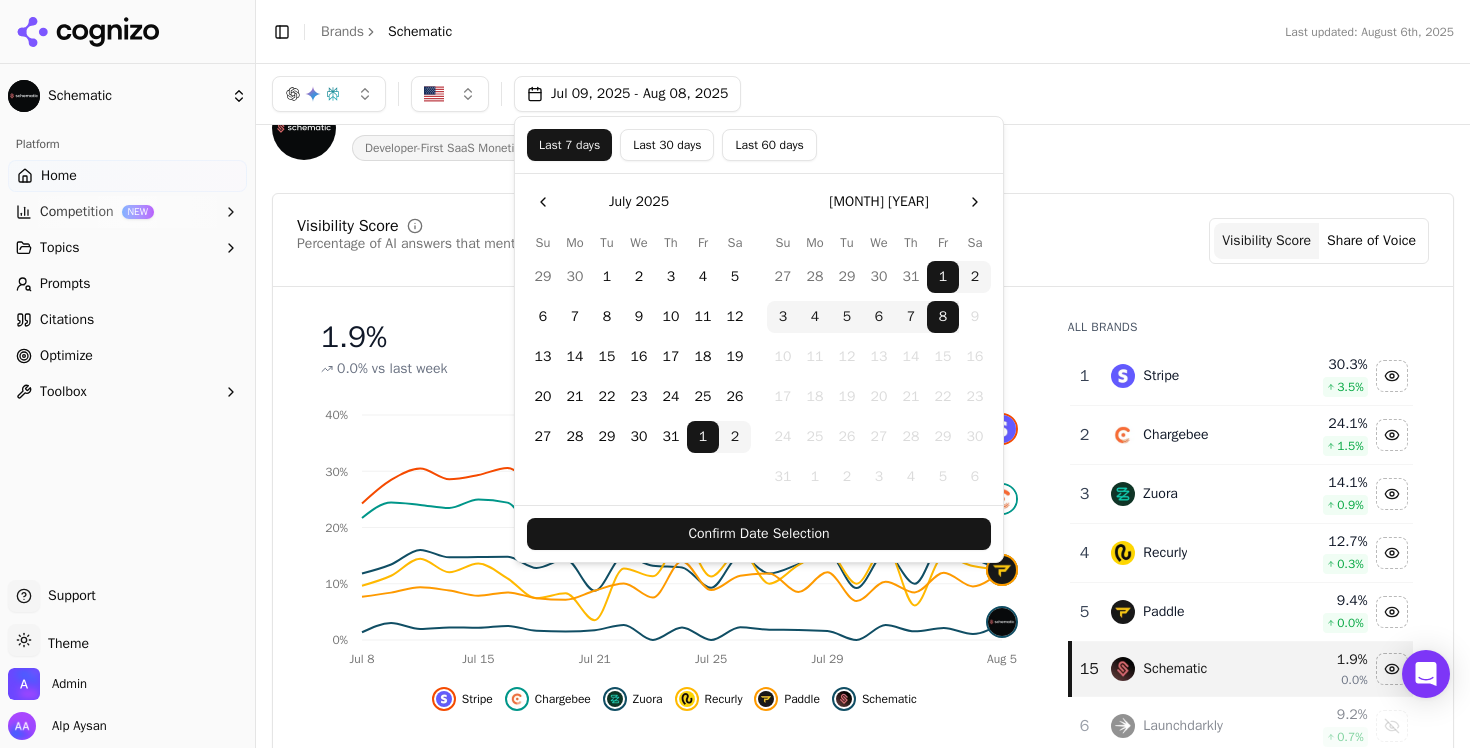 click on "Confirm Date Selection" at bounding box center [759, 534] 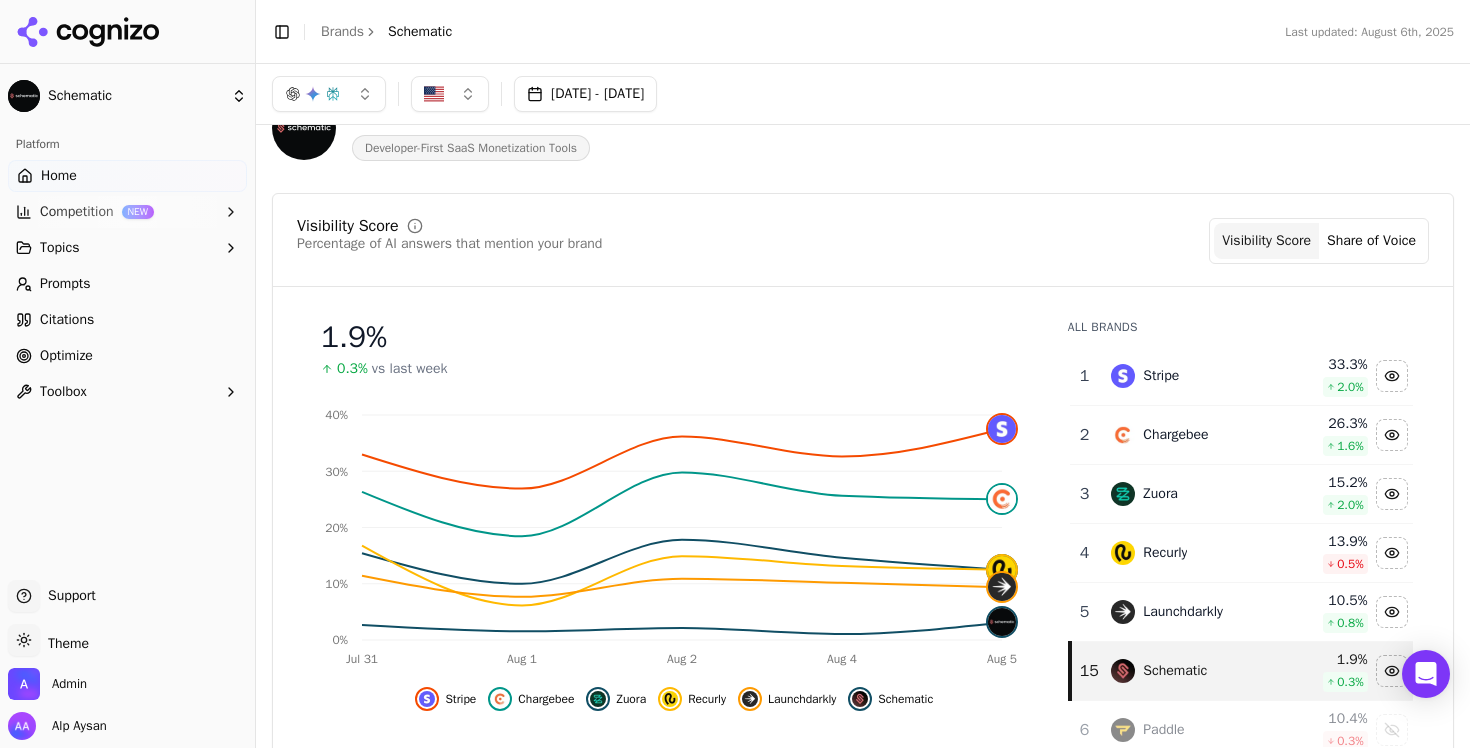click on "Optimize" at bounding box center [66, 356] 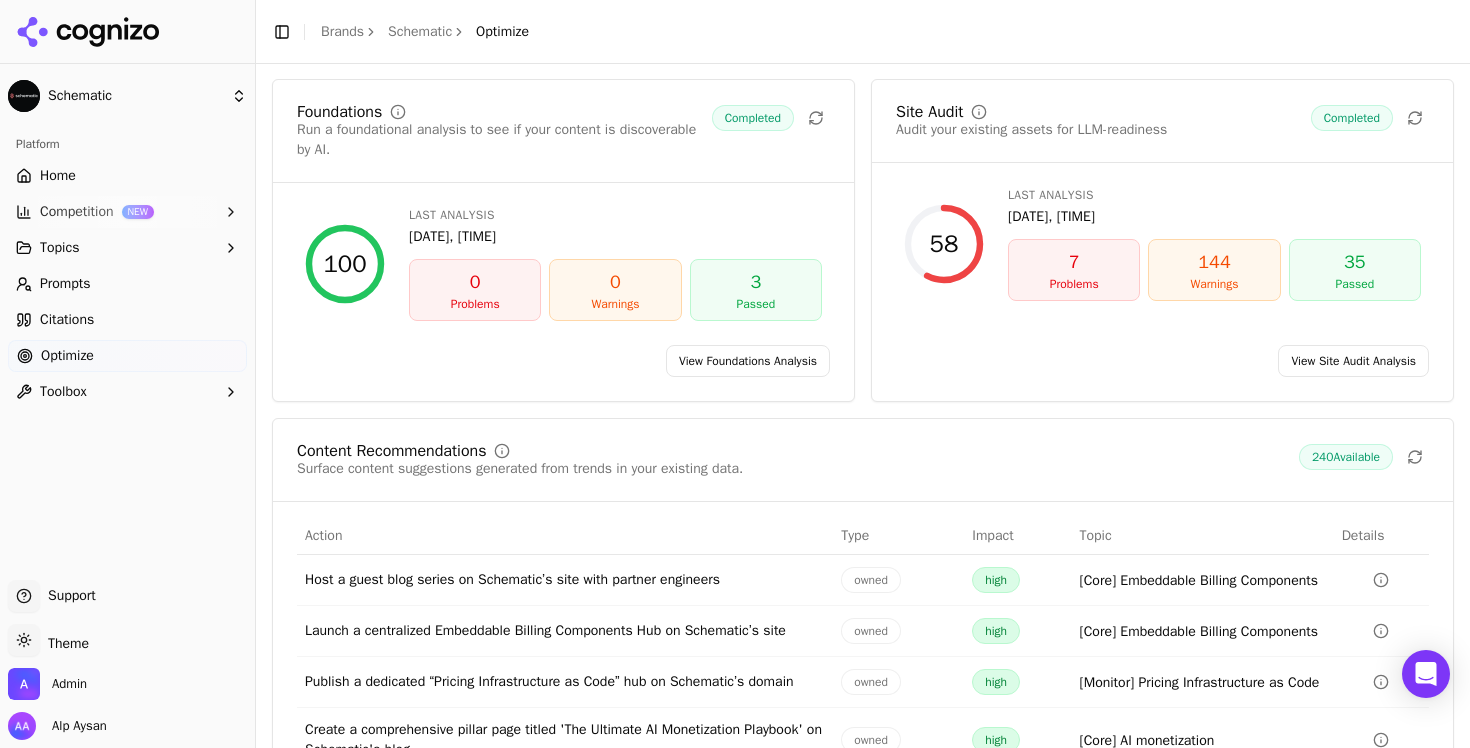 scroll, scrollTop: 308, scrollLeft: 0, axis: vertical 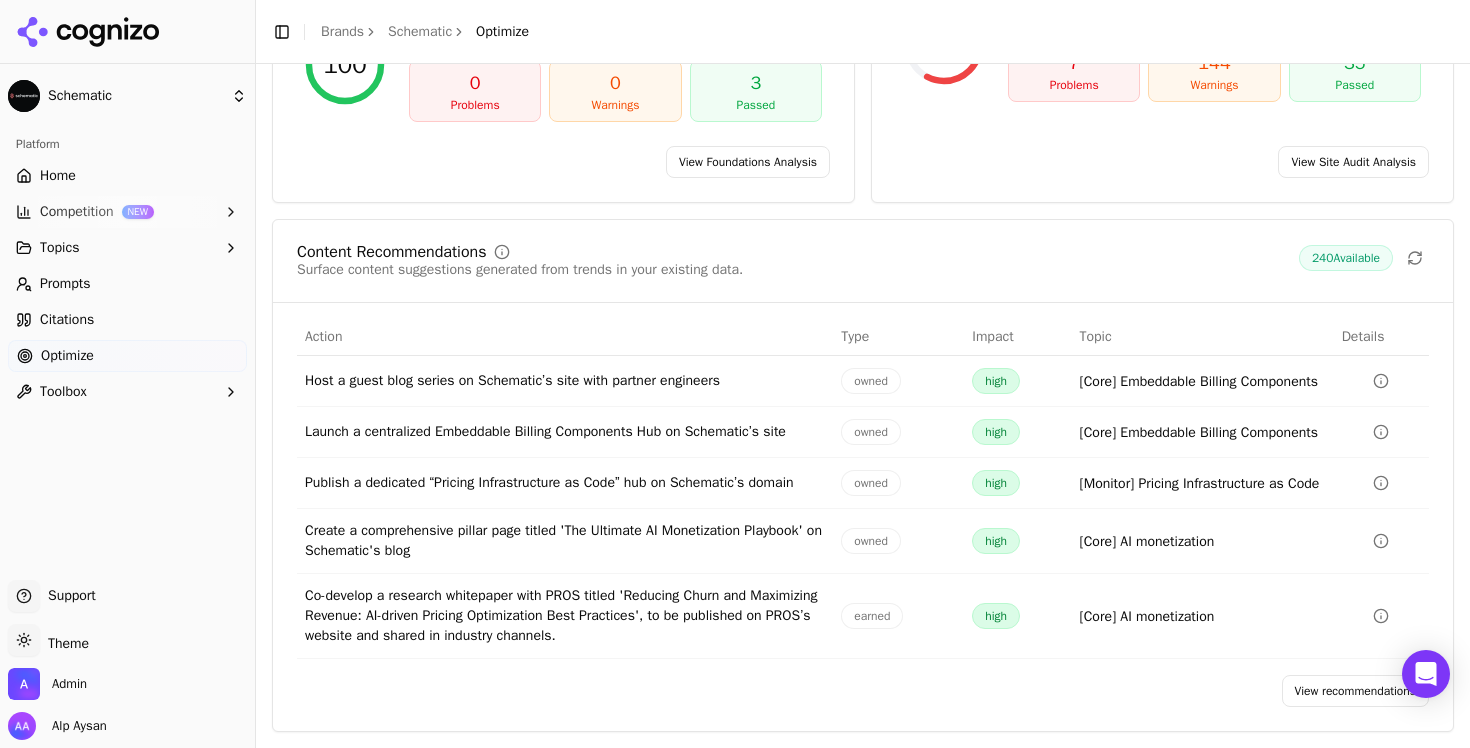click on "View recommendations" at bounding box center (1356, 691) 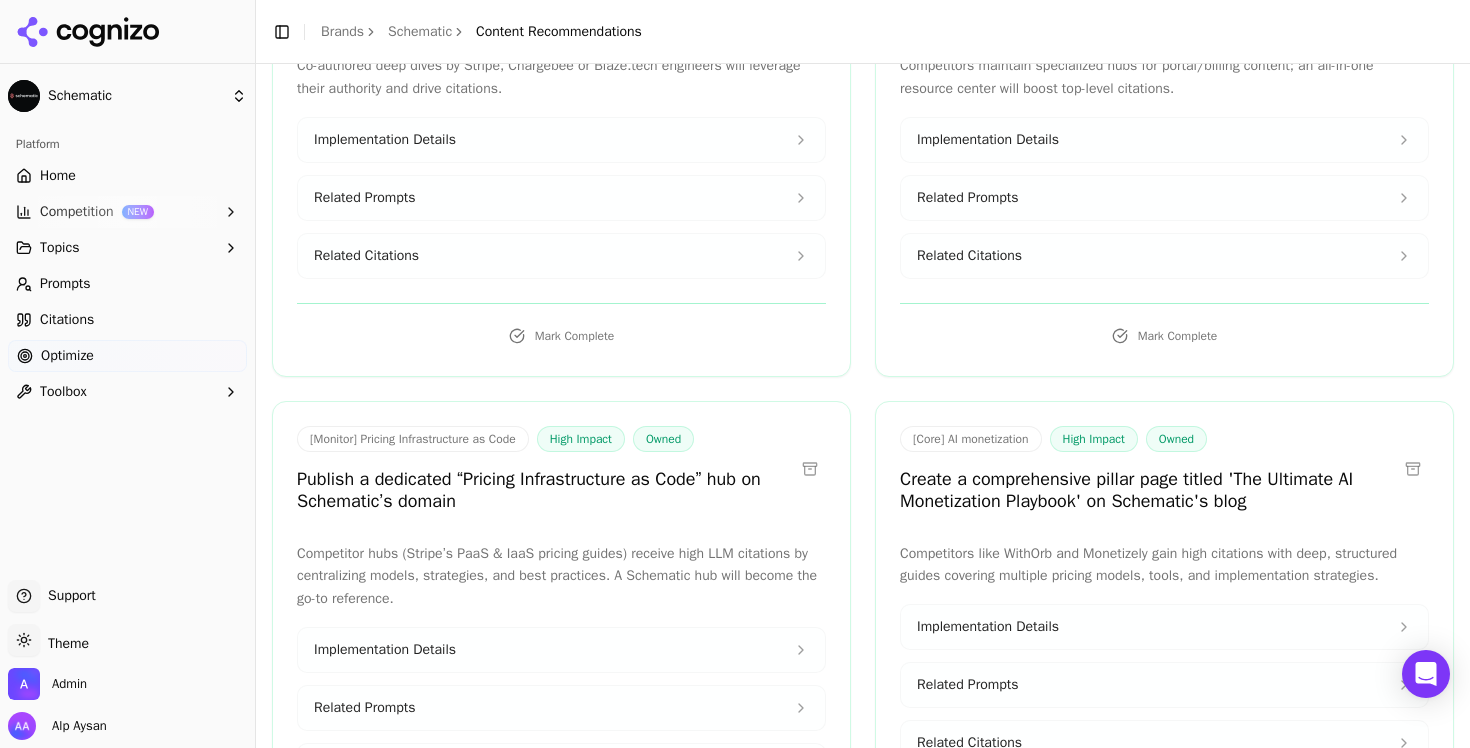 scroll, scrollTop: 0, scrollLeft: 0, axis: both 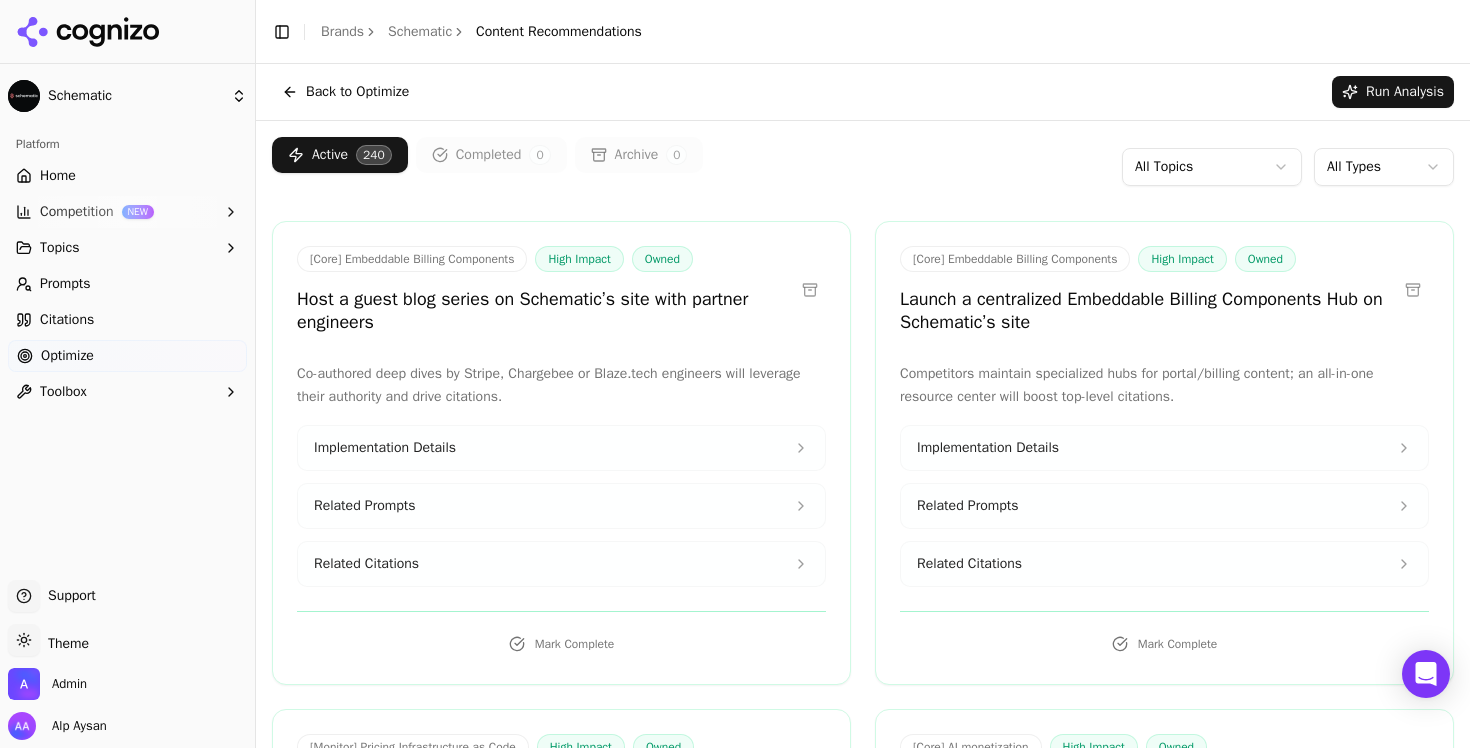 click on "Active 240 Completed 0 Archive 0 All Topics All Types [Core] Embeddable Billing Components High Impact Owned Host a guest blog series on Schematic’s site with partner engineers Co-authored deep dives by Stripe, Chargebee or Blaze.tech engineers will leverage their authority and drive citations. Implementation Details Related Prompts Related Citations Mark Complete [Core] Embeddable Billing Components High Impact Owned Launch a centralized Embeddable Billing Components Hub on Schematic’s site Competitors maintain specialized hubs for portal/billing content; an all-in-one resource center will boost top-level citations. Implementation Details Related Prompts Related Citations Mark Complete [Monitor] Pricing Infrastructure as Code High Impact Owned Publish a dedicated “Pricing Infrastructure as Code” hub on Schematic’s domain Implementation Details Related Prompts Related Citations Mark Complete [Core] AI monetization High Impact Owned Implementation Details Related Prompts Related Citations High Impact" at bounding box center [863, 30550] 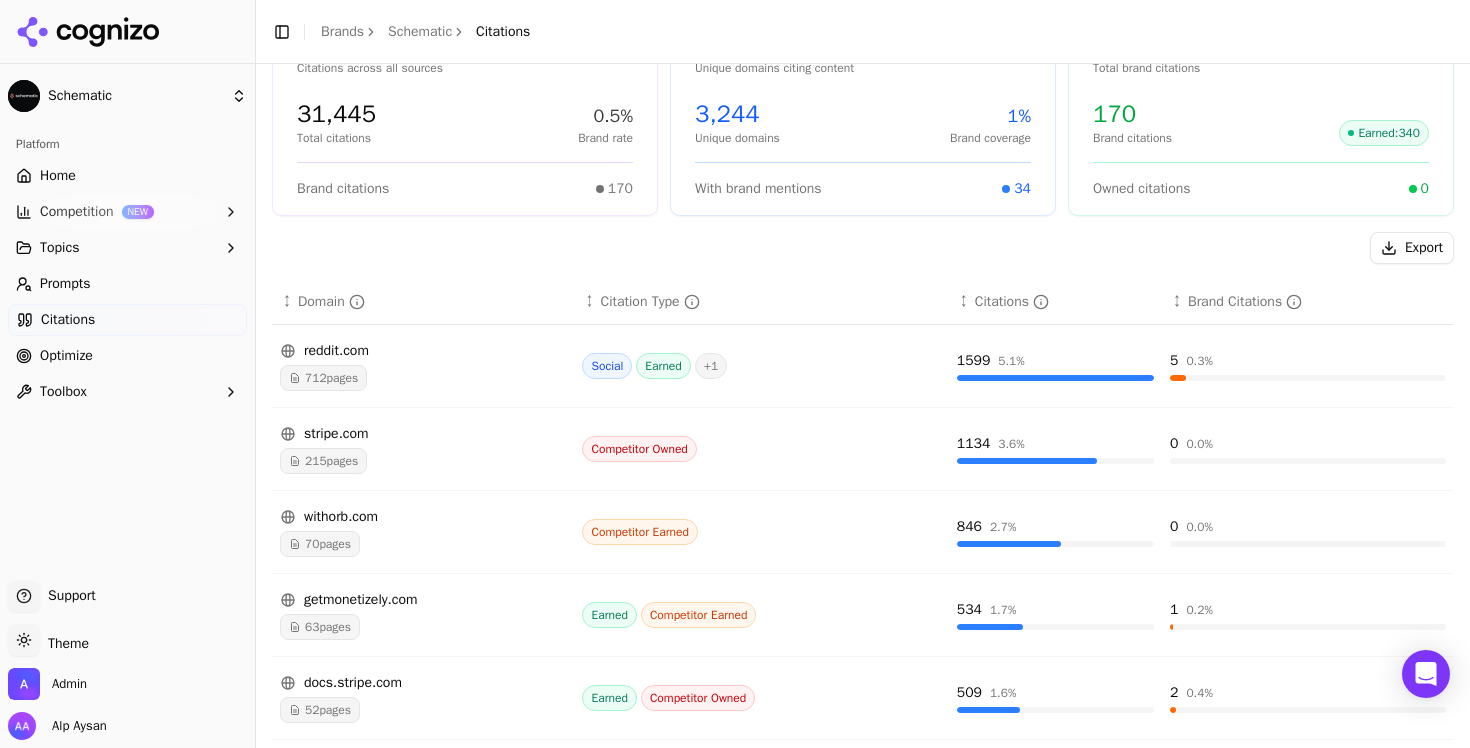 scroll, scrollTop: 126, scrollLeft: 0, axis: vertical 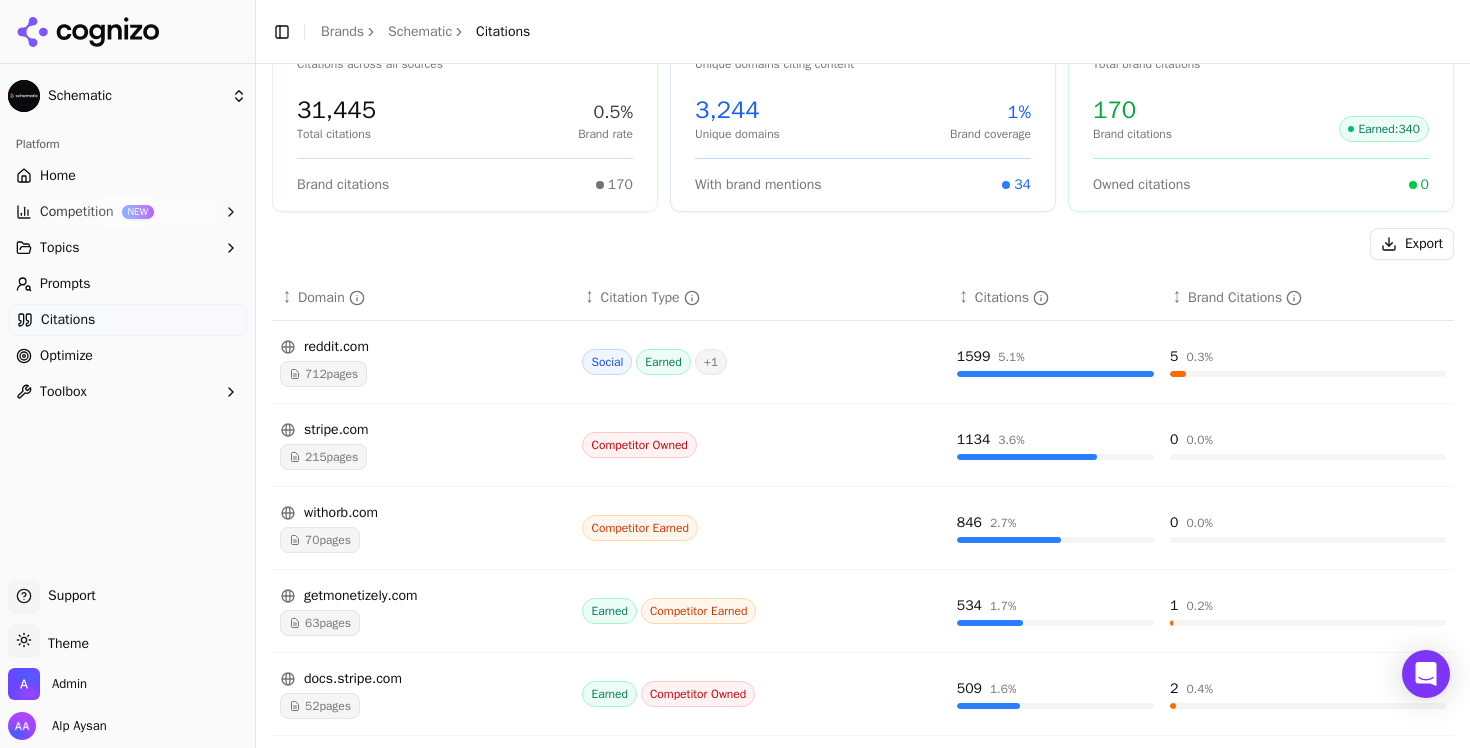 click on "Prompts" at bounding box center [127, 284] 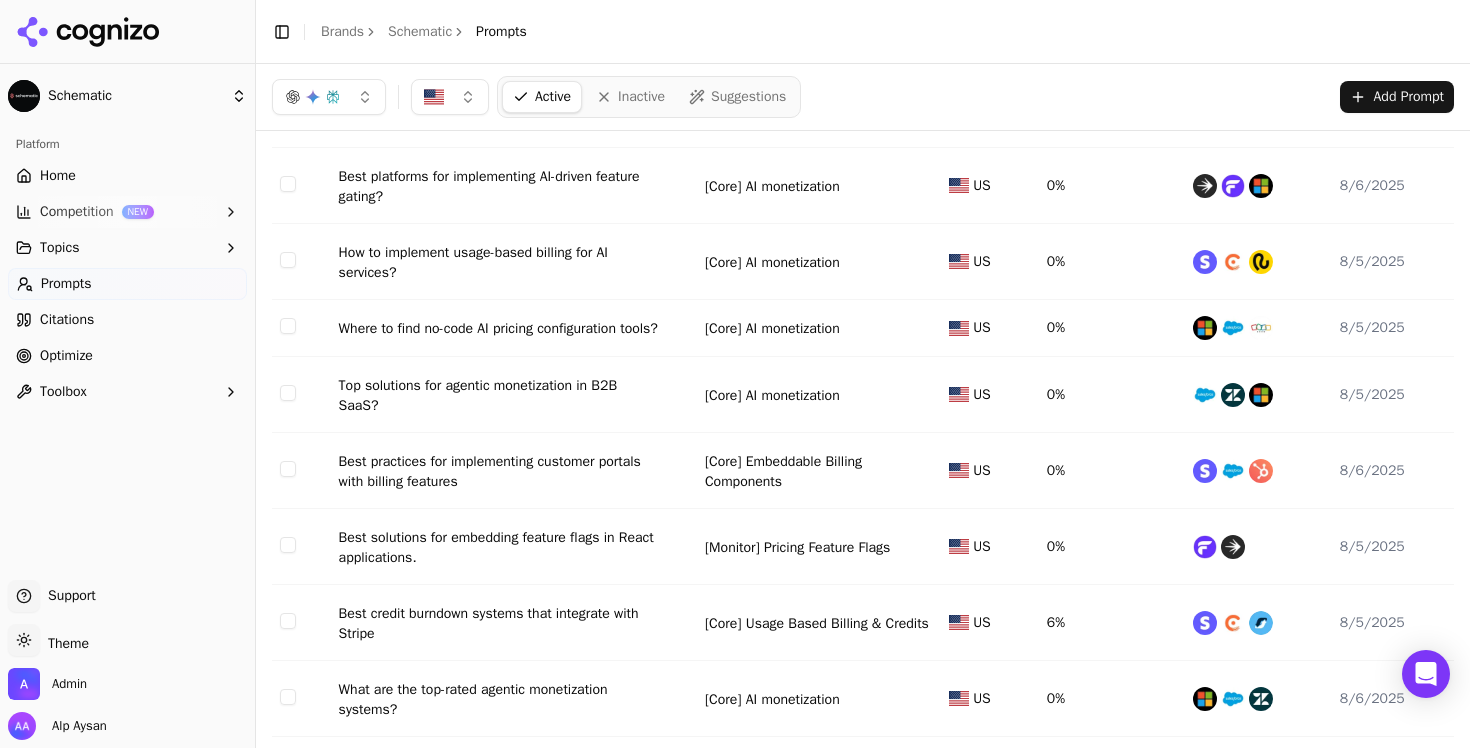 scroll, scrollTop: 0, scrollLeft: 0, axis: both 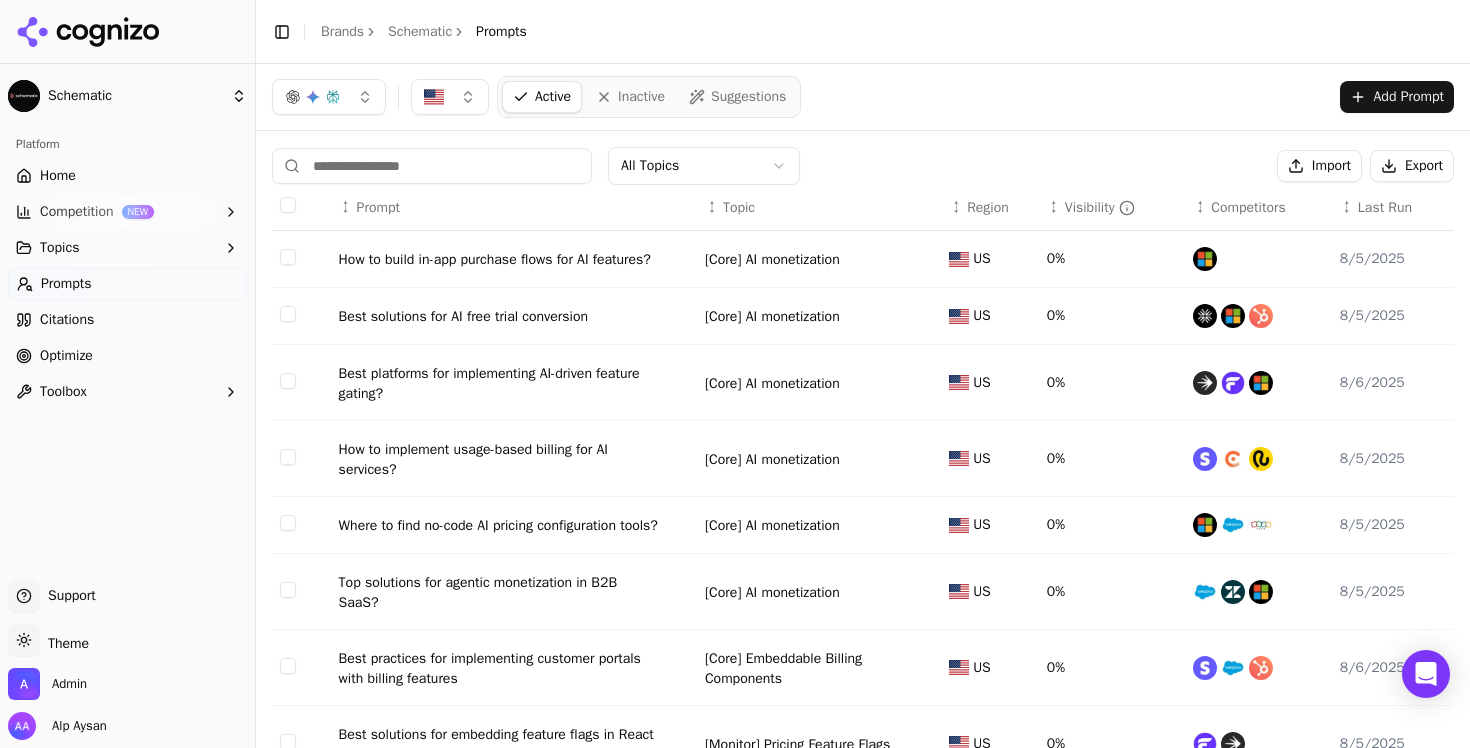 click on "Citations" at bounding box center (127, 320) 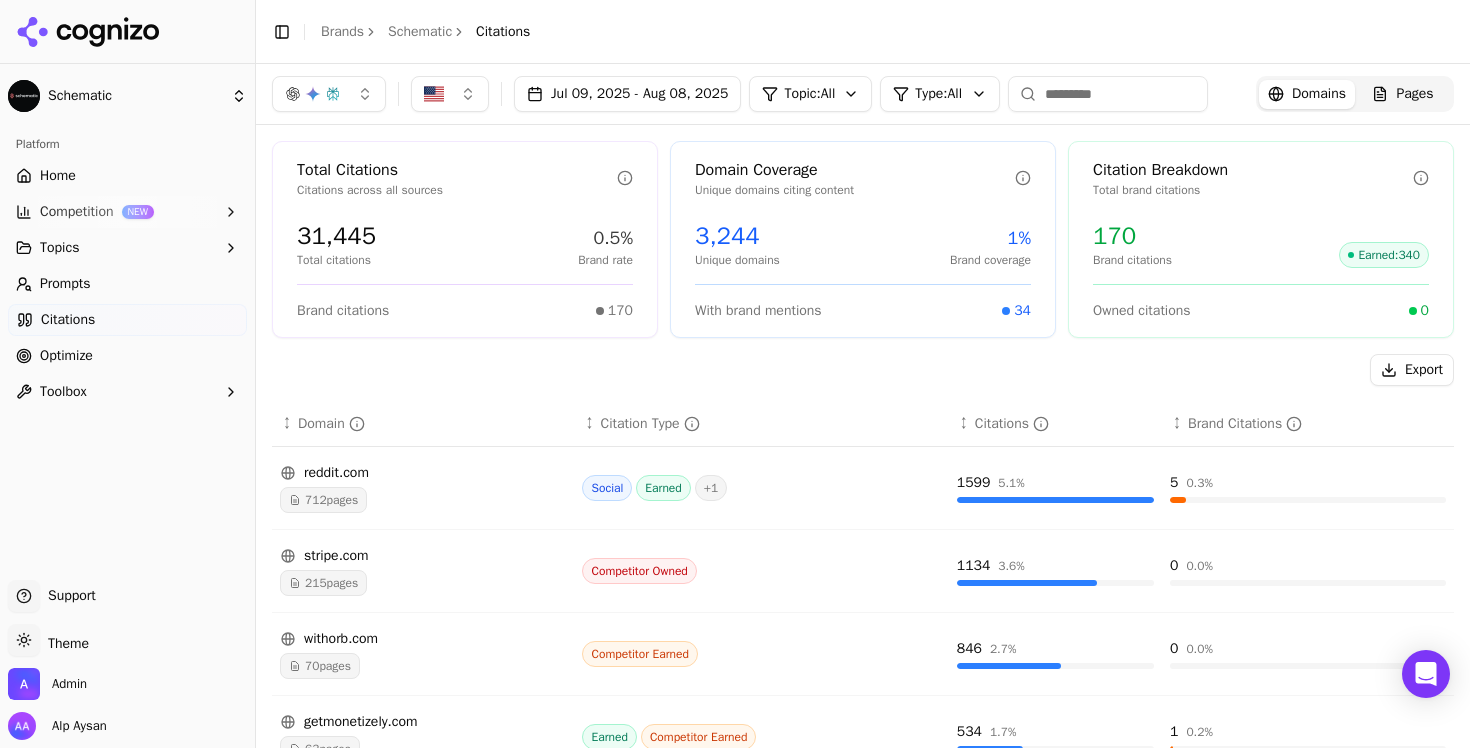 click on "Optimize" at bounding box center [127, 356] 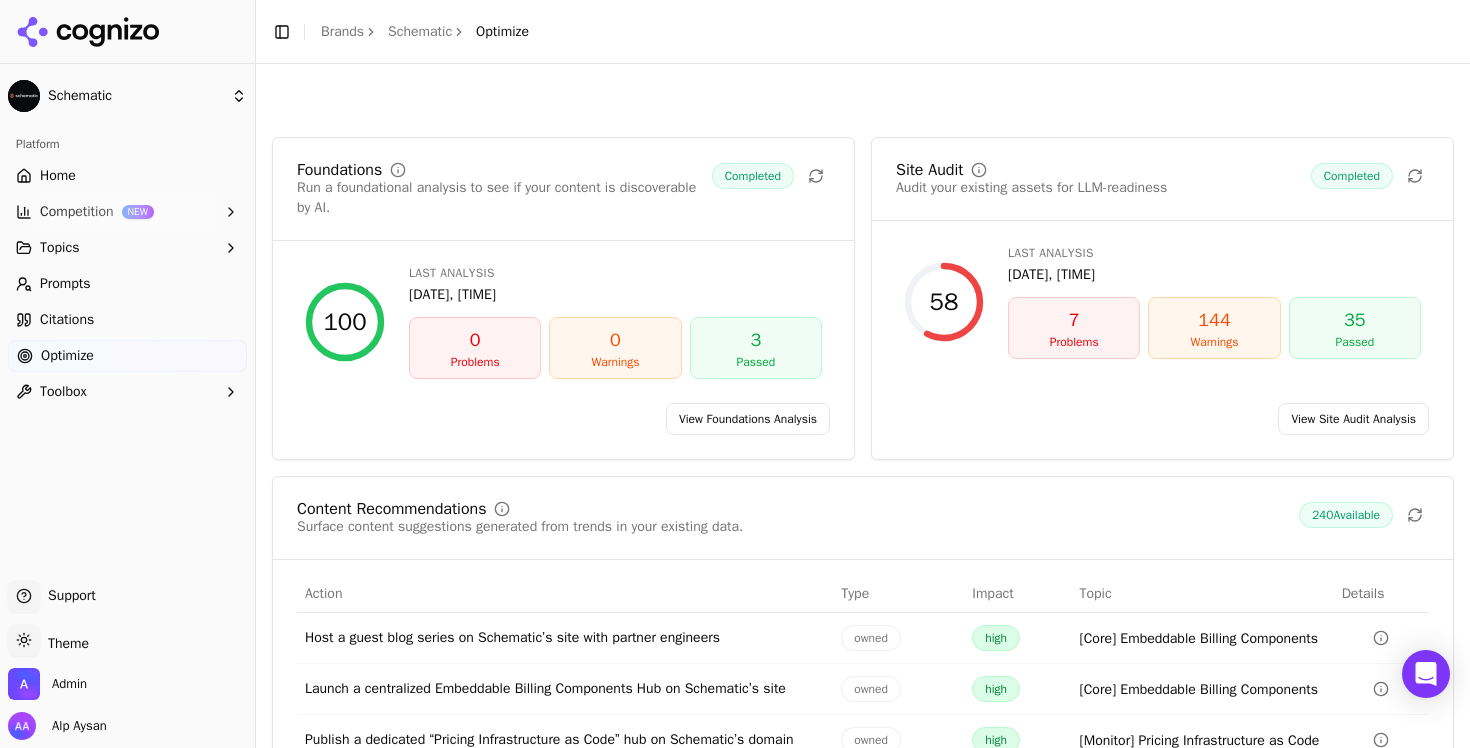scroll, scrollTop: 308, scrollLeft: 0, axis: vertical 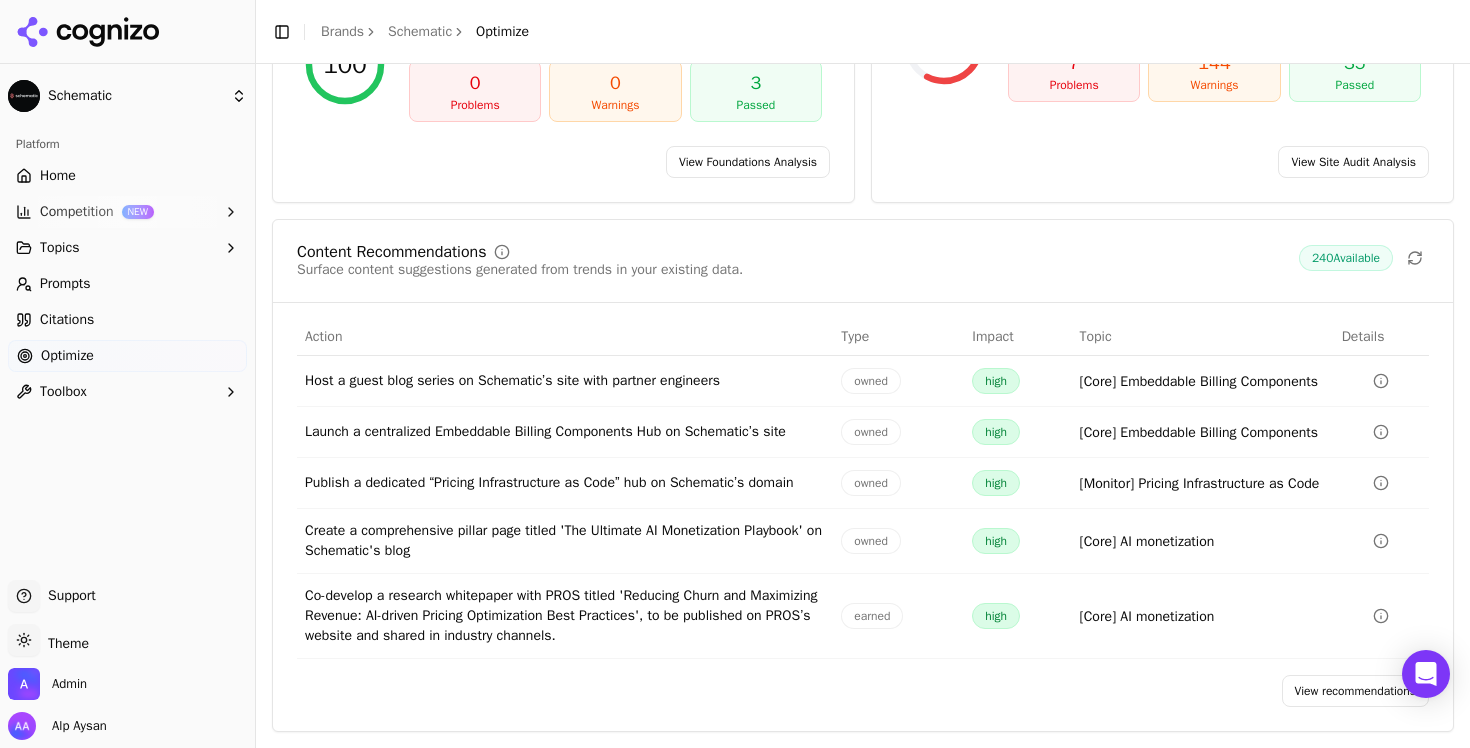 click on "View recommendations" at bounding box center [1356, 691] 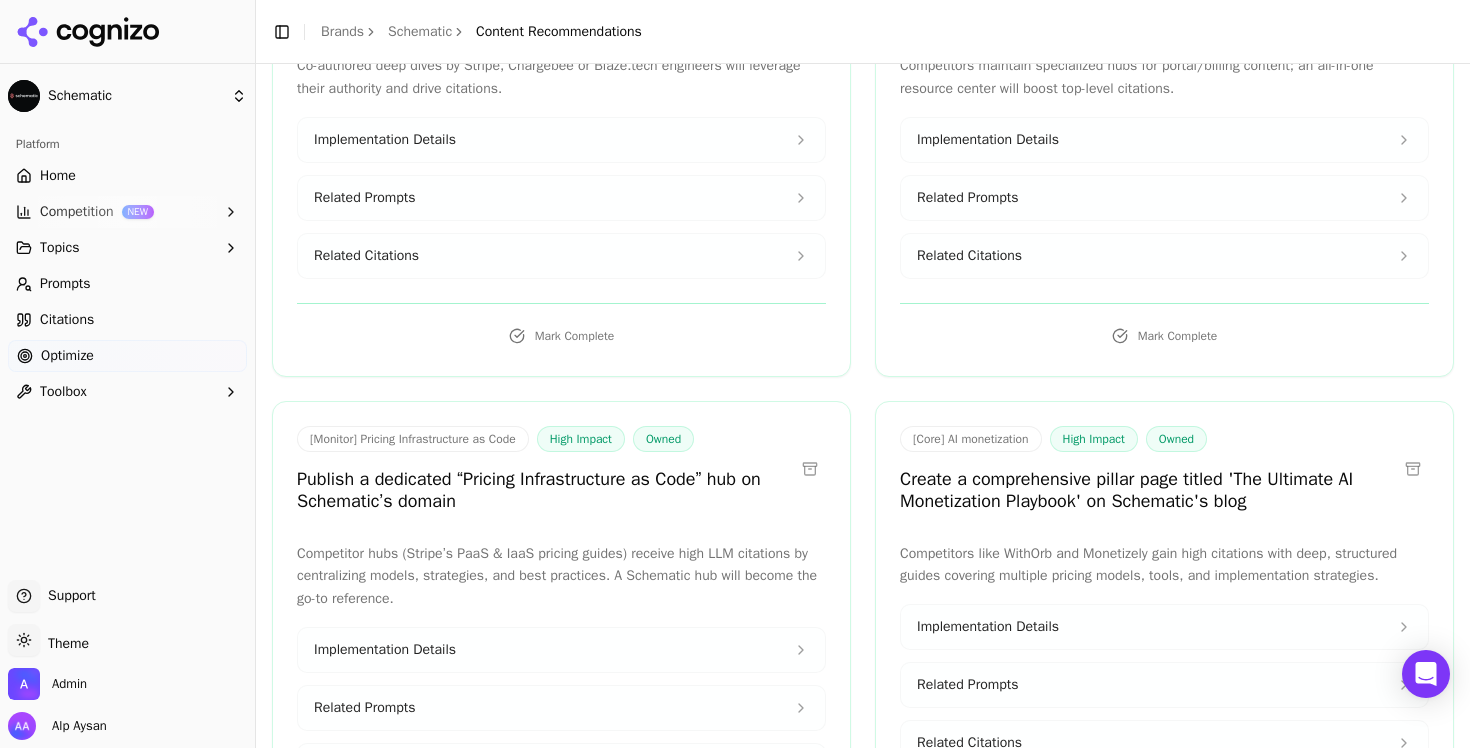 click on "Citations" at bounding box center (127, 320) 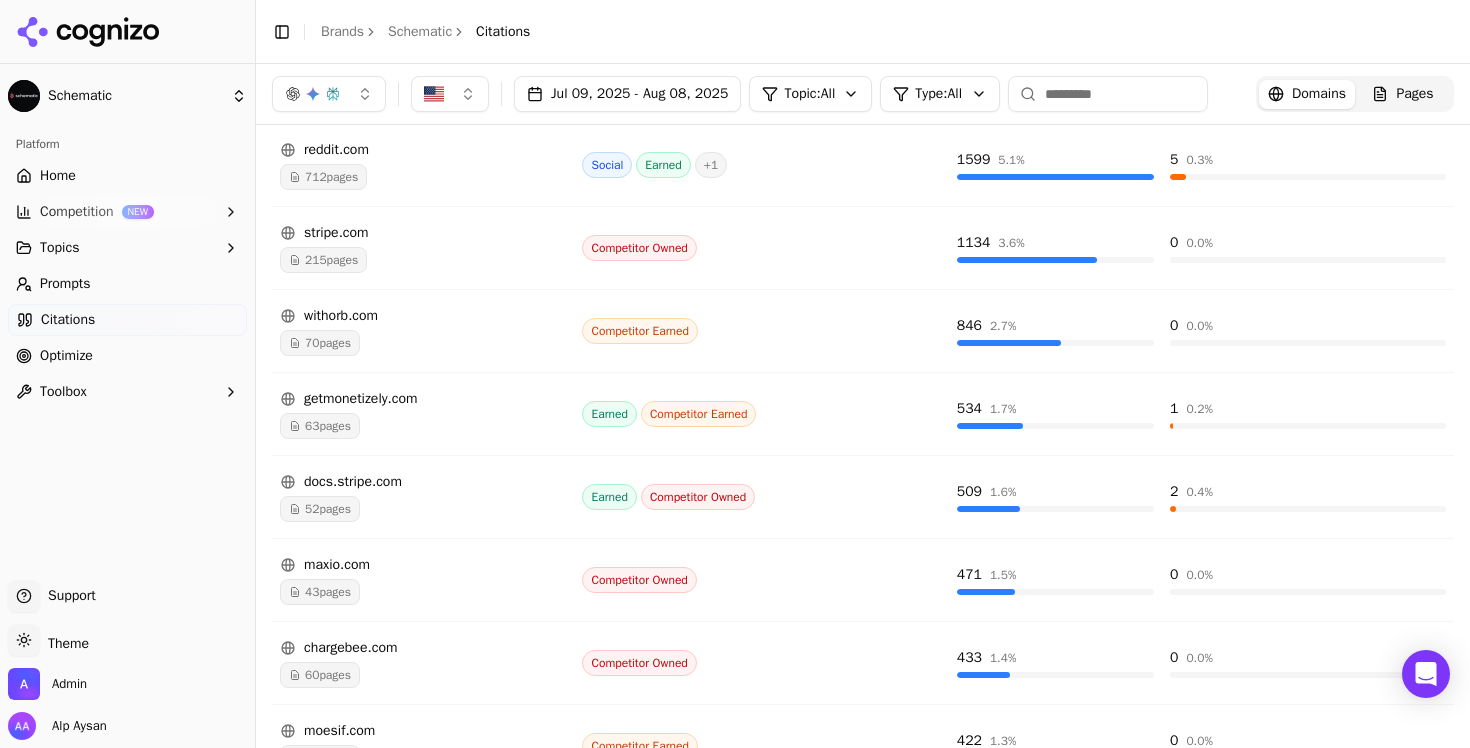 scroll, scrollTop: 311, scrollLeft: 0, axis: vertical 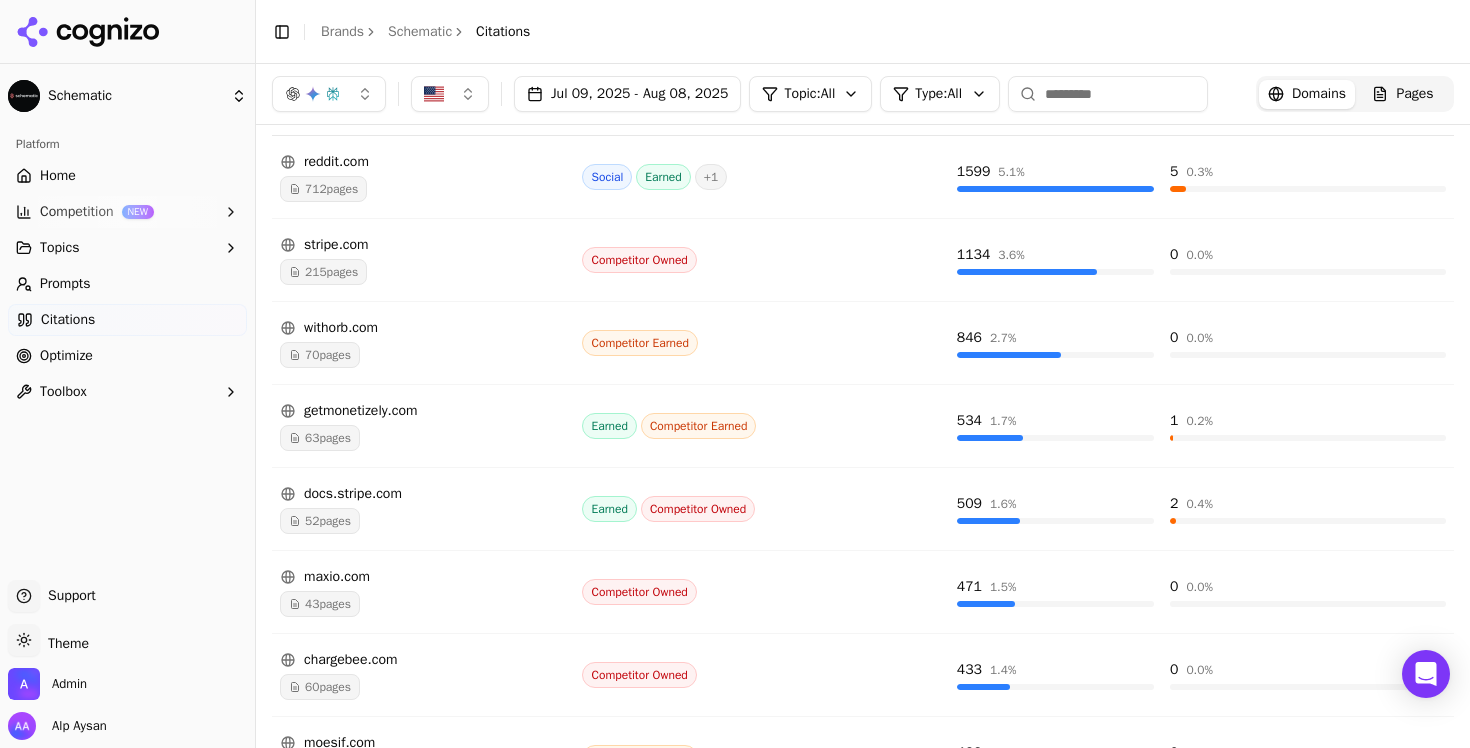 click on "reddit.com 712  pages" at bounding box center (423, 177) 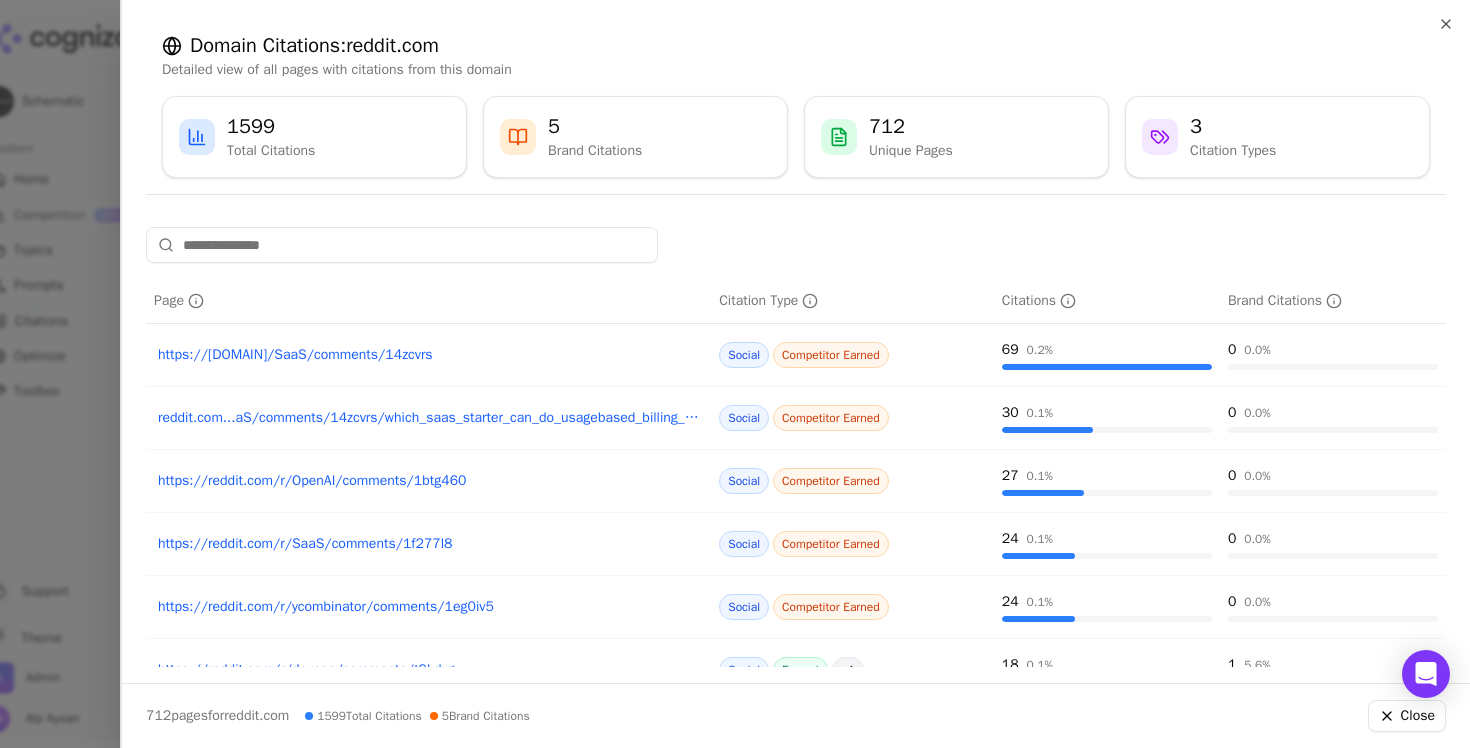scroll, scrollTop: 267, scrollLeft: 0, axis: vertical 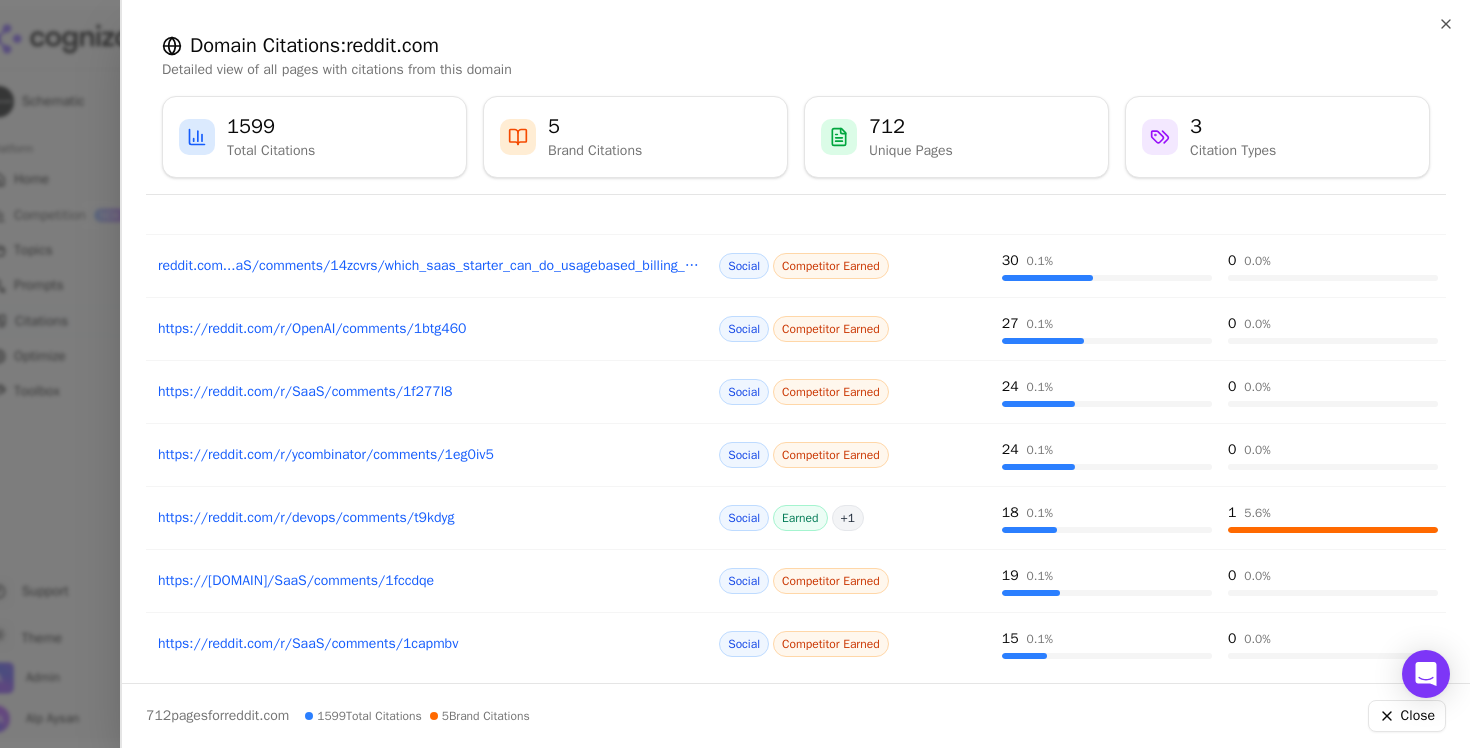 click on "https://reddit.com/r/devops/comments/t9kdyg" at bounding box center [428, 518] 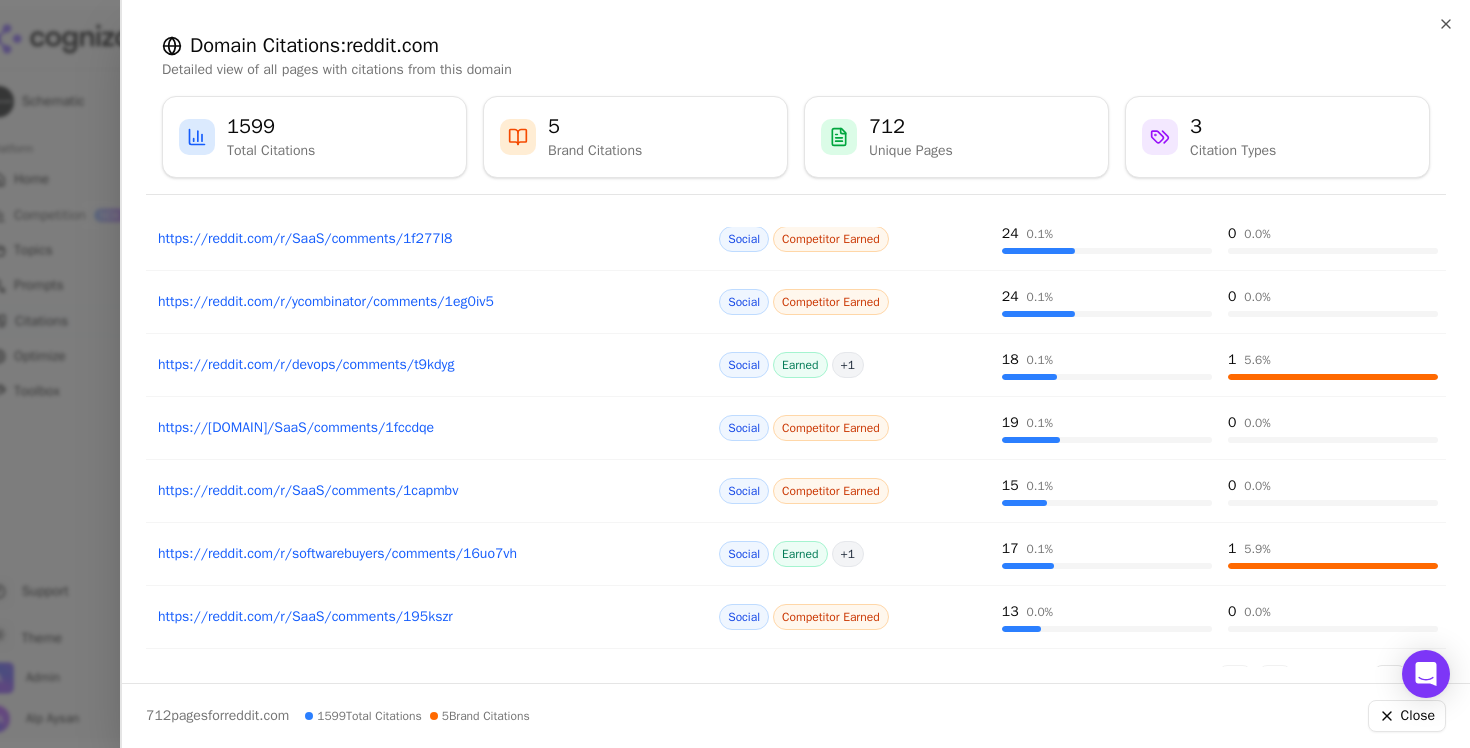 scroll, scrollTop: 314, scrollLeft: 0, axis: vertical 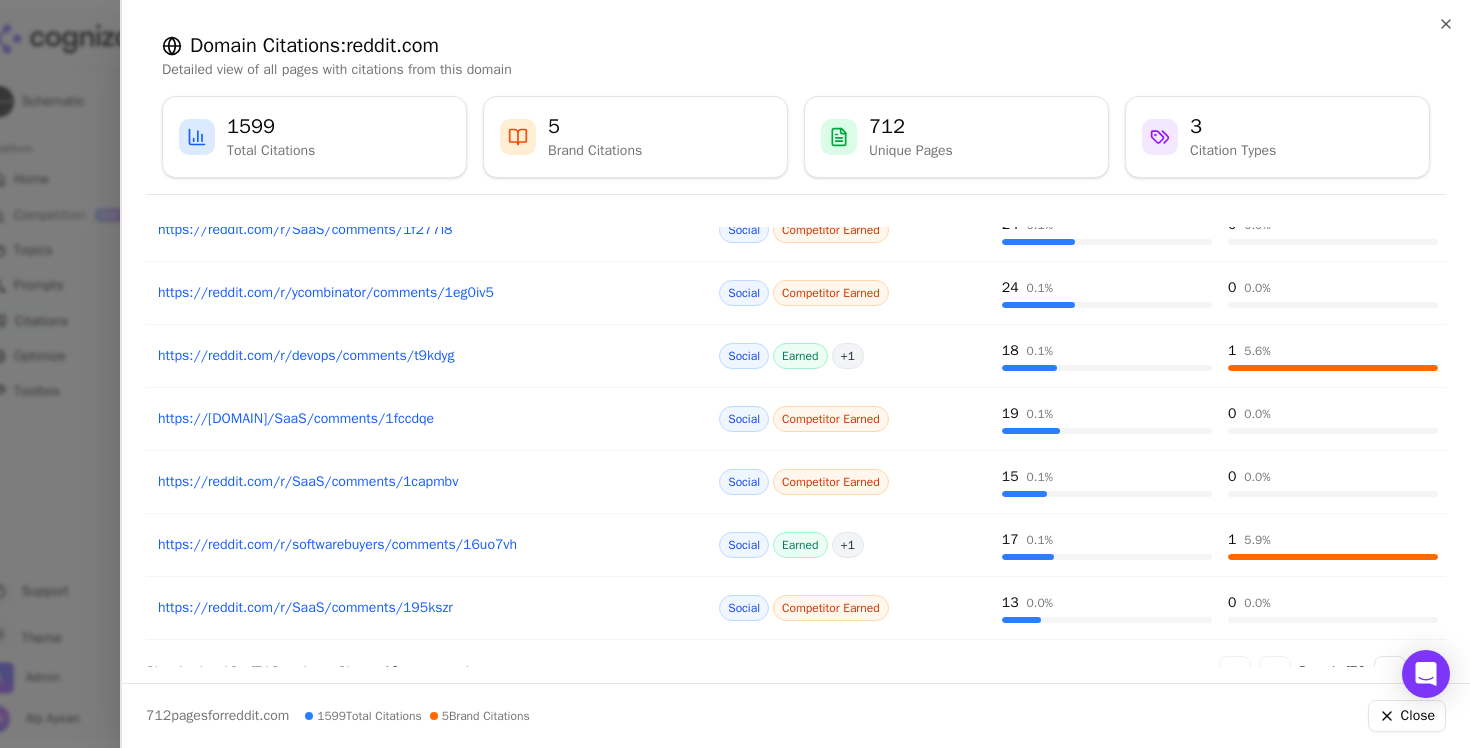 click on "https://reddit.com/r/softwarebuyers/comments/16uo7vh" at bounding box center [428, 545] 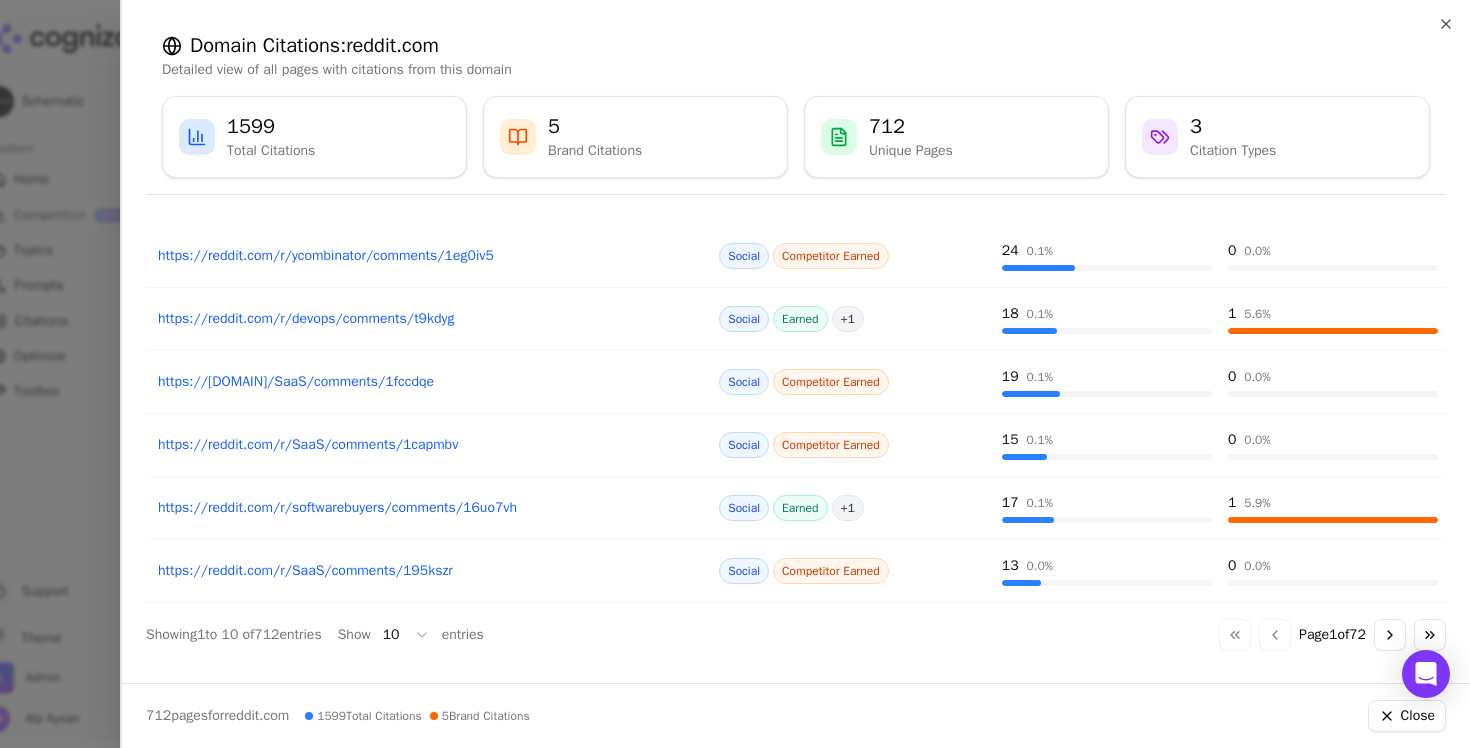click on "Go to first page Go to previous page Page  1  of  72 Go to next page Go to last page" at bounding box center [1332, 635] 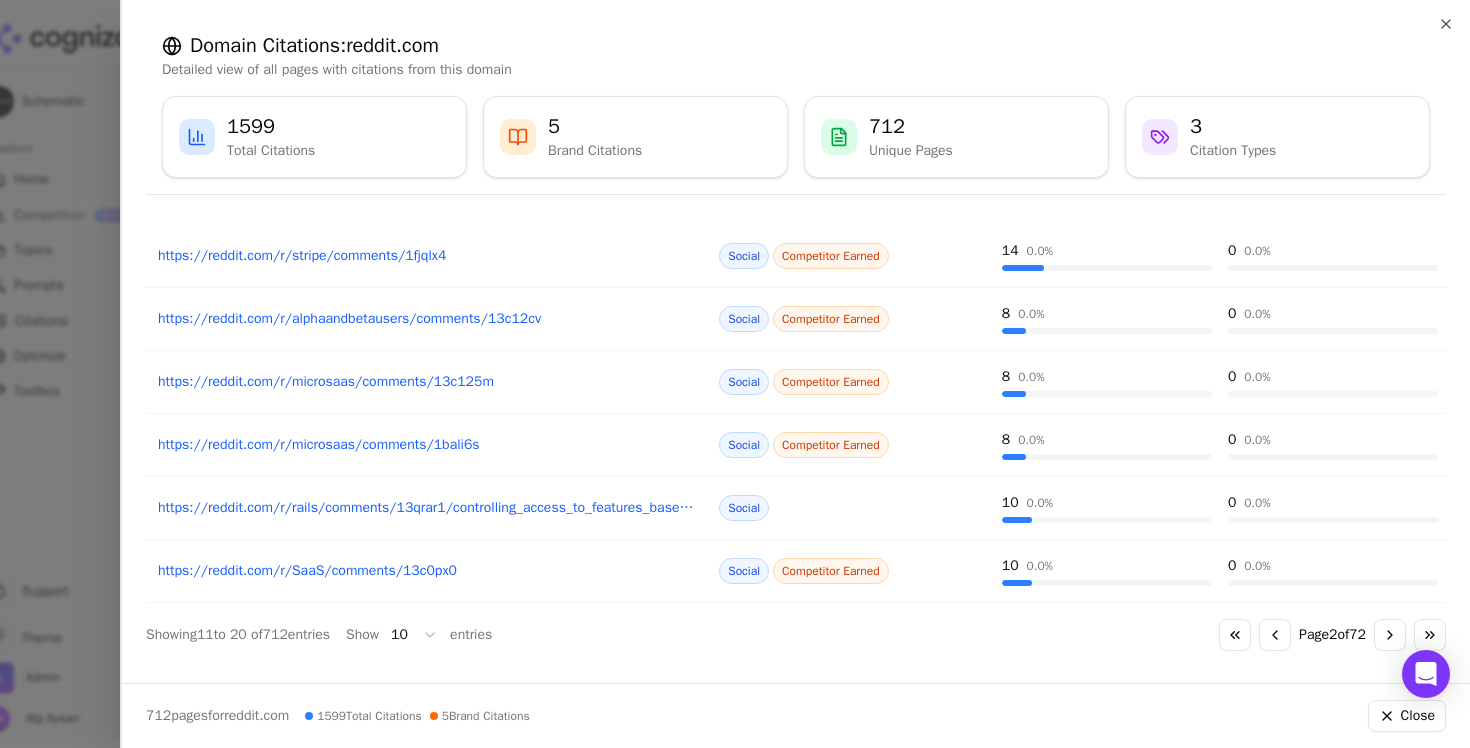 click on "Go to next page" at bounding box center (1390, 635) 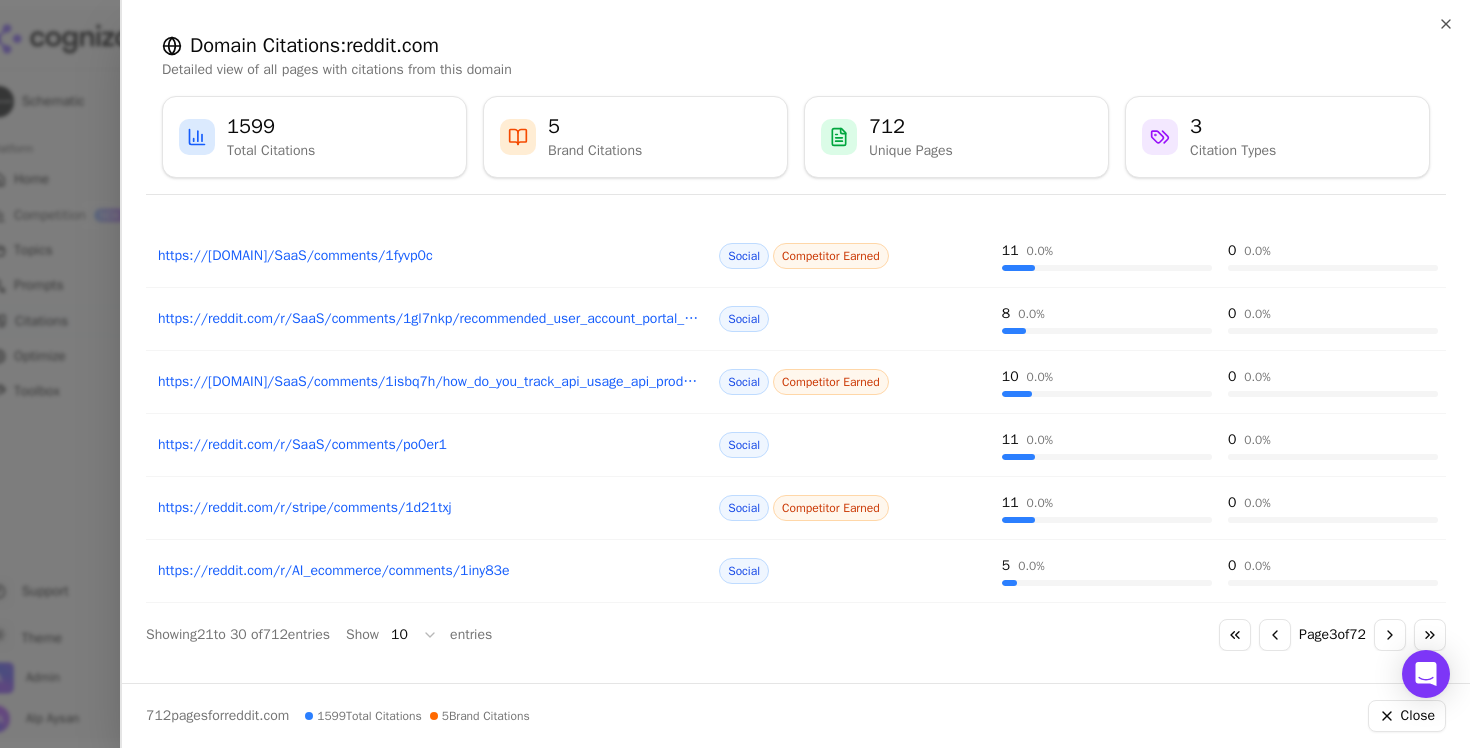 click on "Go to next page" at bounding box center [1390, 635] 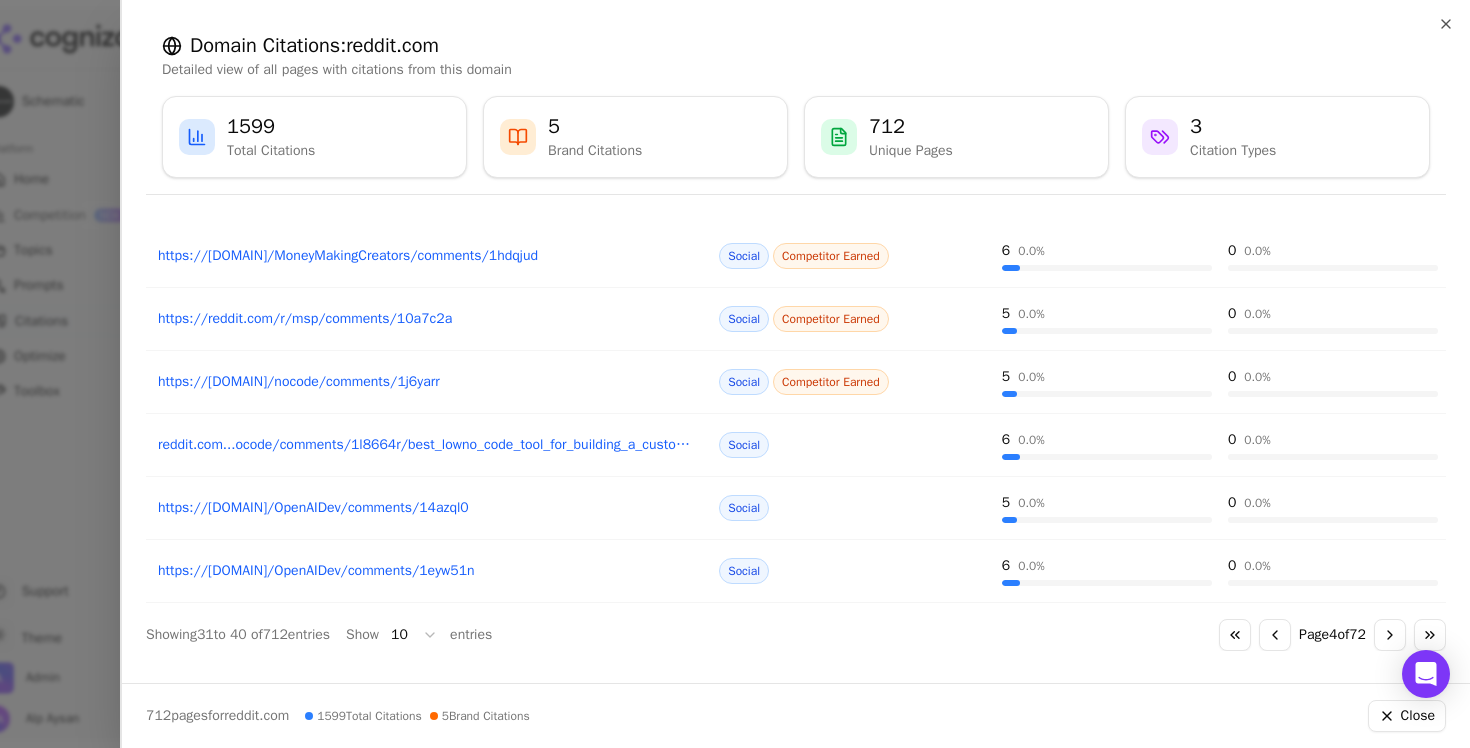 type 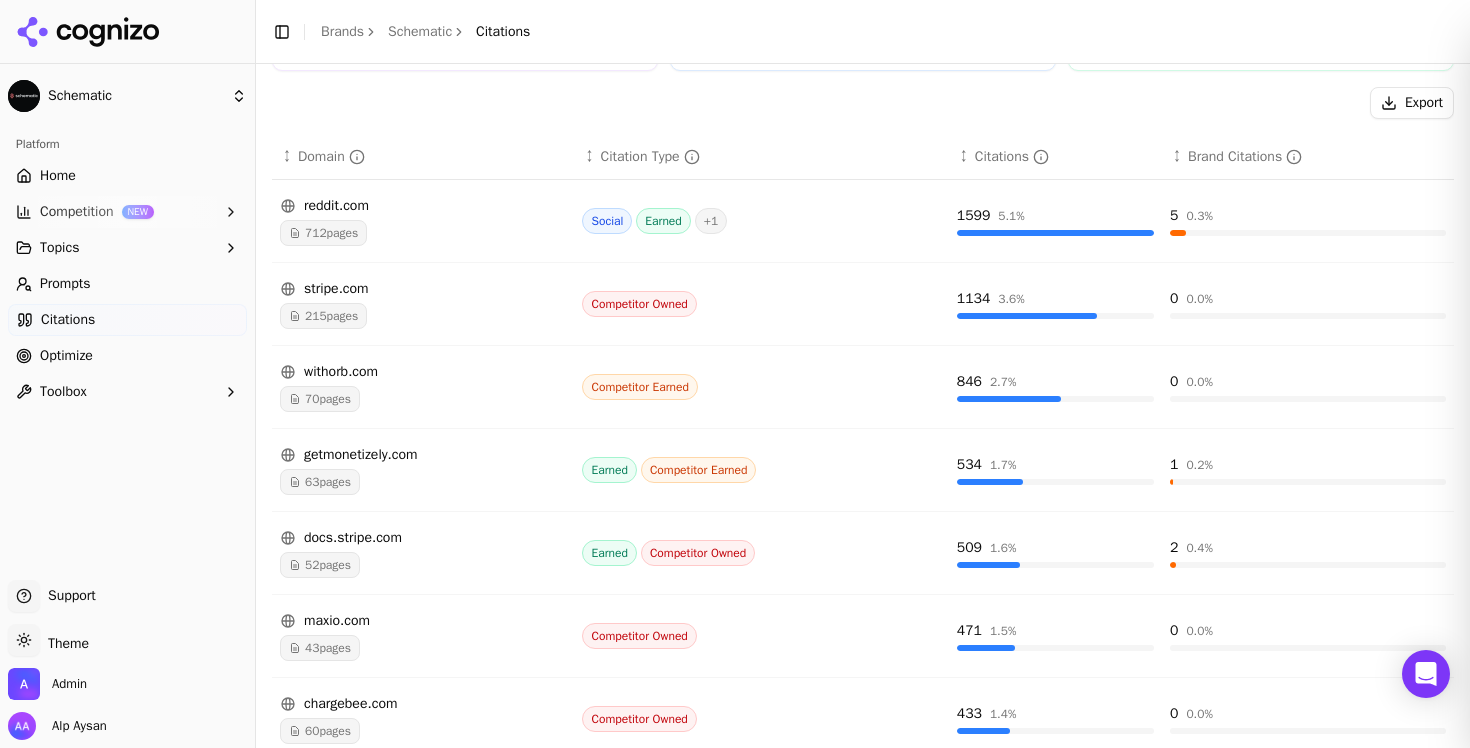 click at bounding box center [735, 374] 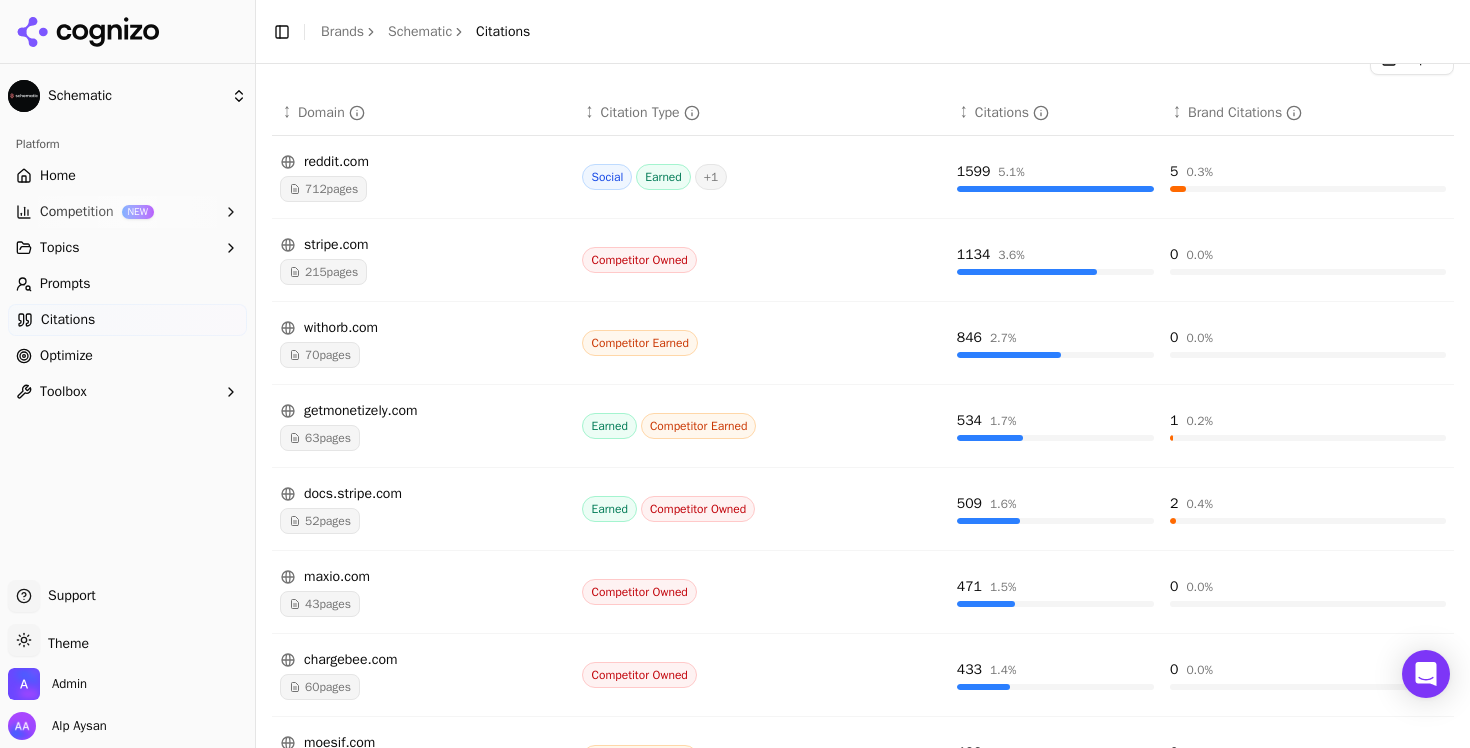 click on "215  pages" at bounding box center [323, 272] 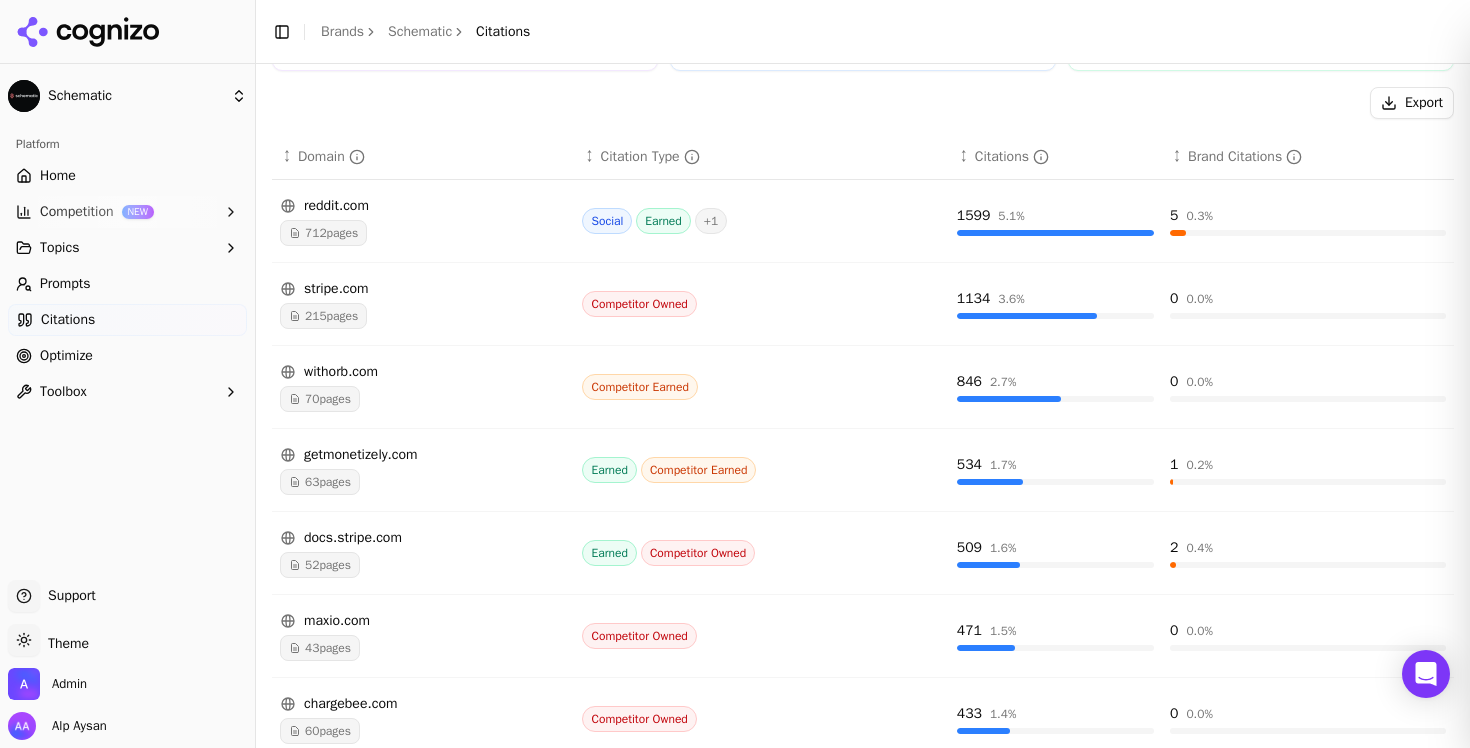 click at bounding box center (735, 374) 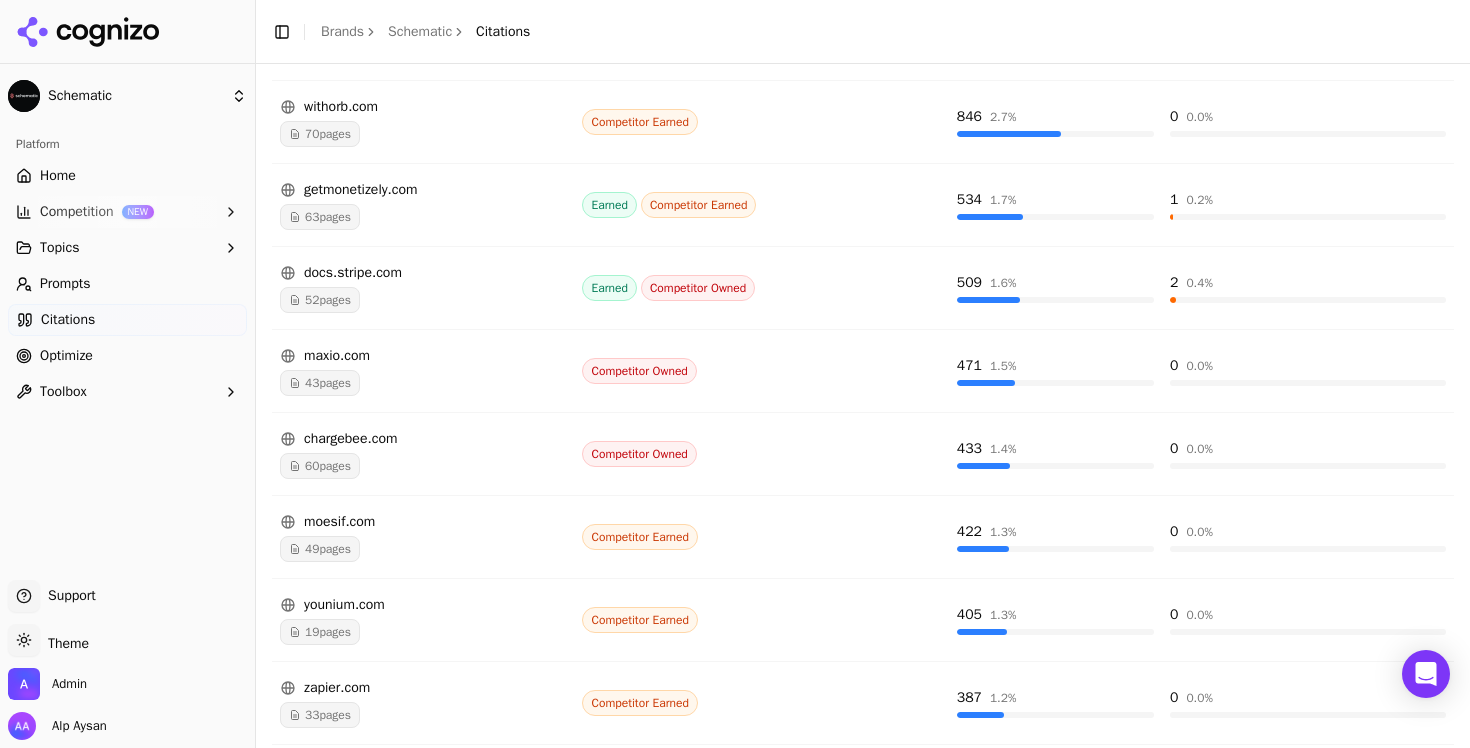 scroll, scrollTop: 637, scrollLeft: 0, axis: vertical 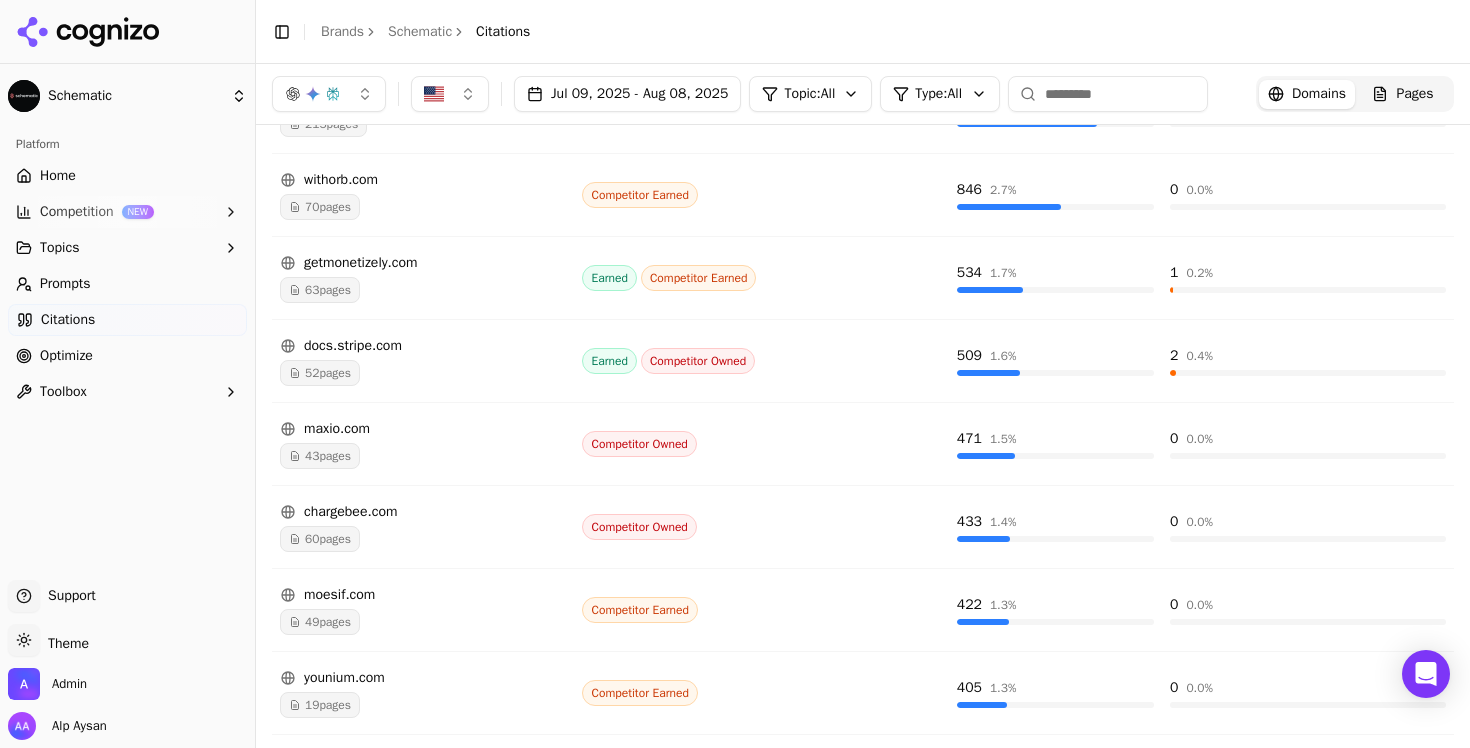 click on "43  pages" at bounding box center [320, 456] 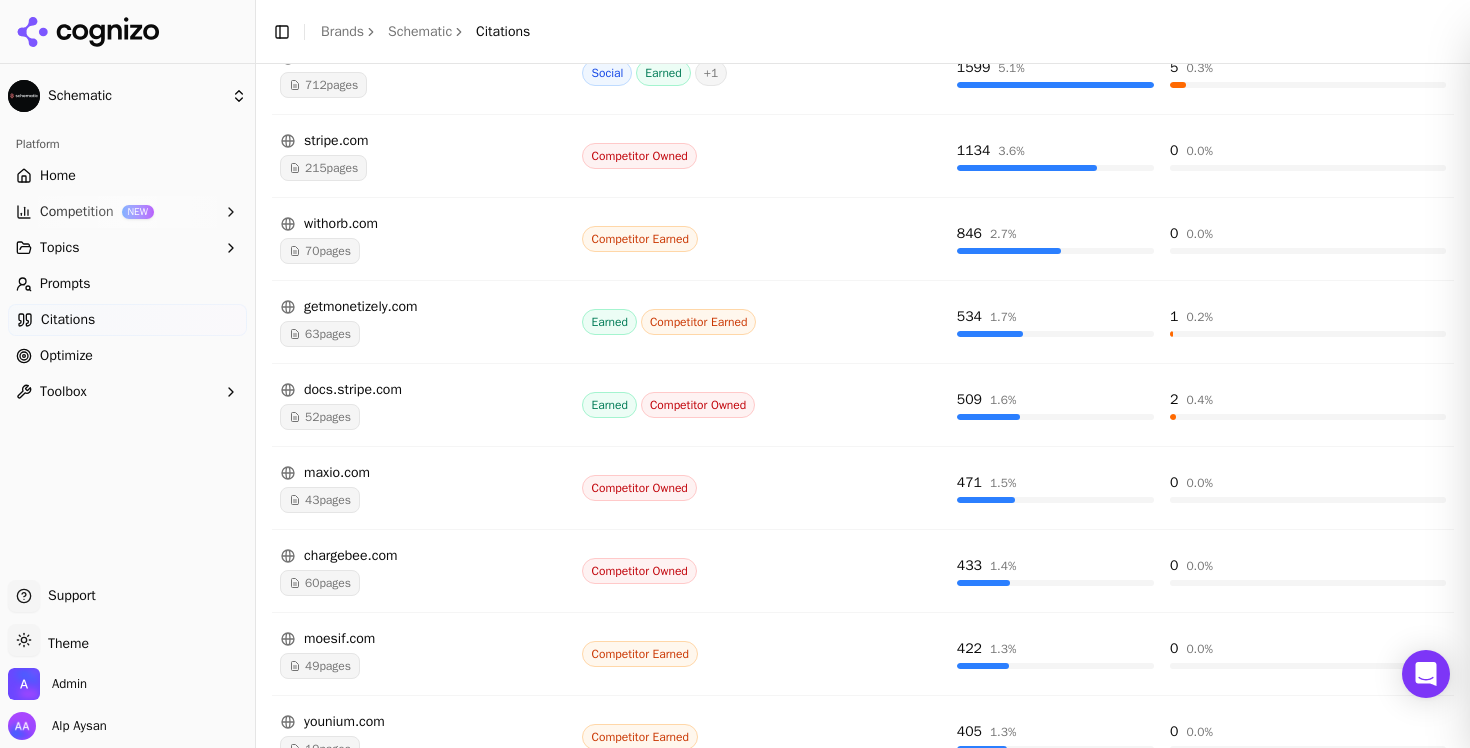 click at bounding box center (735, 374) 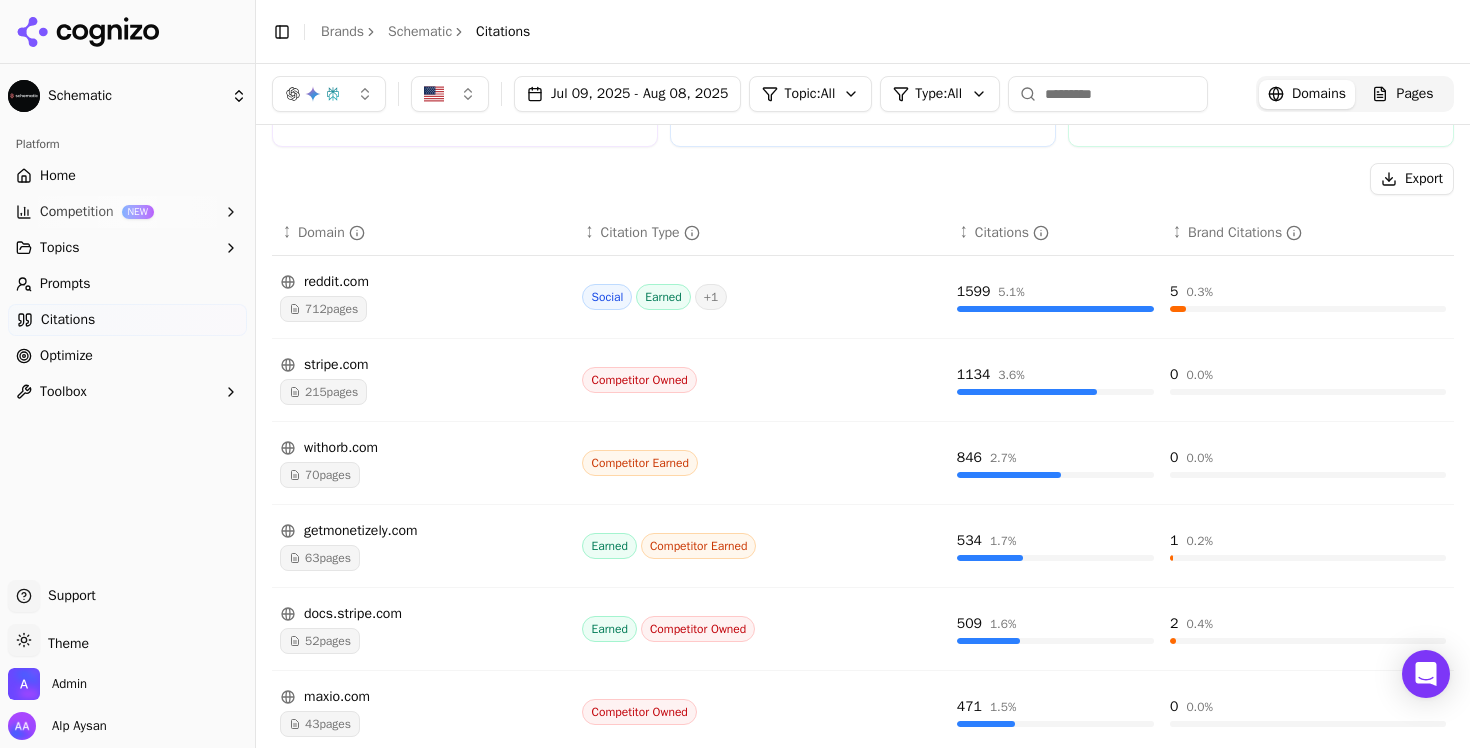 scroll, scrollTop: 0, scrollLeft: 0, axis: both 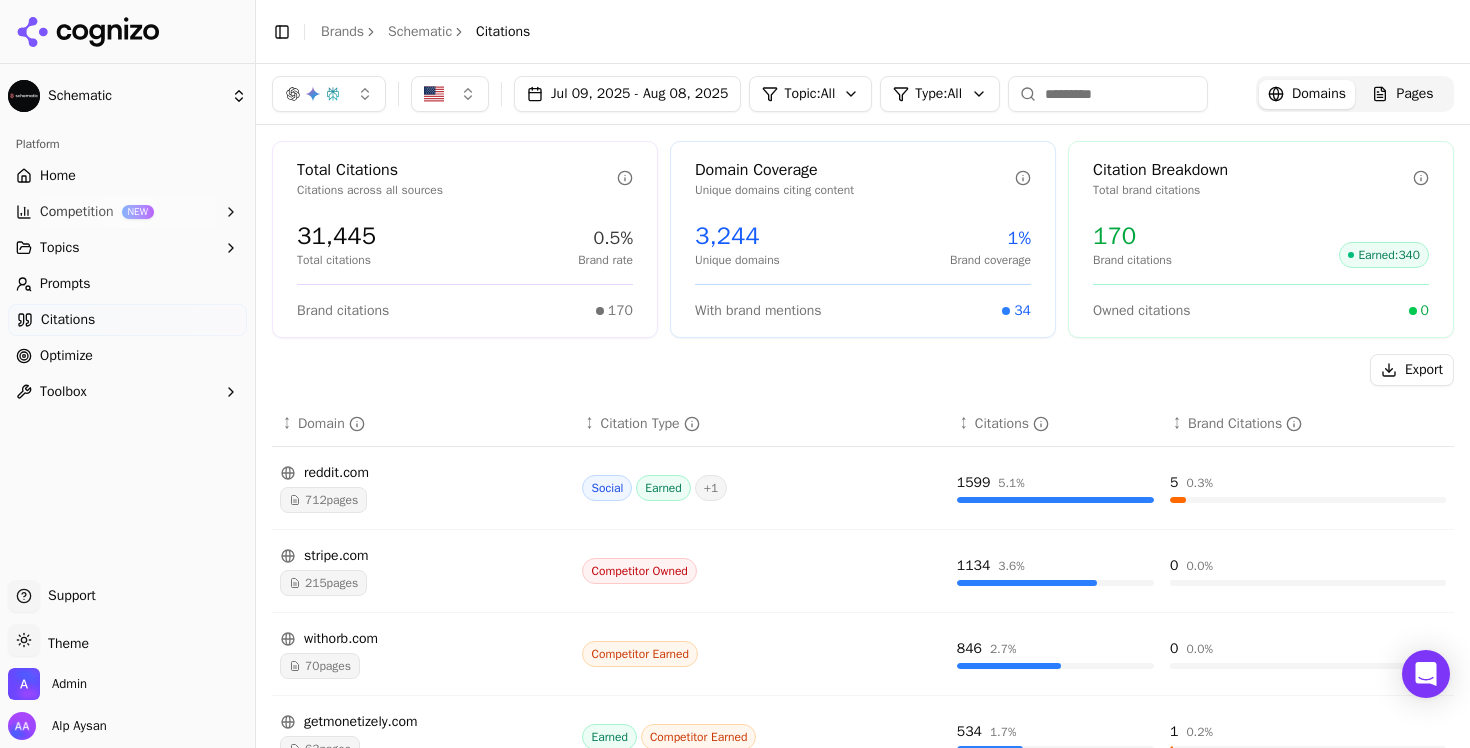 click on "Pages" at bounding box center (1402, 94) 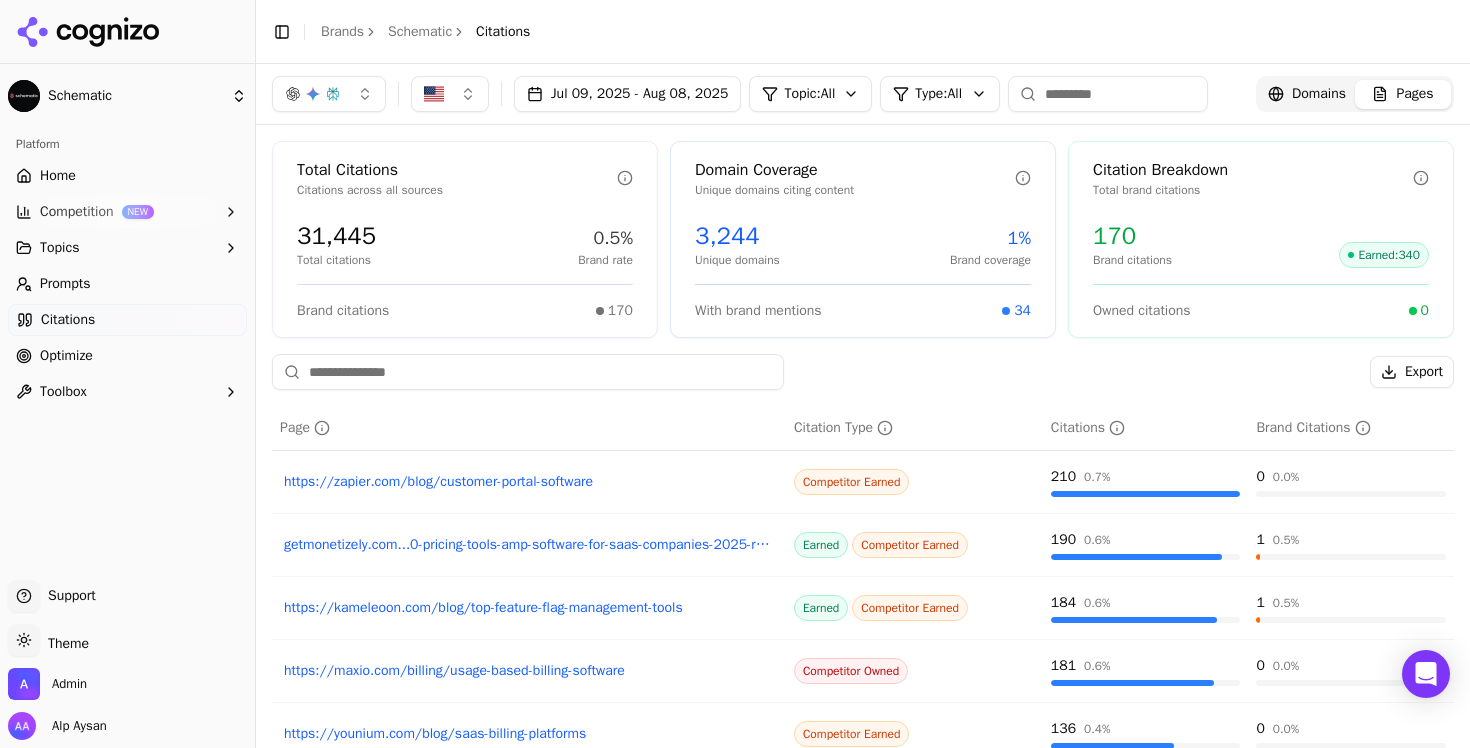 click at bounding box center (1108, 94) 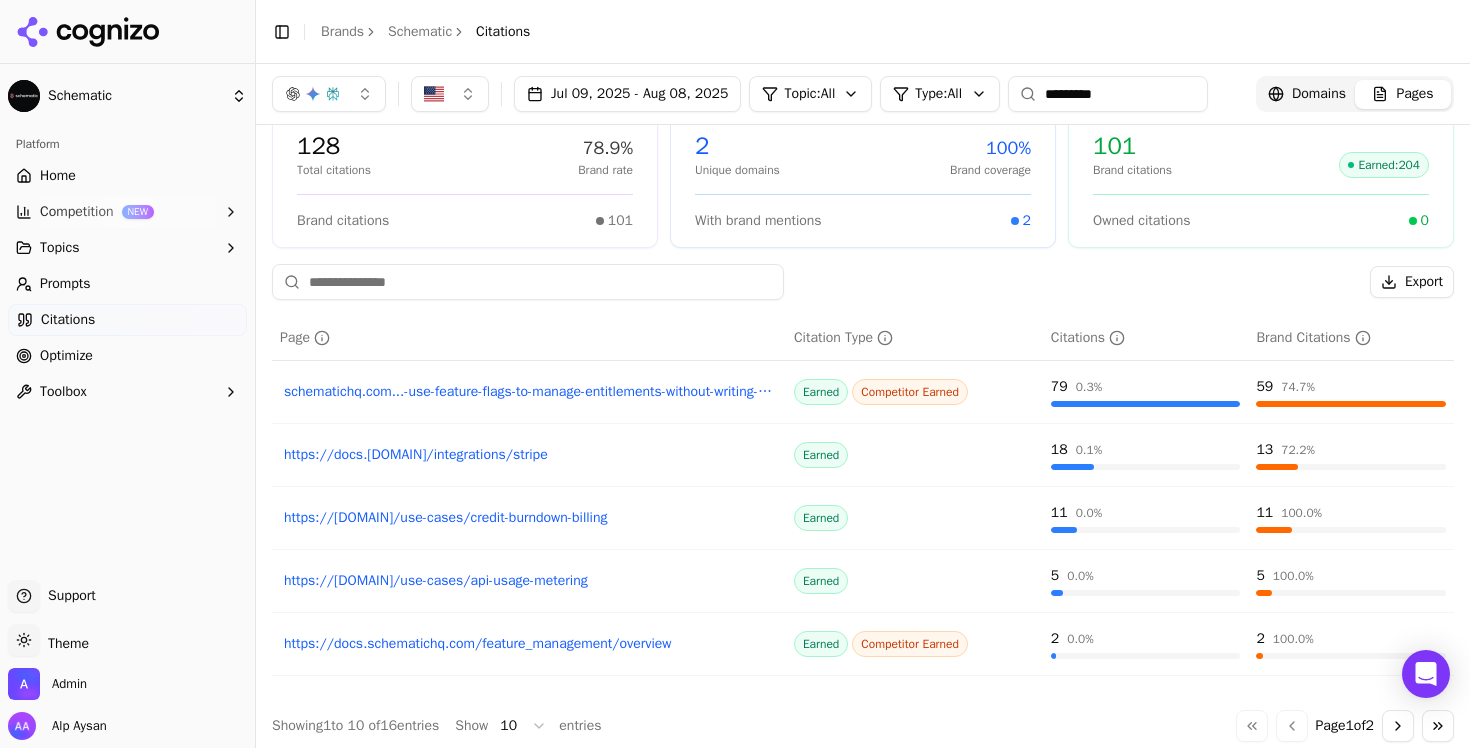 scroll, scrollTop: 144, scrollLeft: 0, axis: vertical 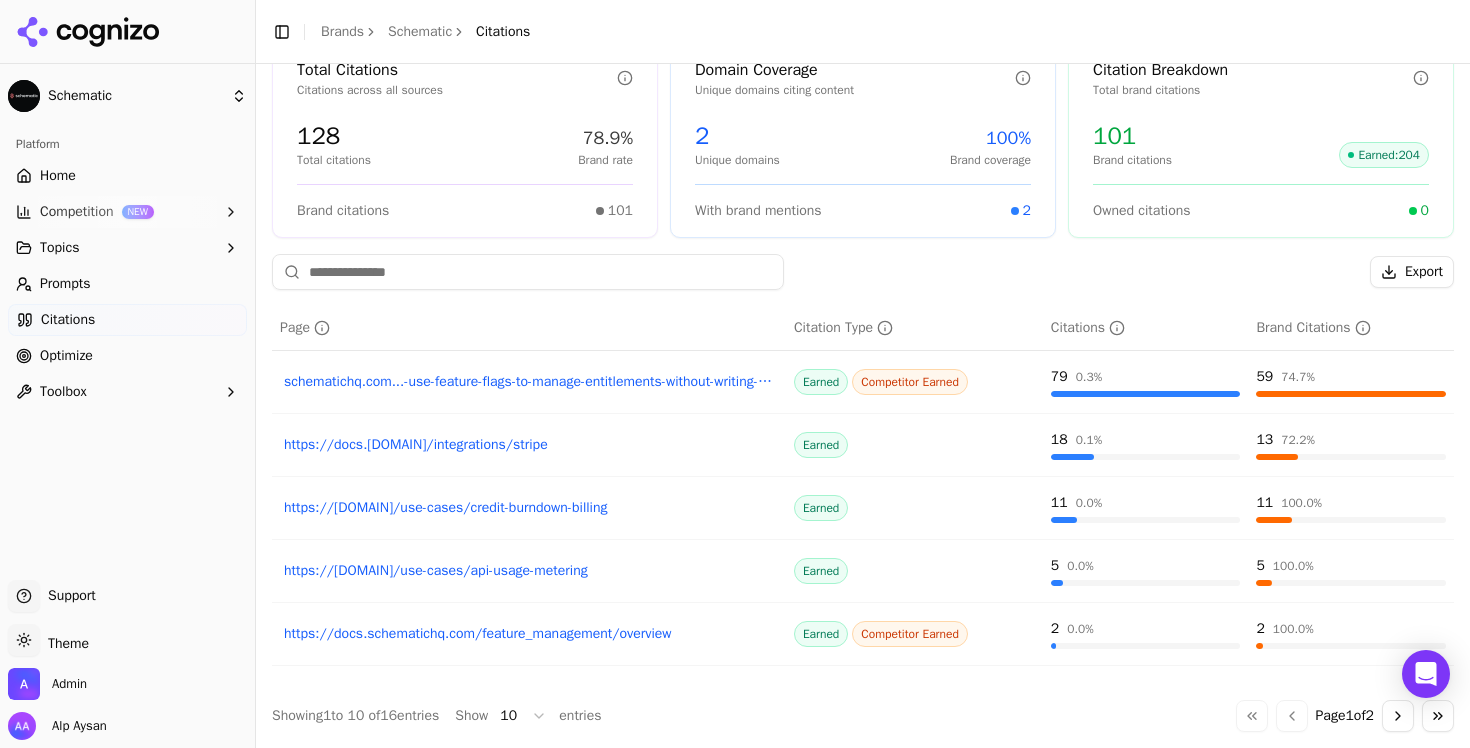 type on "*********" 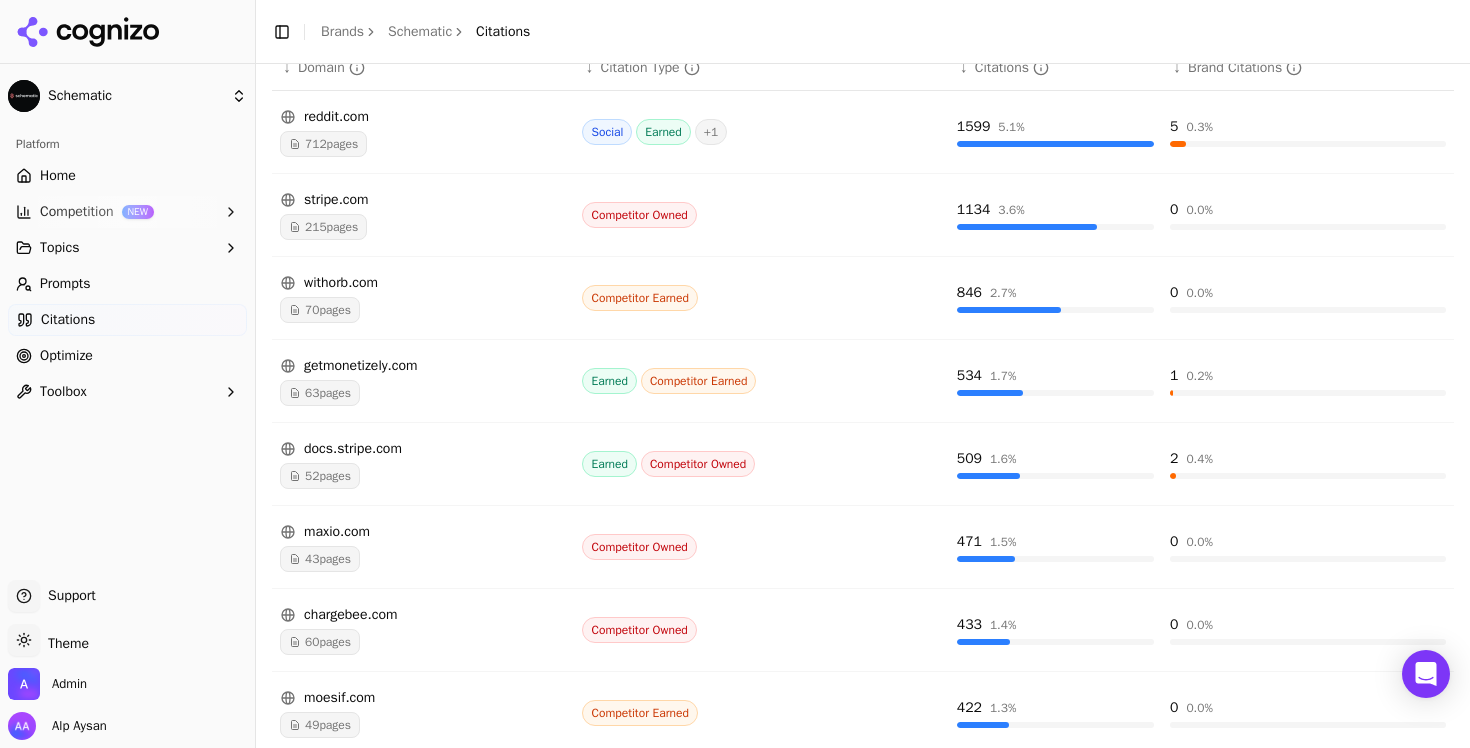 click on "43  pages" at bounding box center [320, 559] 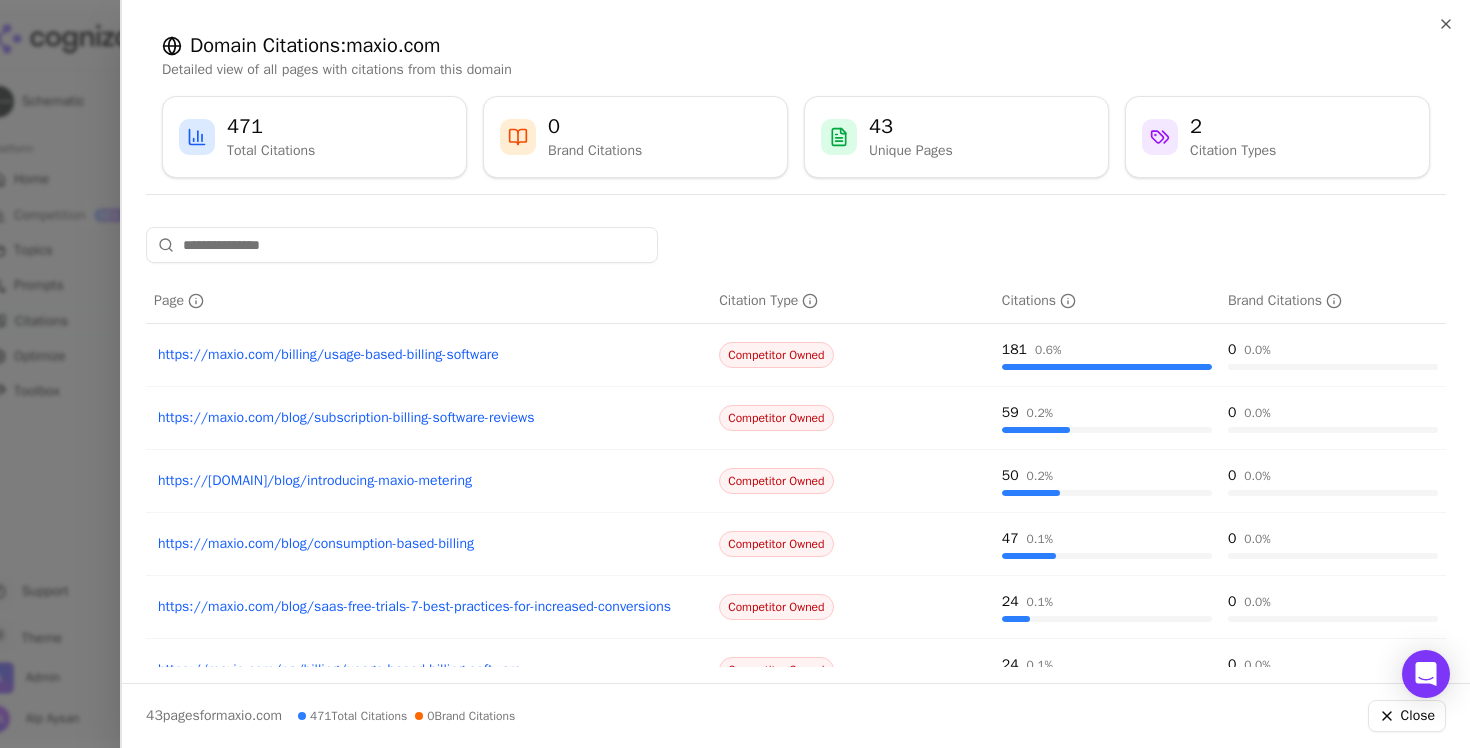 click on "https://maxio.com/billing/usage-based-billing-software" at bounding box center (428, 355) 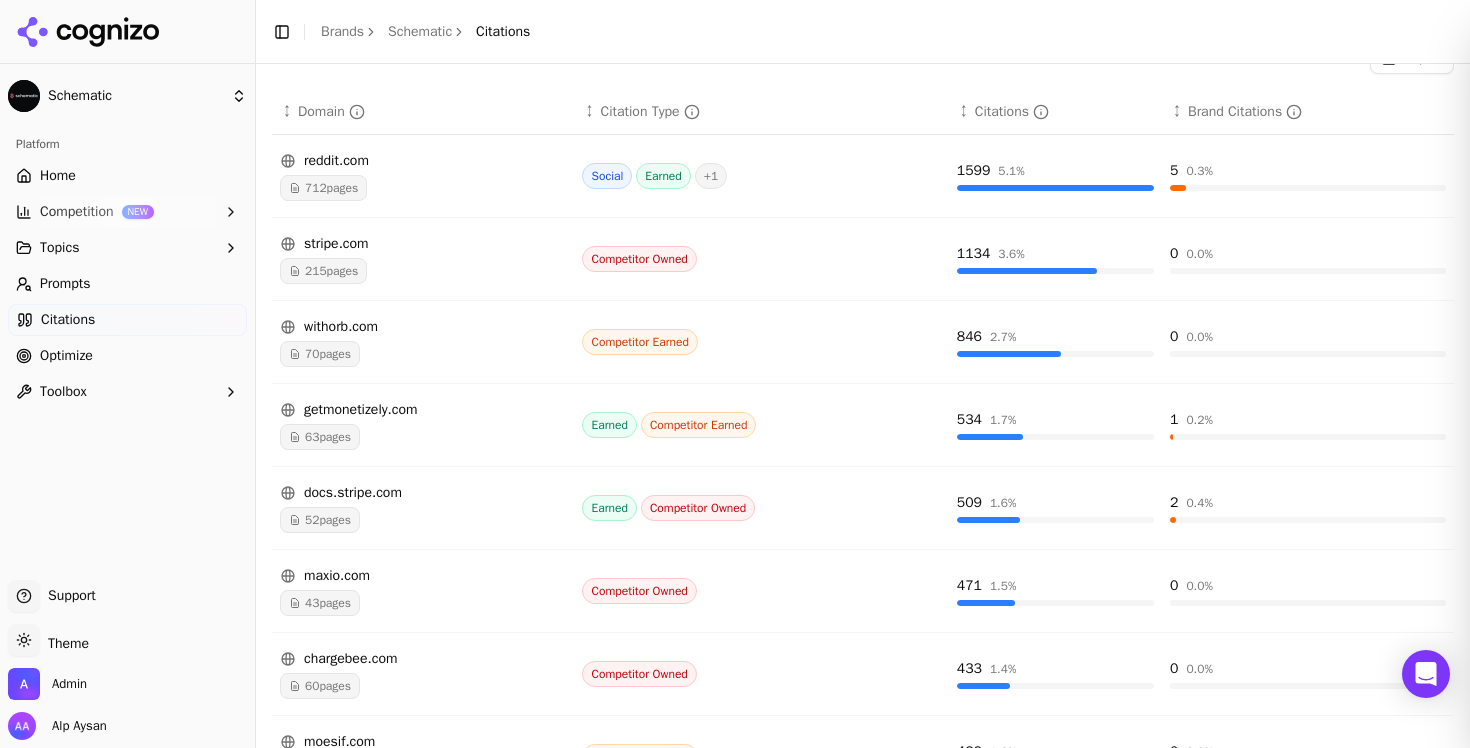 click at bounding box center (735, 374) 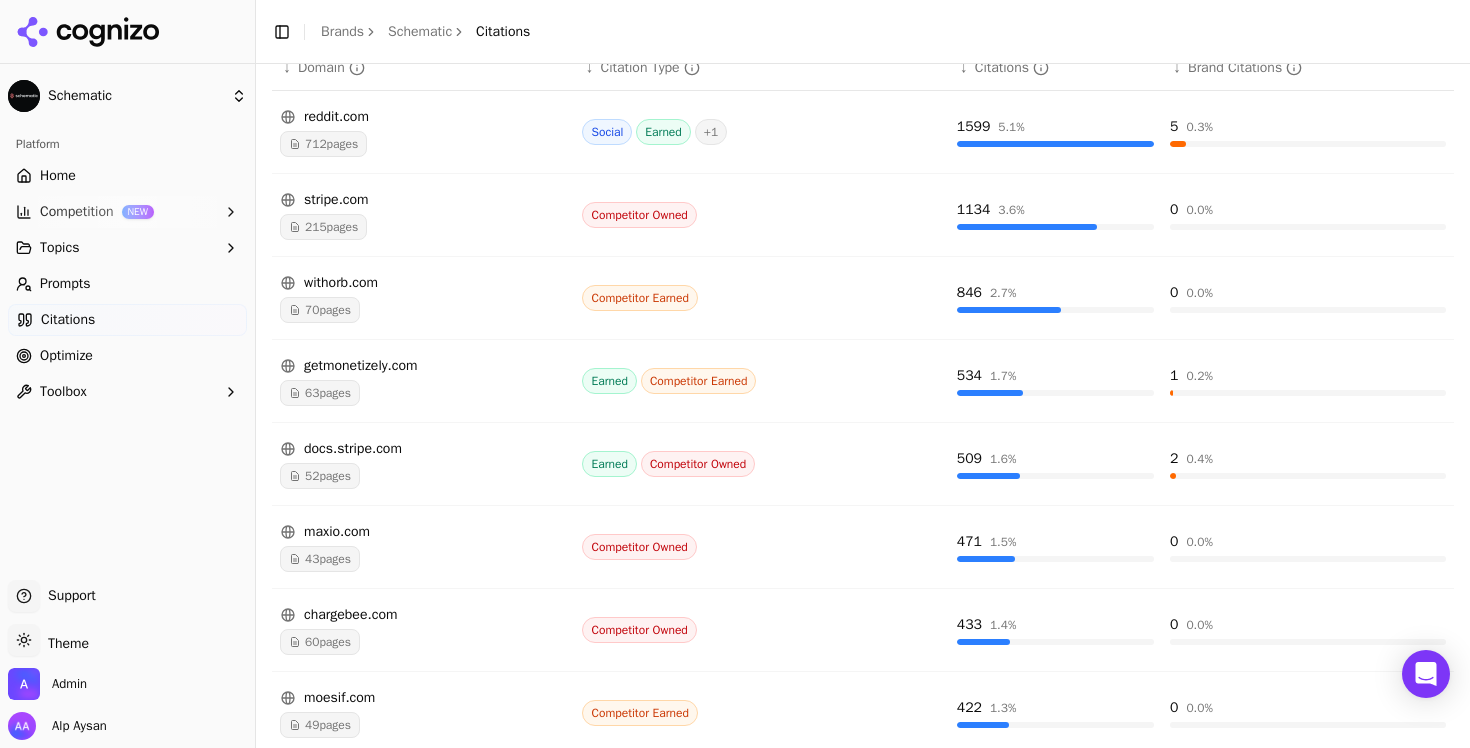 click on "Home" at bounding box center [58, 176] 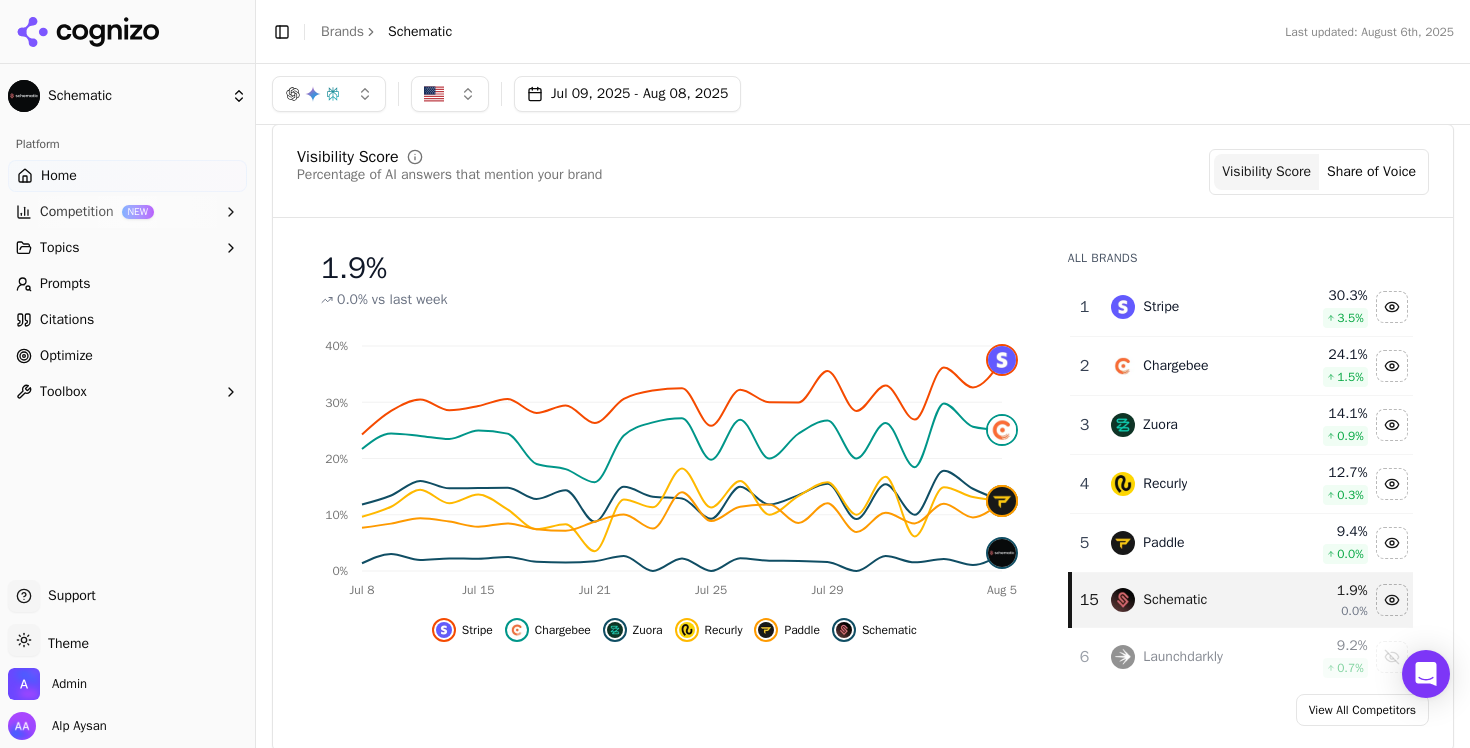 scroll, scrollTop: 138, scrollLeft: 0, axis: vertical 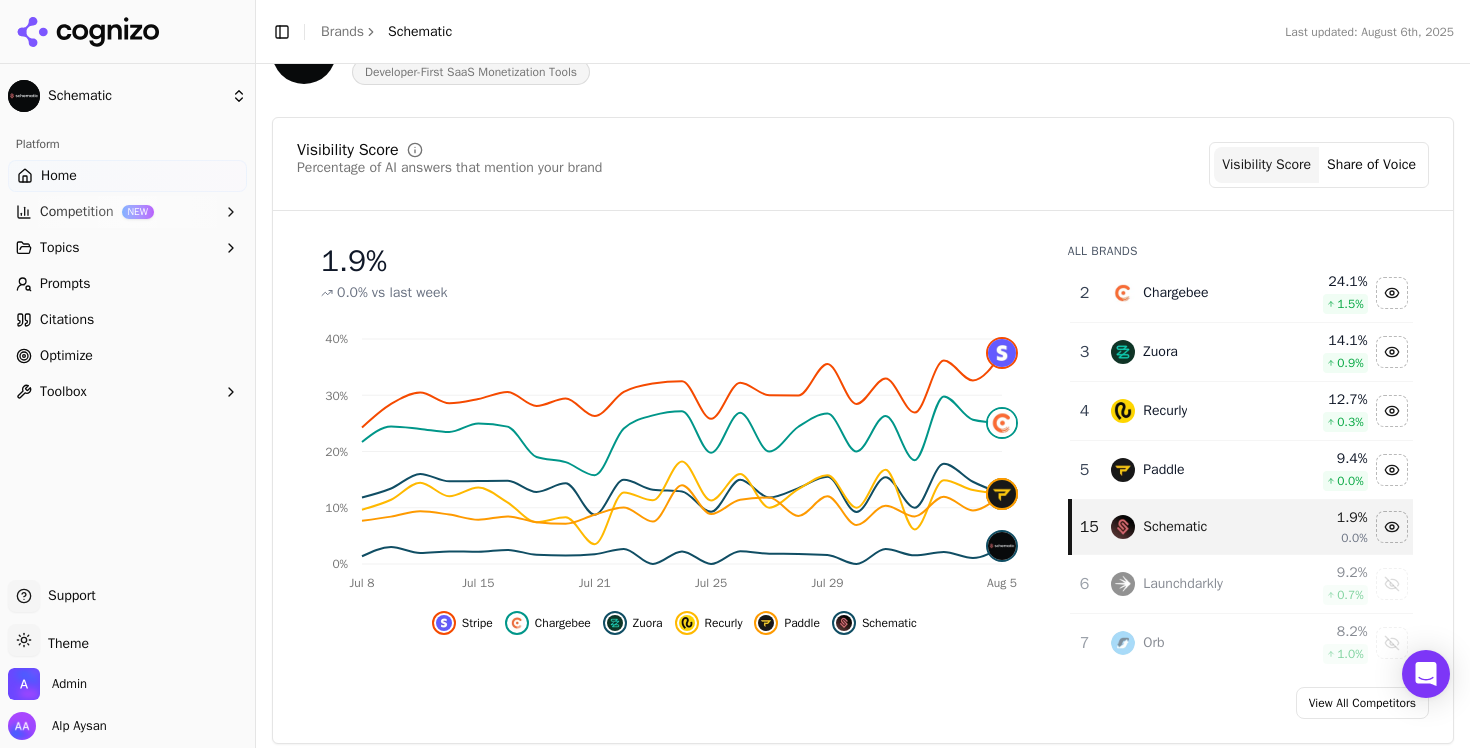 click on "Launchdarkly" at bounding box center (1183, 584) 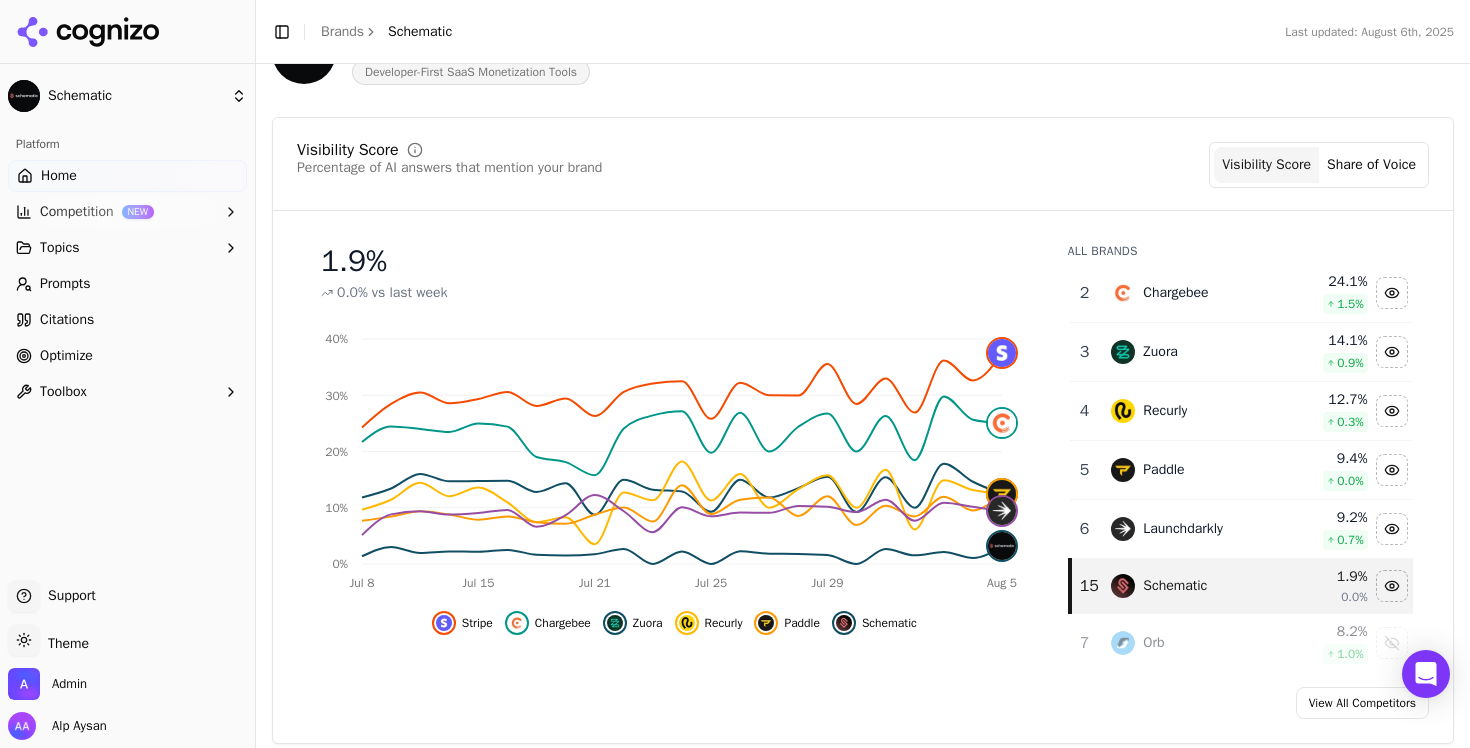 click on "Competition NEW" at bounding box center (127, 212) 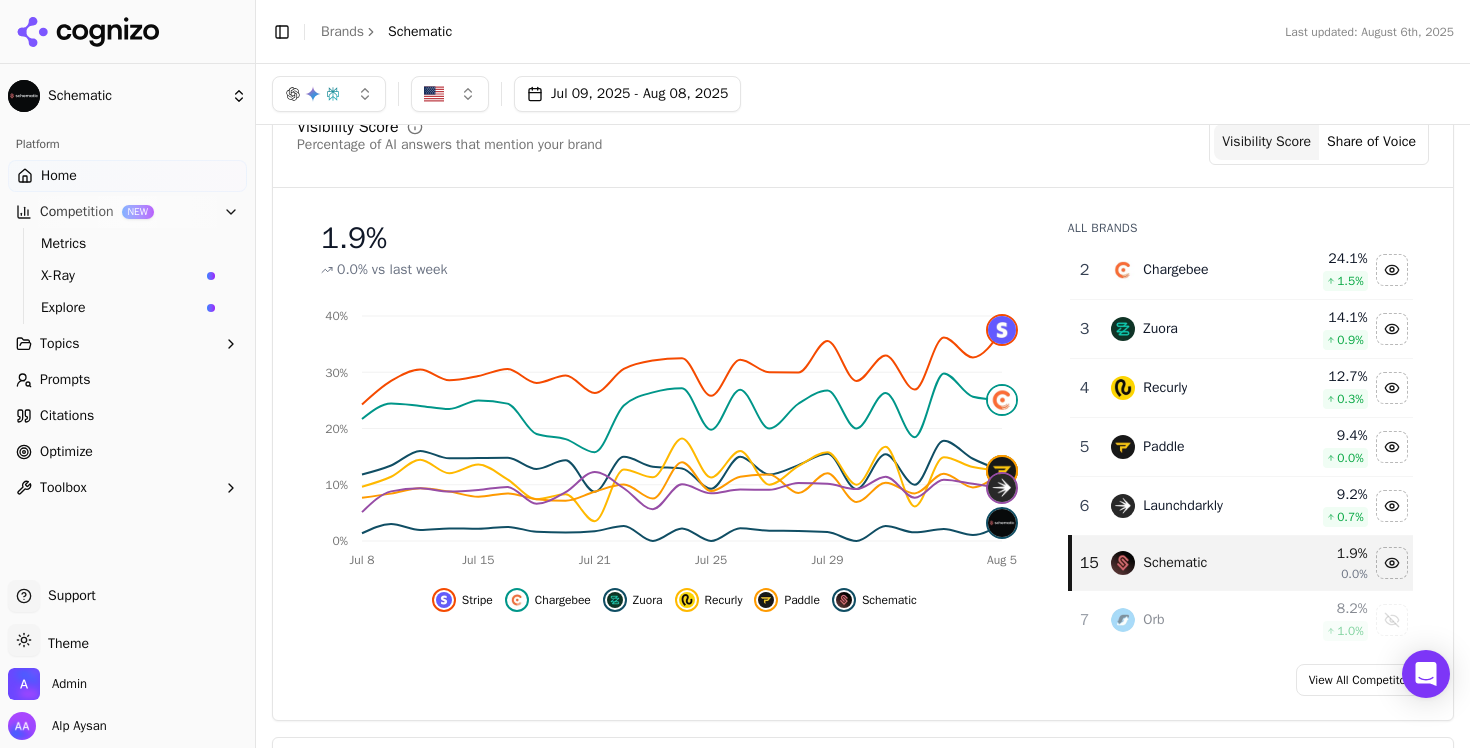 scroll, scrollTop: 160, scrollLeft: 0, axis: vertical 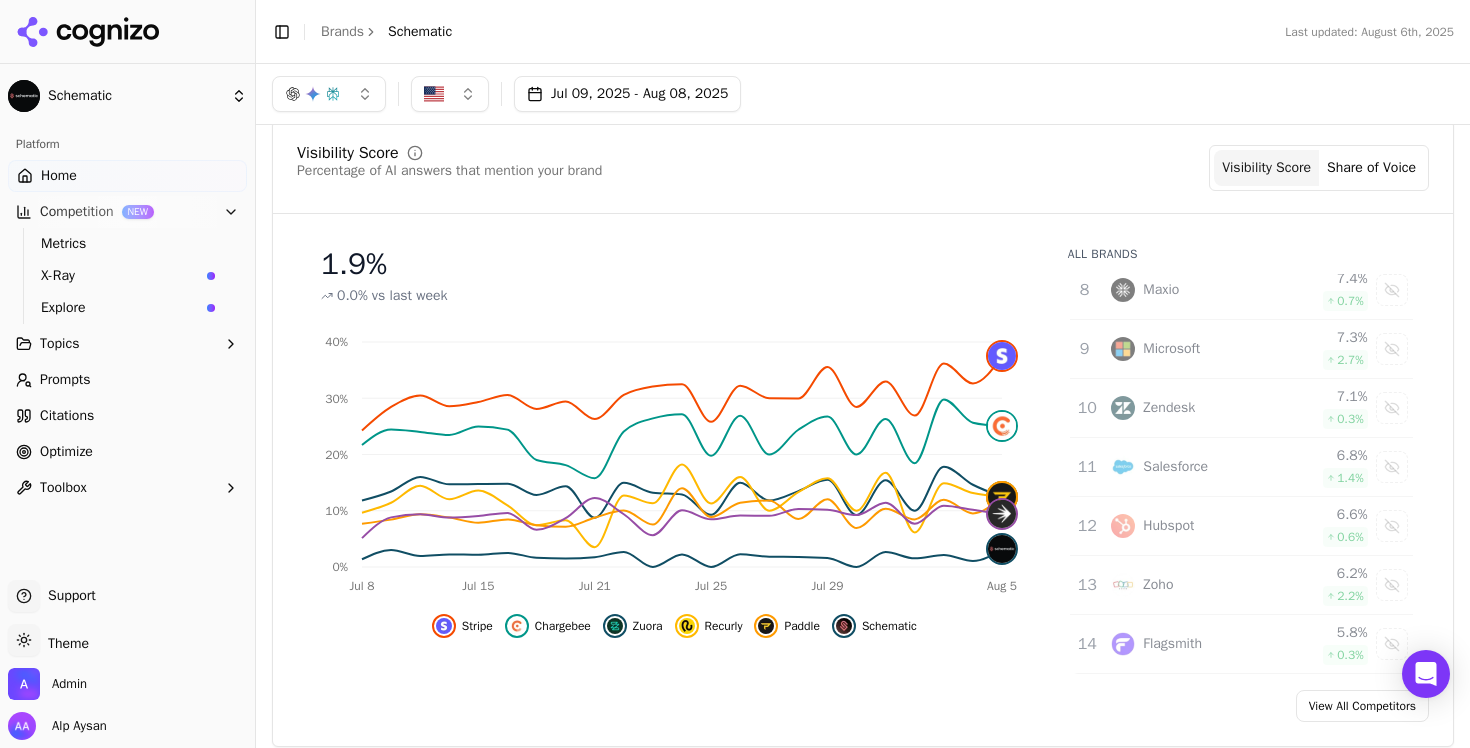click on "Maxio" at bounding box center (1188, 290) 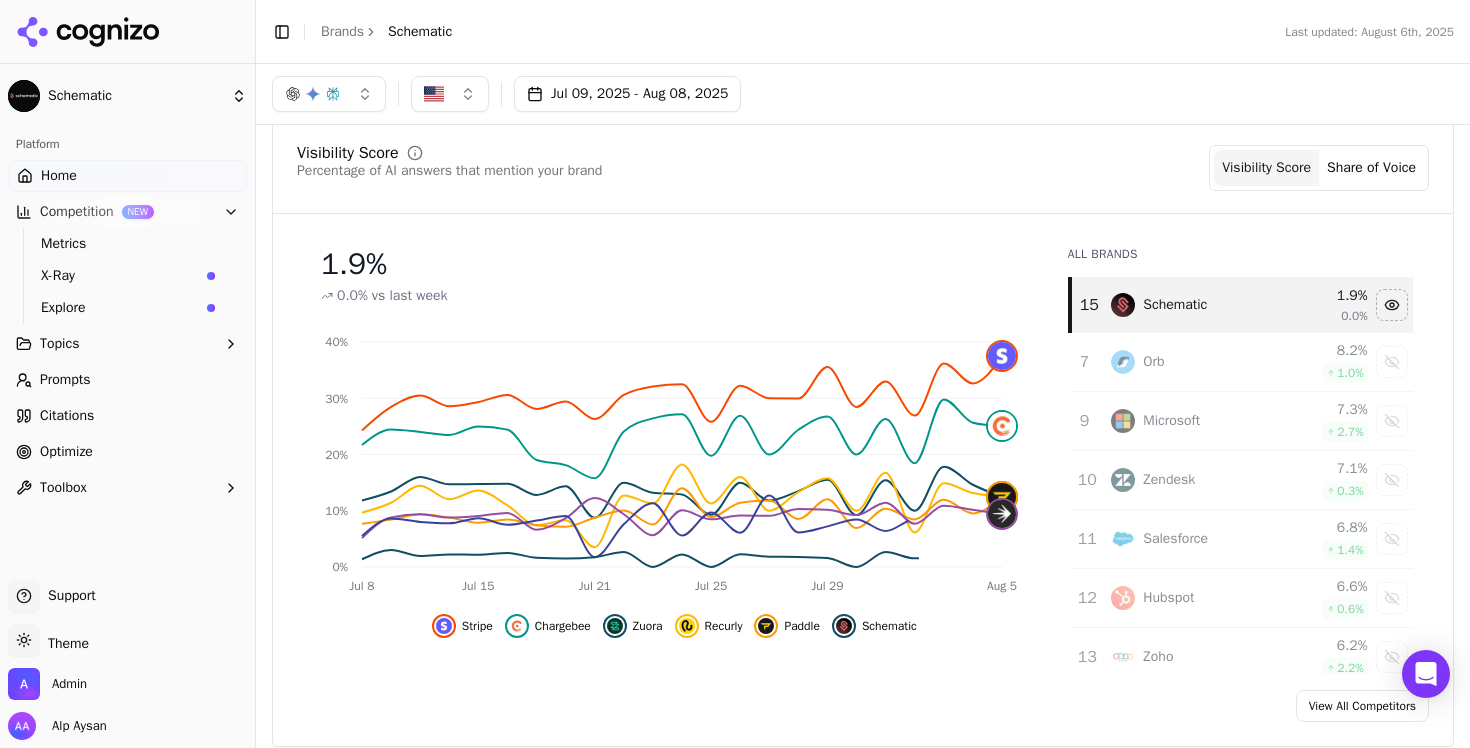scroll, scrollTop: 389, scrollLeft: 0, axis: vertical 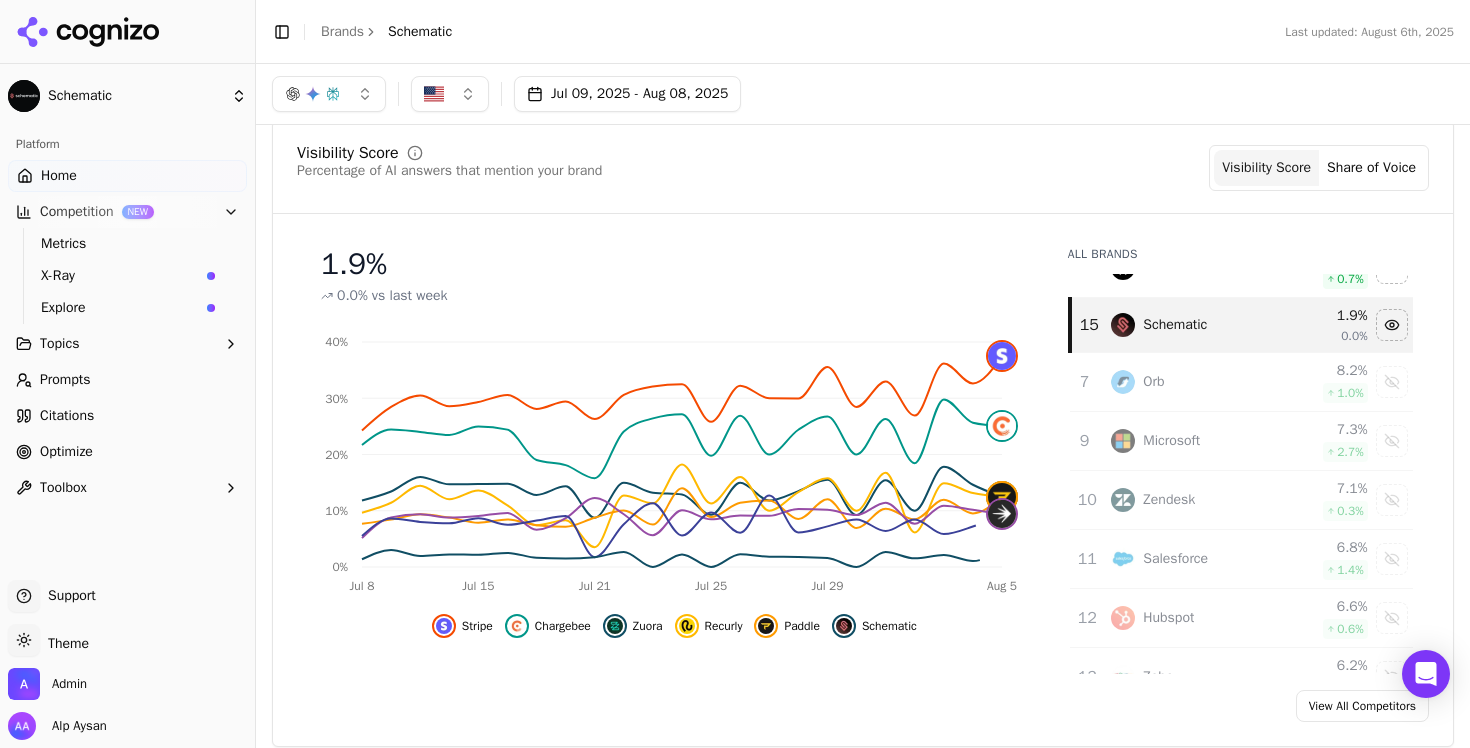 click on "Orb" at bounding box center [1188, 382] 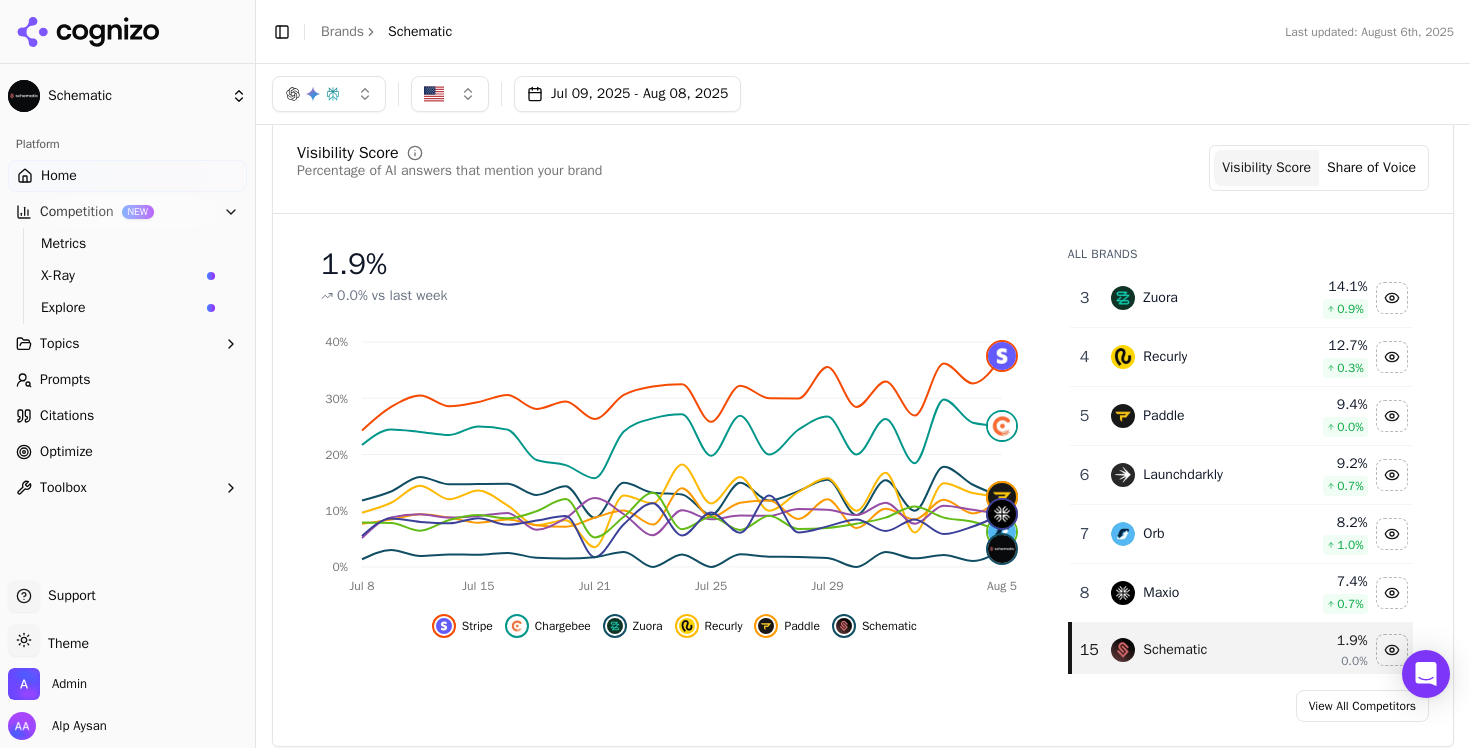 scroll, scrollTop: 129, scrollLeft: 0, axis: vertical 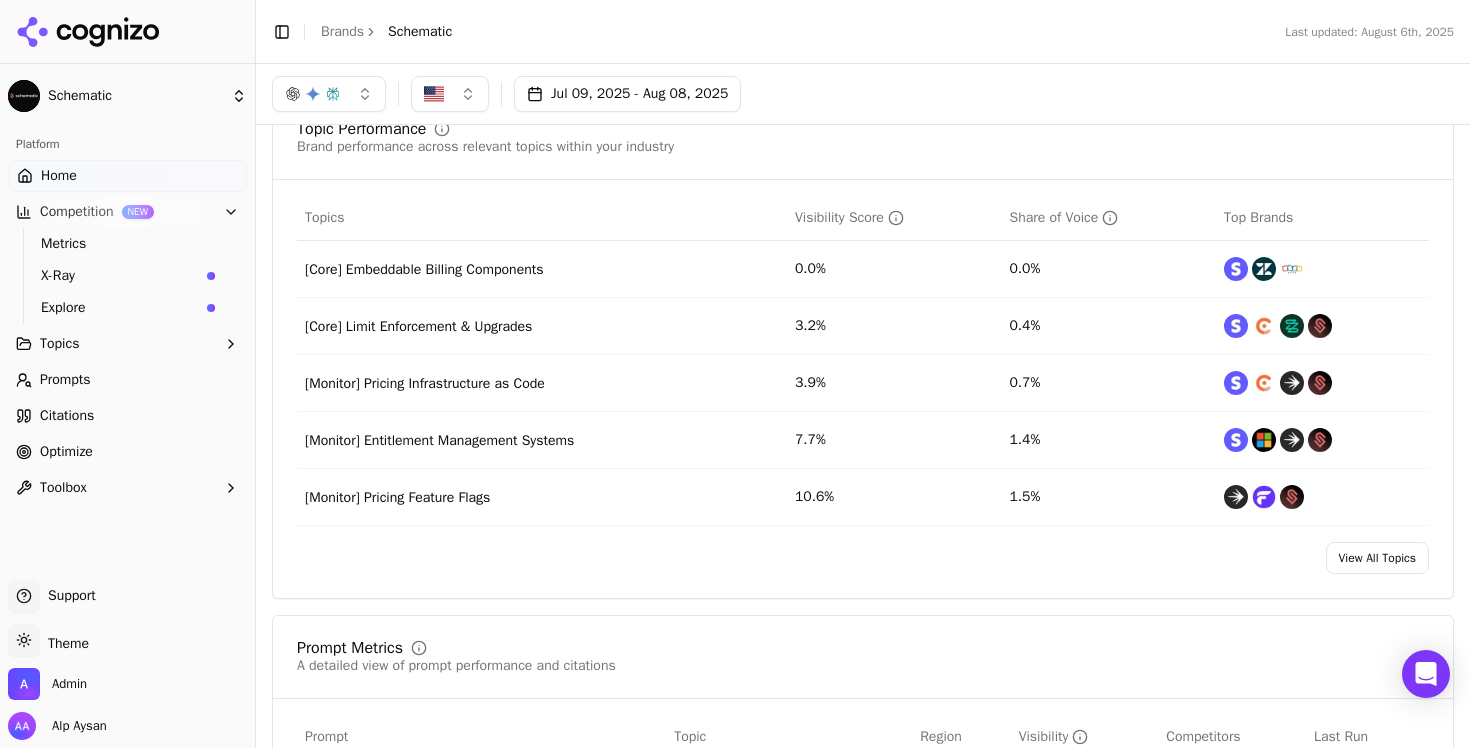 click on "Topics" at bounding box center (127, 344) 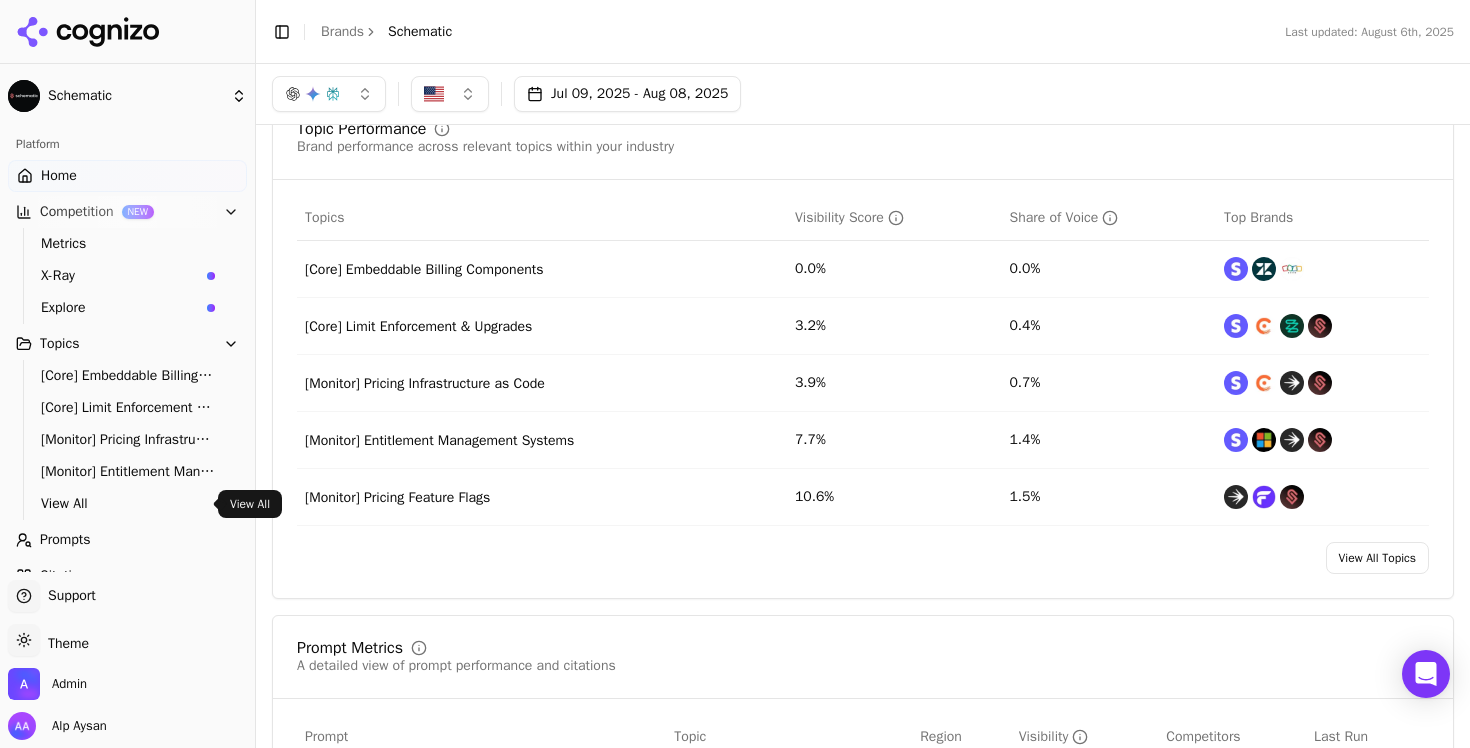 click on "View All" at bounding box center (128, 504) 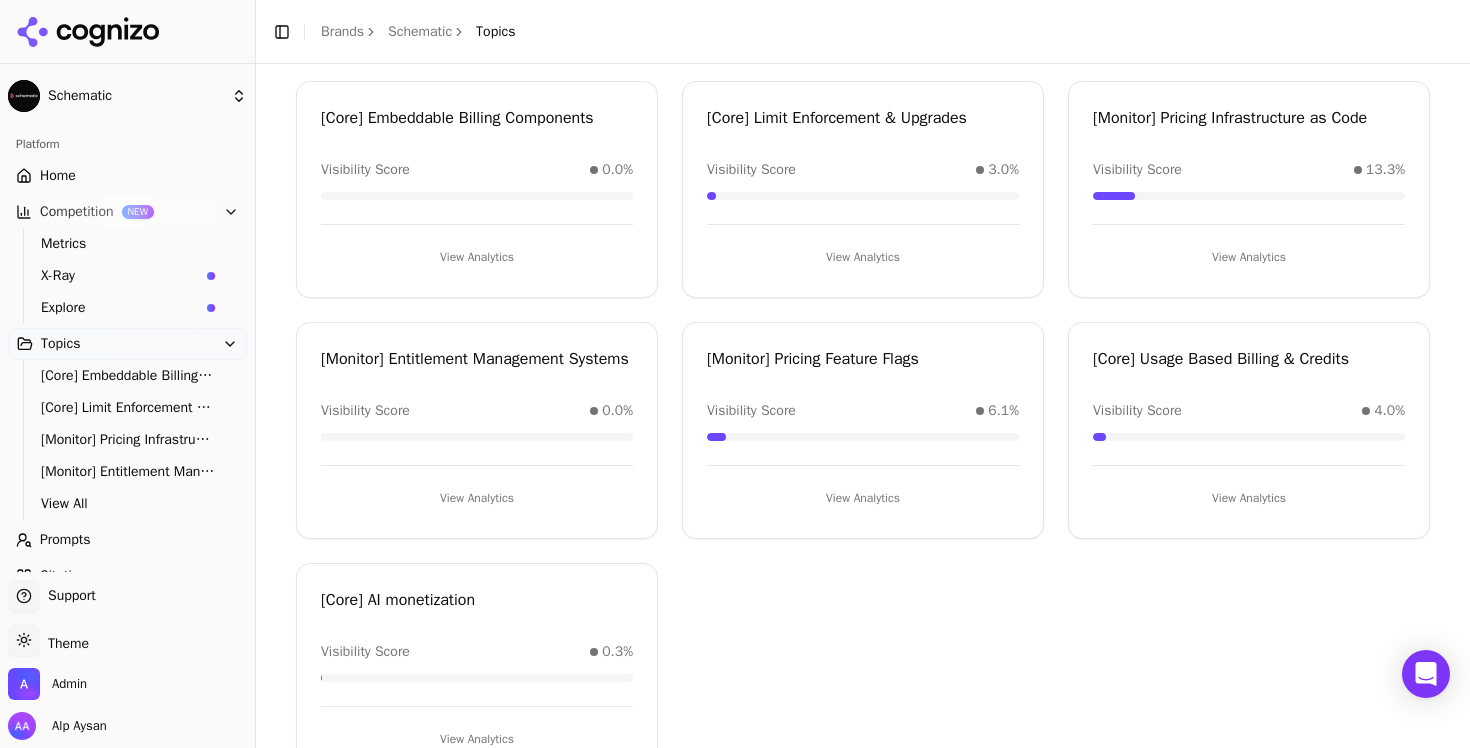 scroll, scrollTop: 76, scrollLeft: 0, axis: vertical 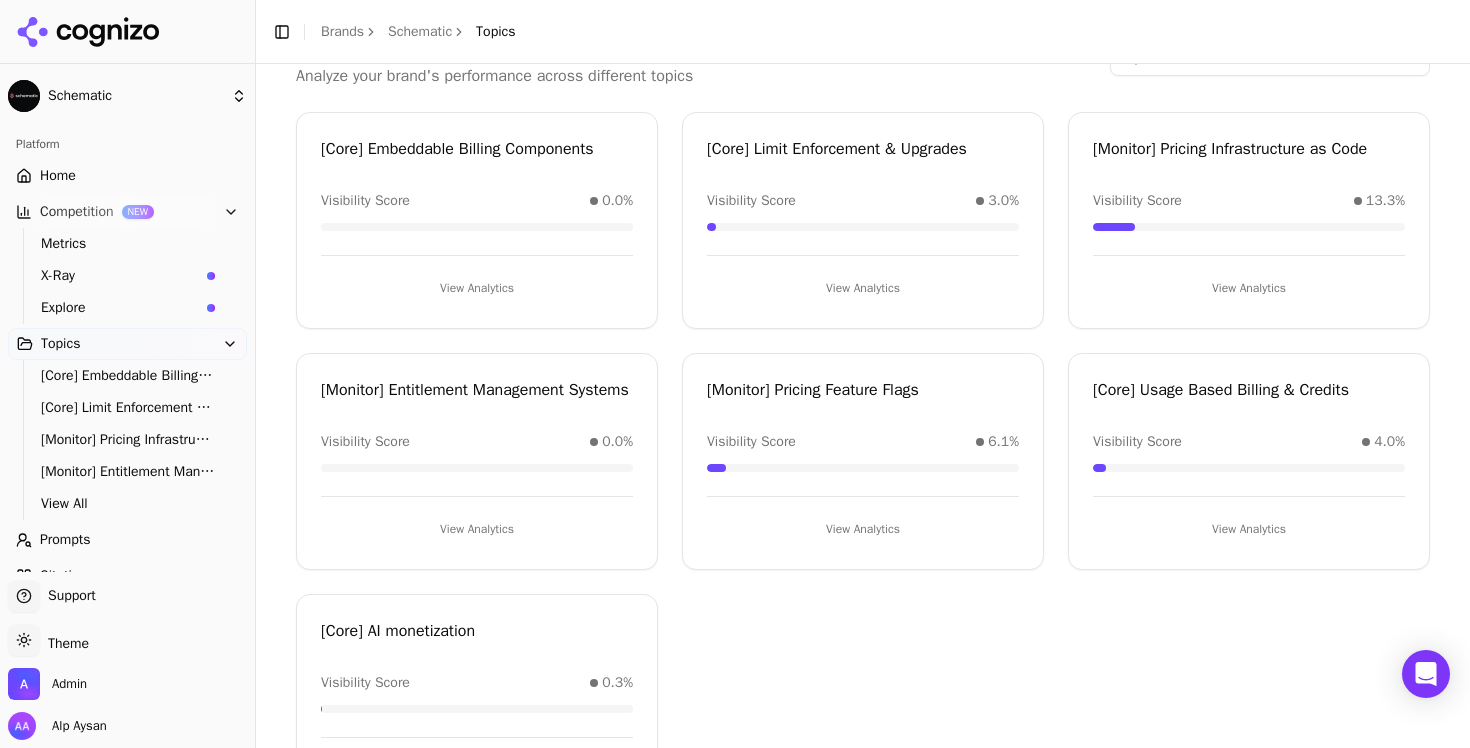 click on "Home" at bounding box center (127, 176) 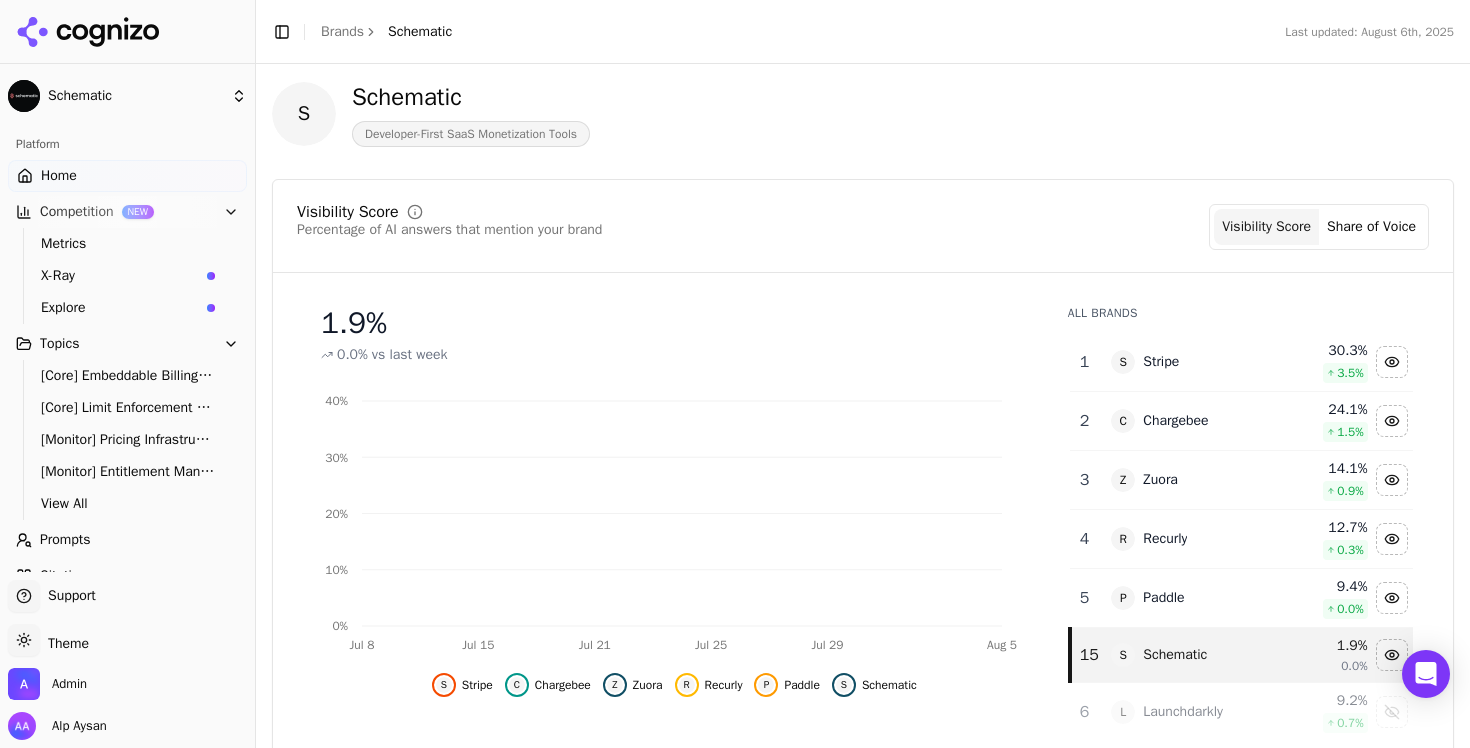 scroll, scrollTop: 137, scrollLeft: 0, axis: vertical 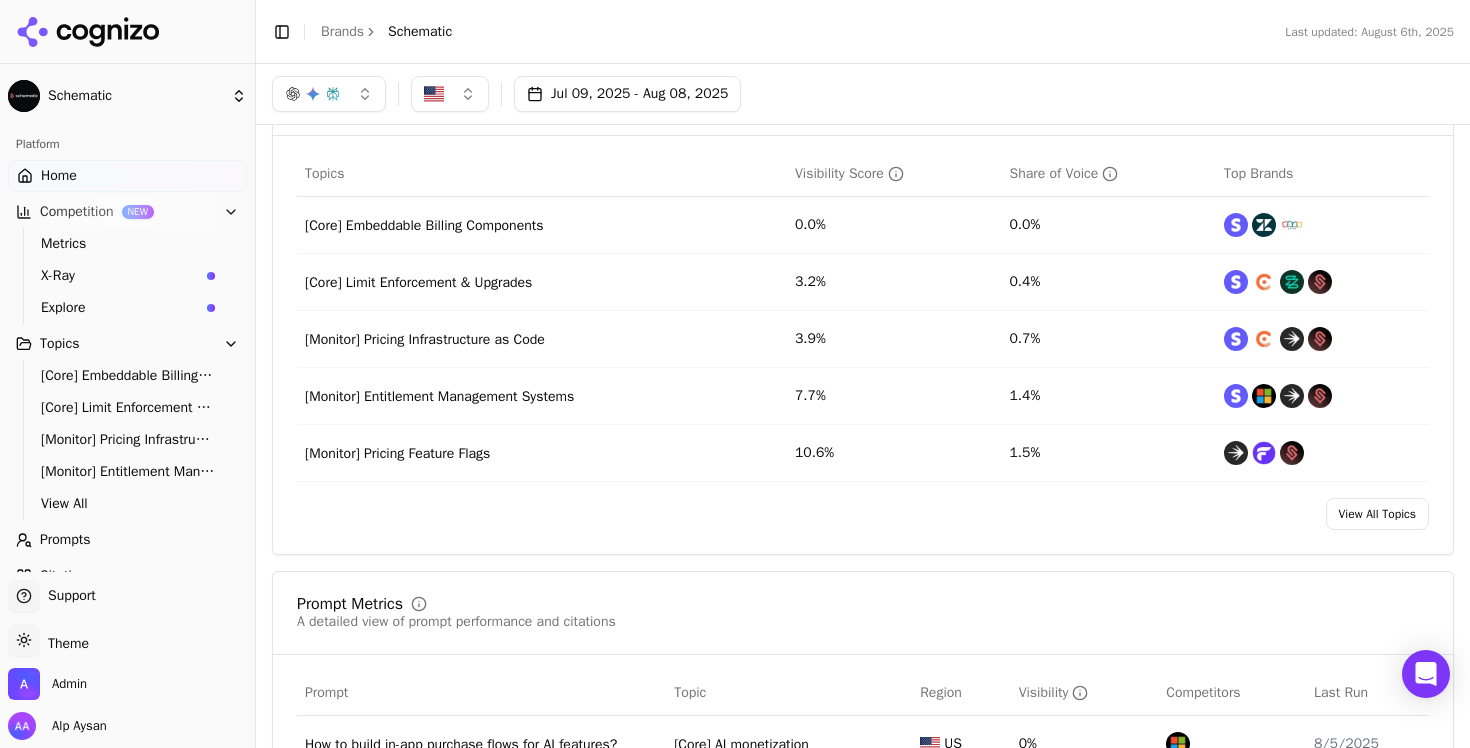 click on "[Core] Embeddable Billing Components" at bounding box center (424, 226) 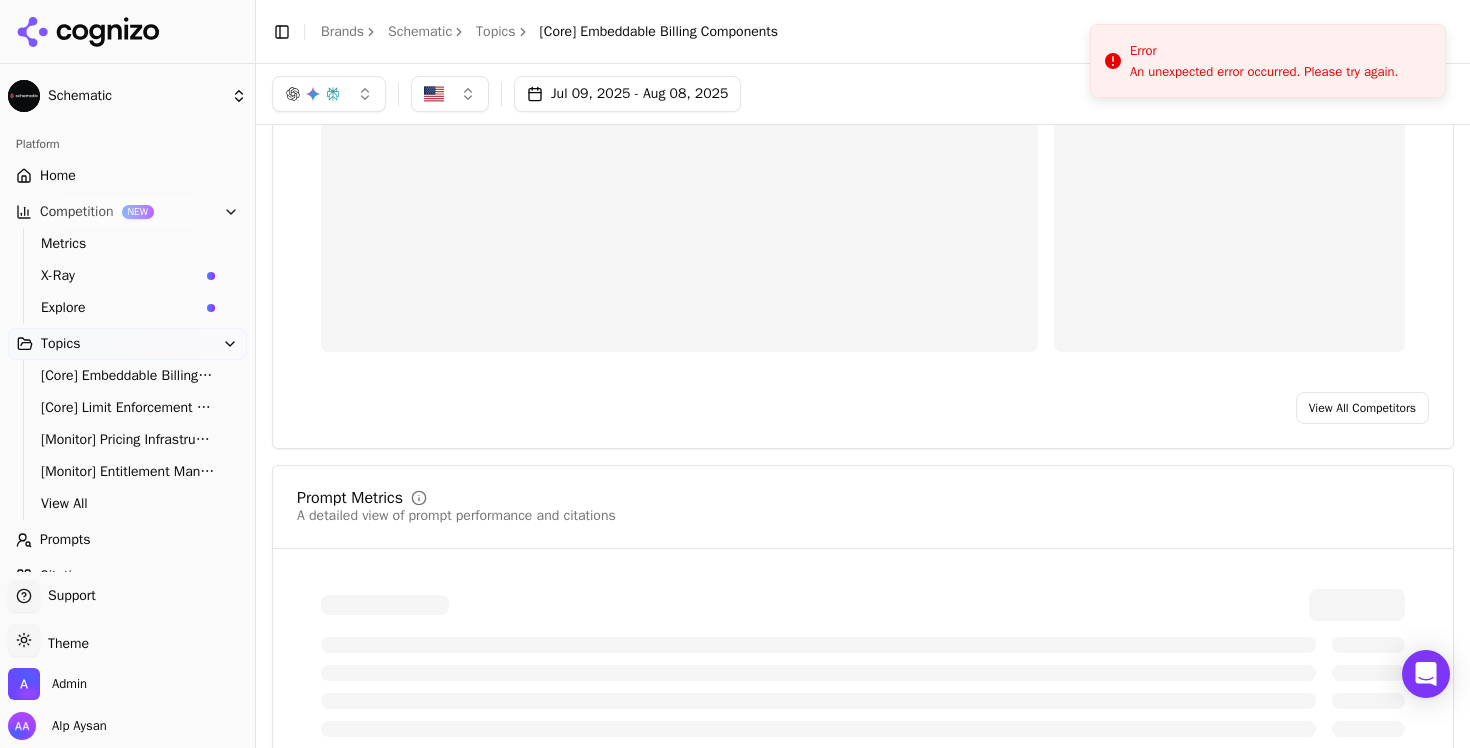 scroll, scrollTop: 194, scrollLeft: 0, axis: vertical 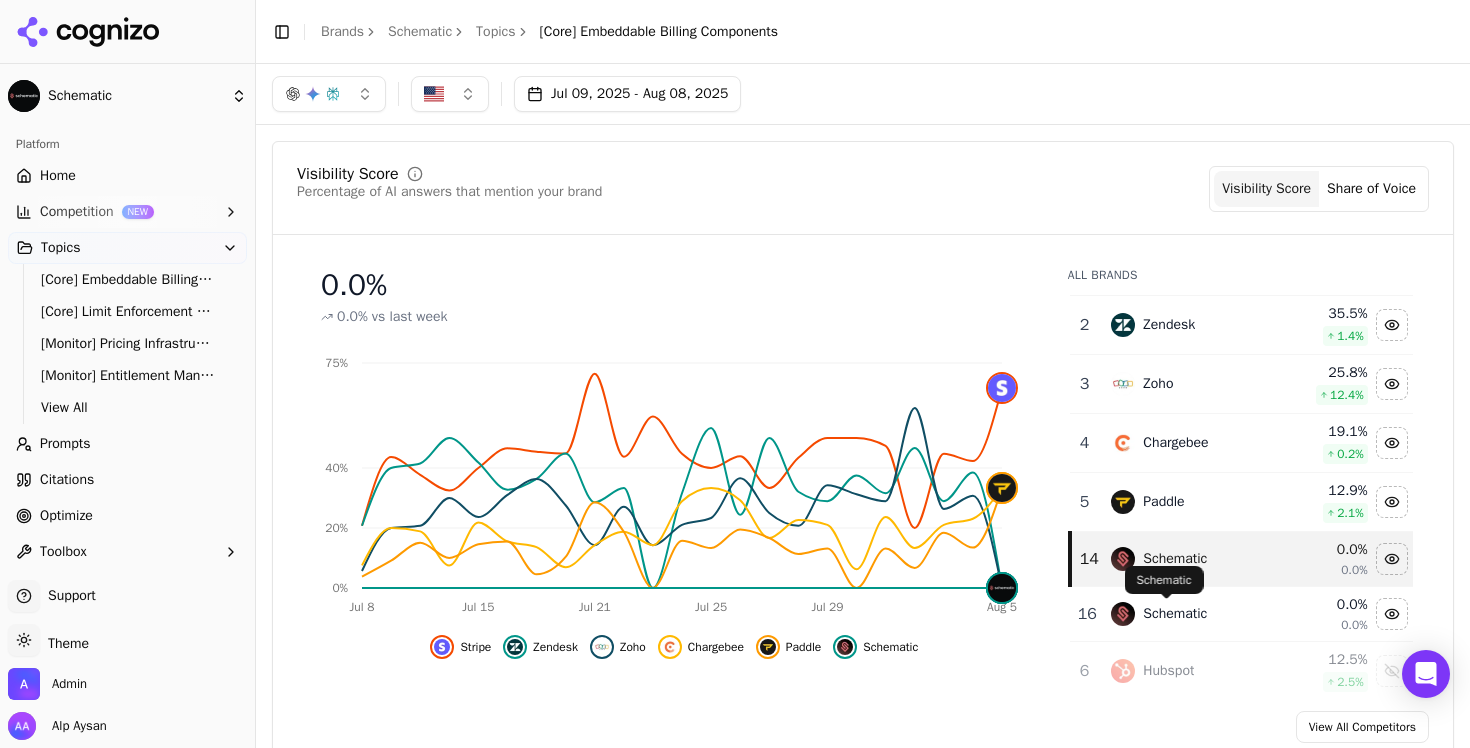 click on "Schematic" at bounding box center (1175, 614) 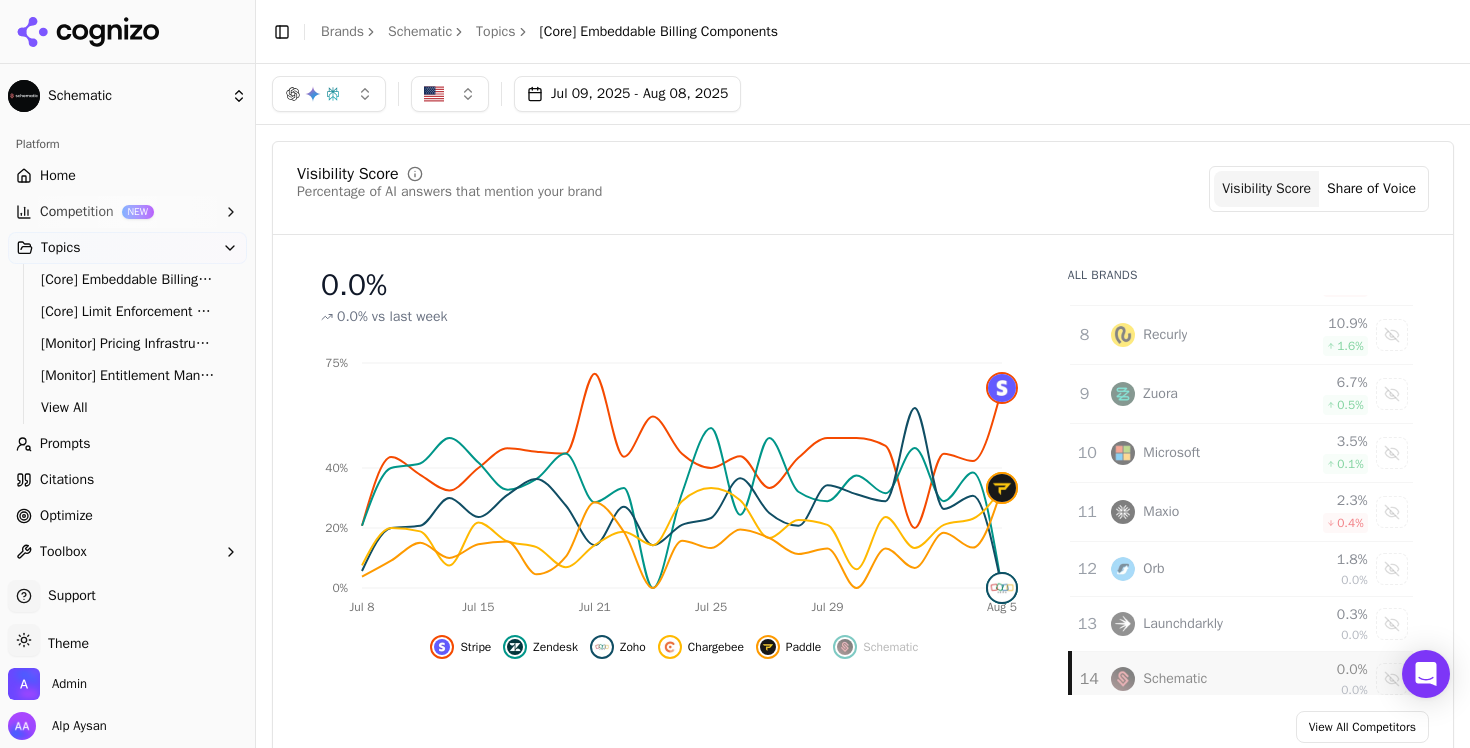 scroll, scrollTop: 416, scrollLeft: 0, axis: vertical 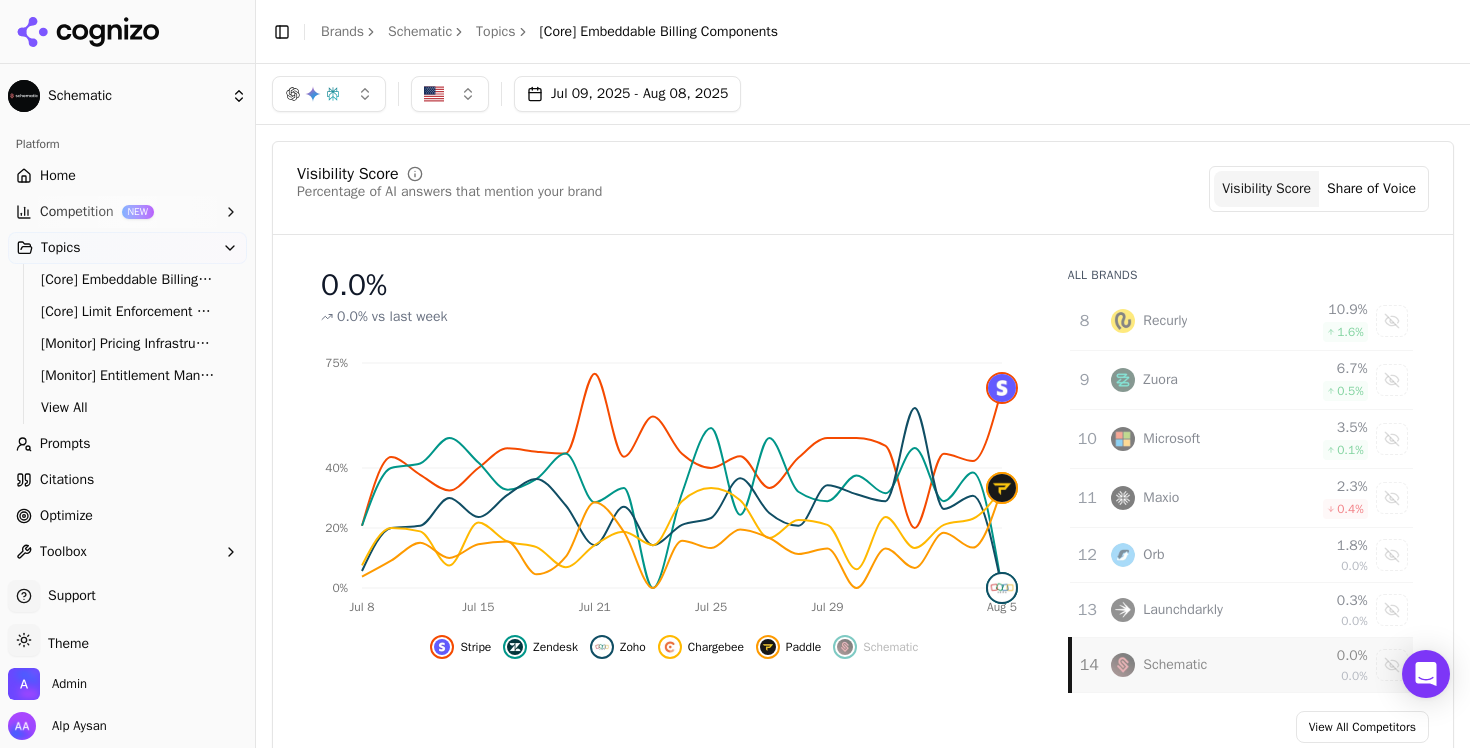 click on "Maxio" at bounding box center [1188, 498] 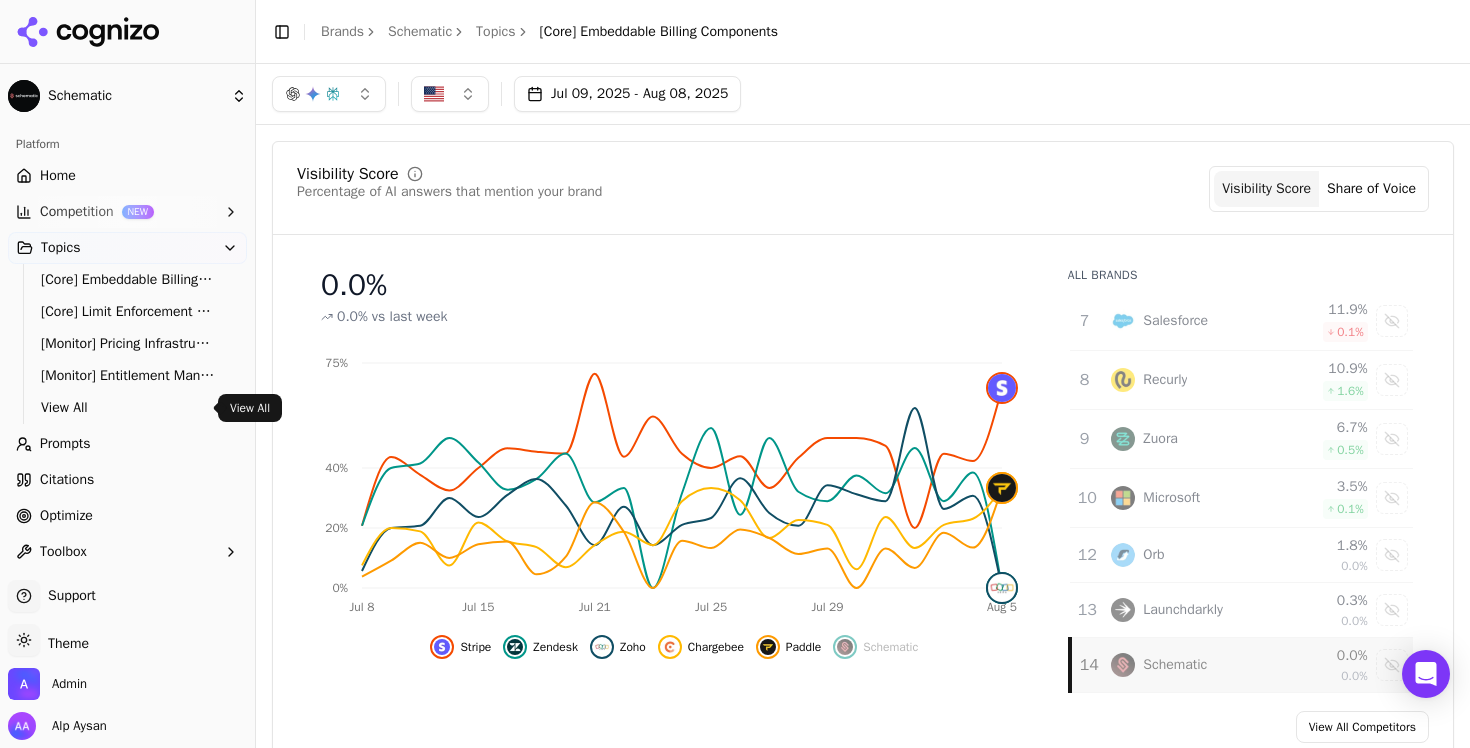 click on "View All" at bounding box center (128, 408) 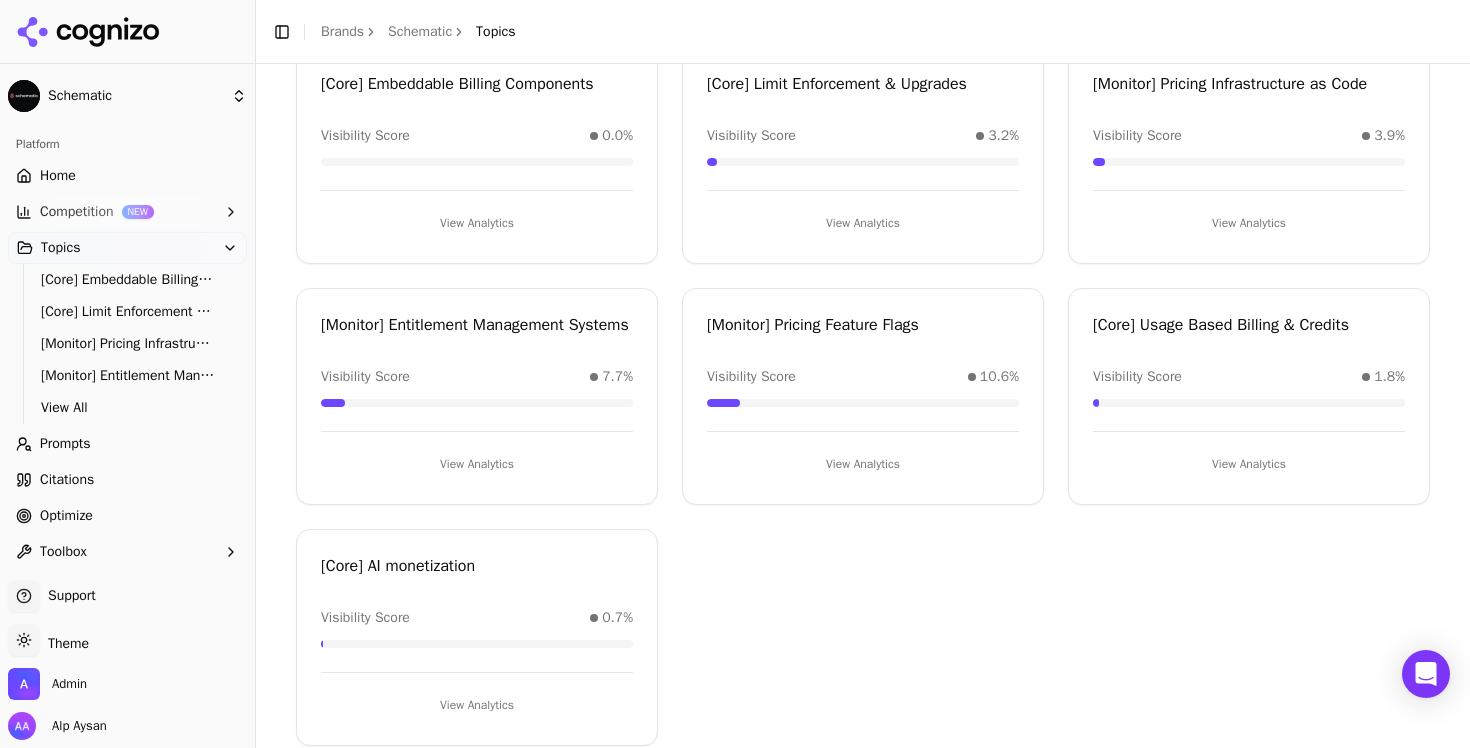 scroll, scrollTop: 119, scrollLeft: 0, axis: vertical 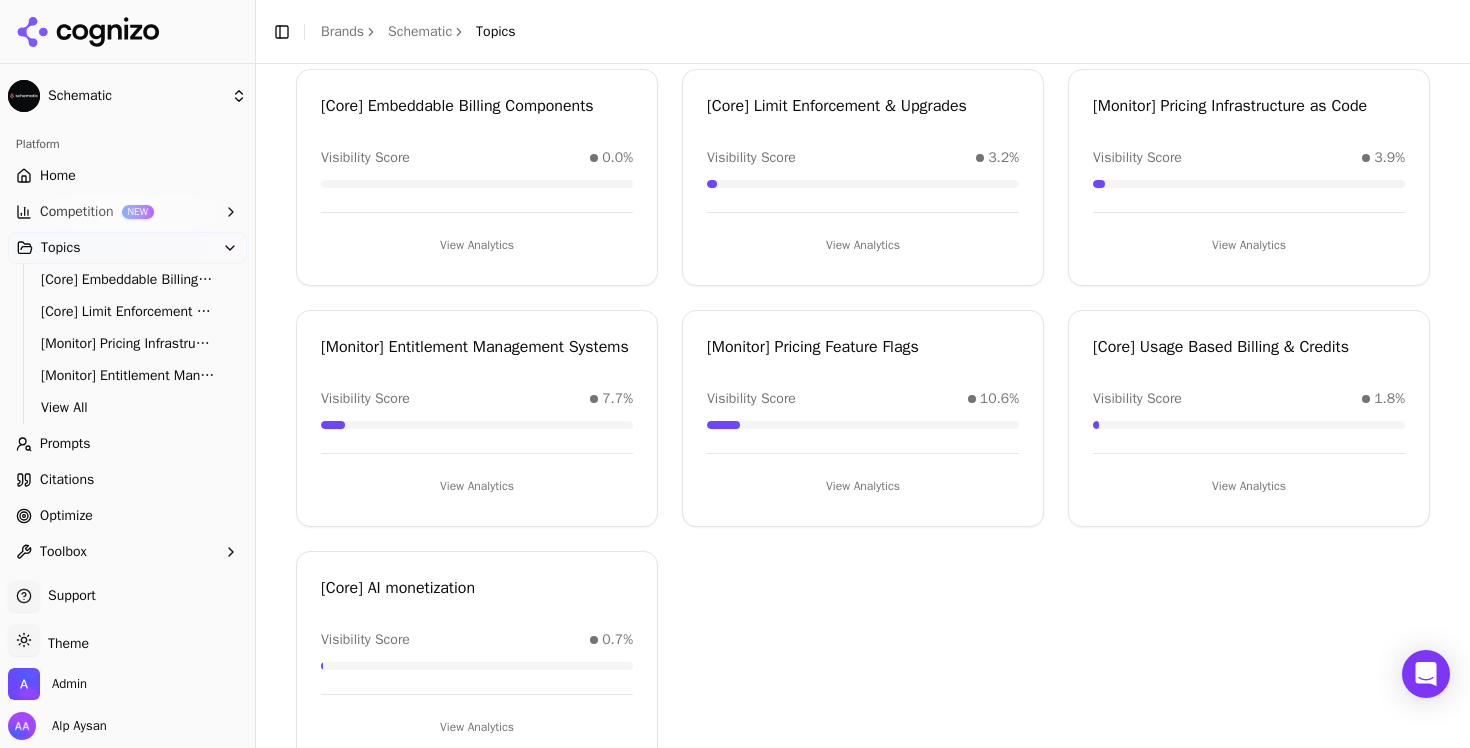 click on "View Analytics" at bounding box center [477, 486] 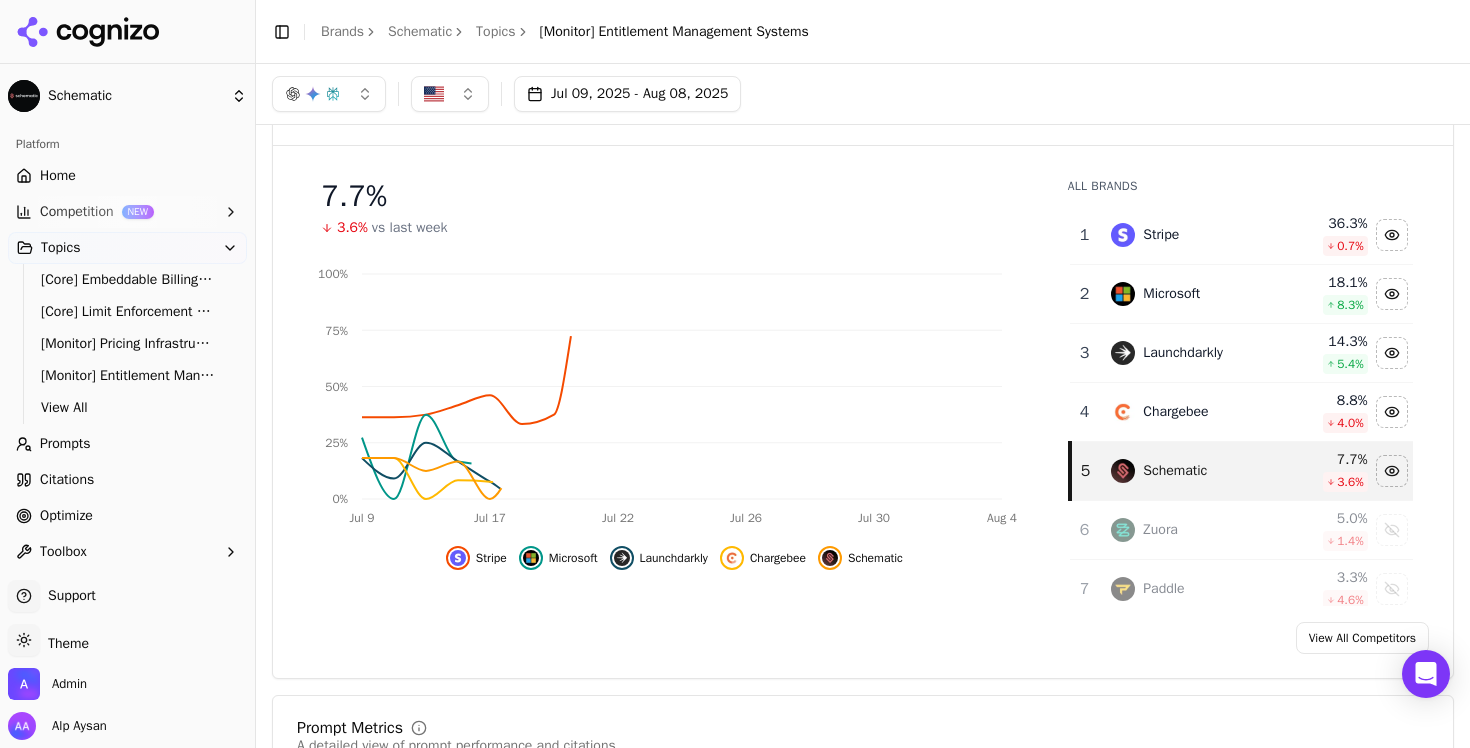 scroll, scrollTop: 0, scrollLeft: 0, axis: both 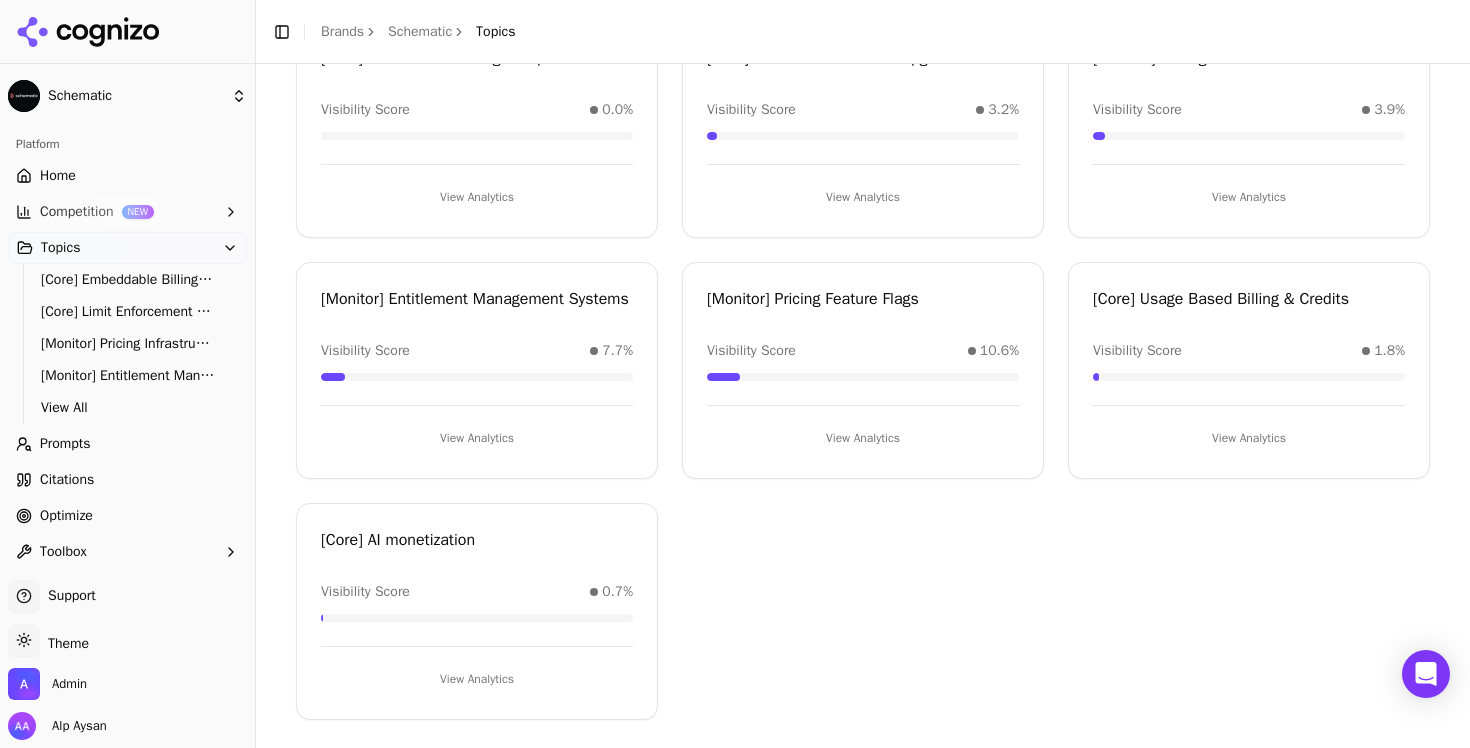 click on "View Analytics" at bounding box center [477, 679] 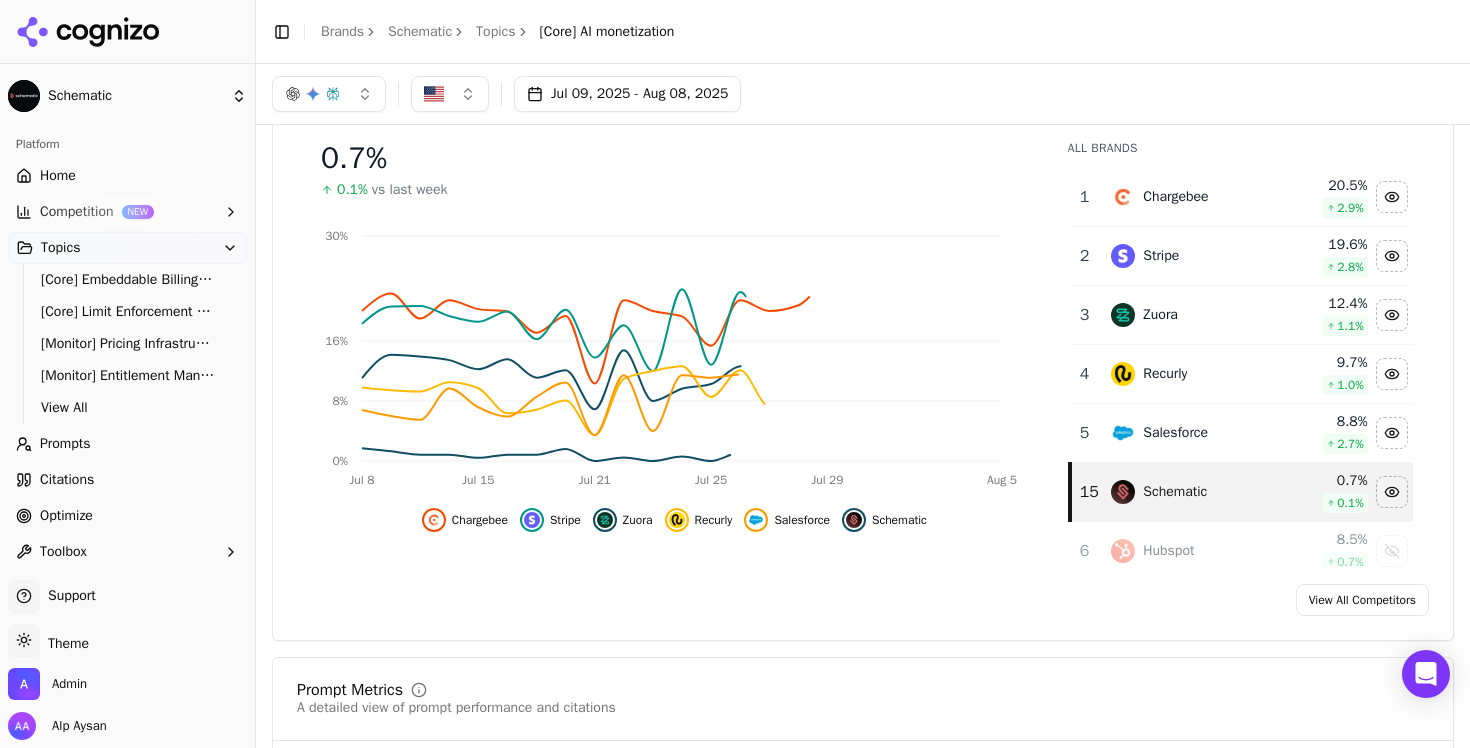 scroll, scrollTop: 105, scrollLeft: 0, axis: vertical 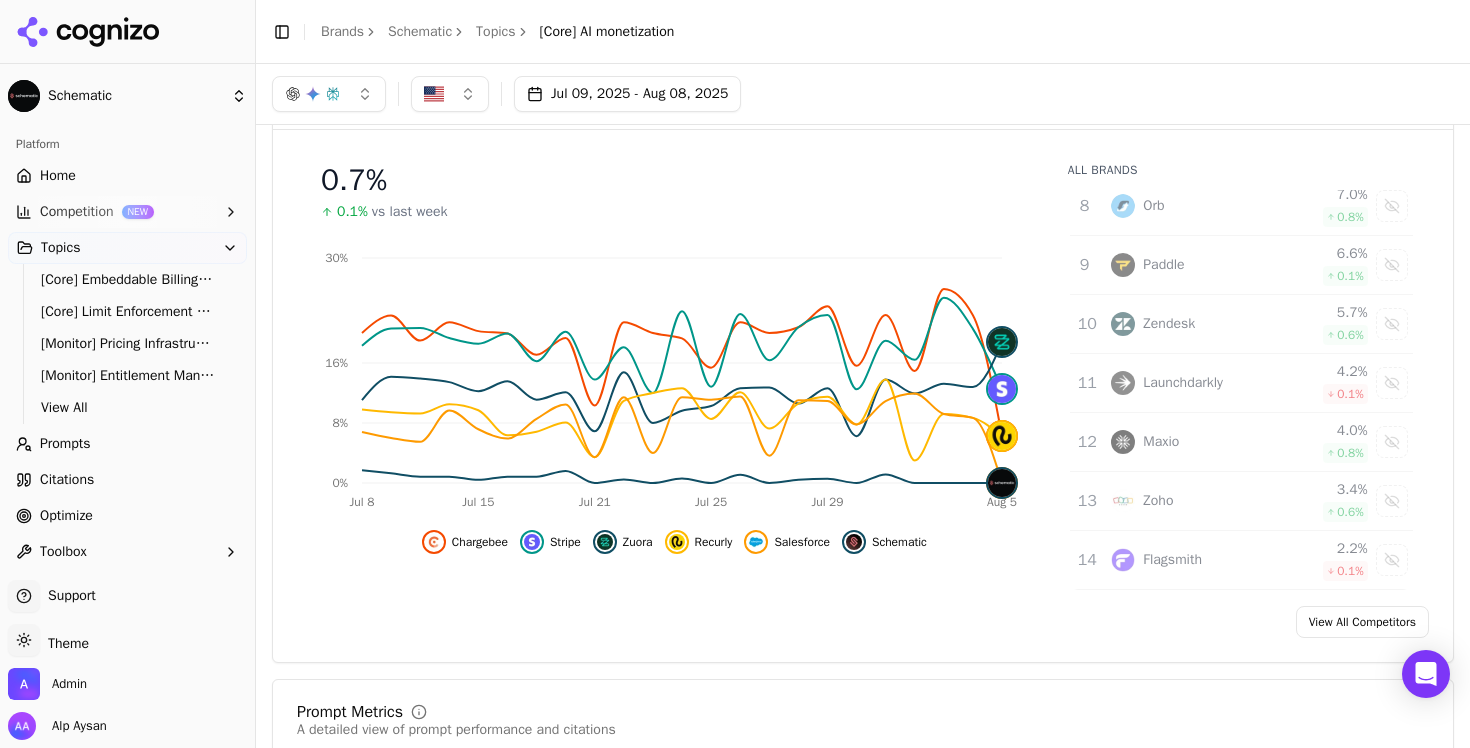 click on "Maxio" at bounding box center [1188, 442] 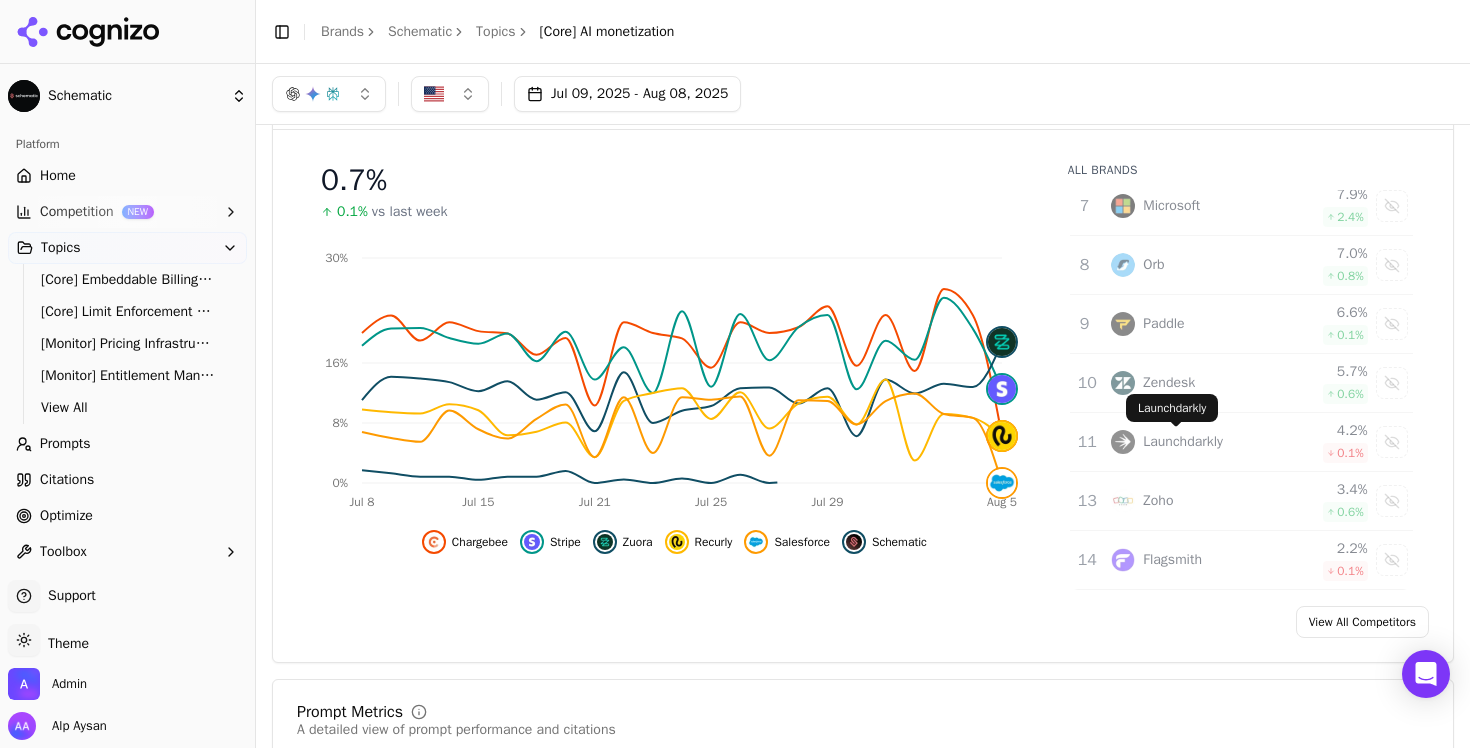 click on "Launchdarkly" at bounding box center (1172, 408) 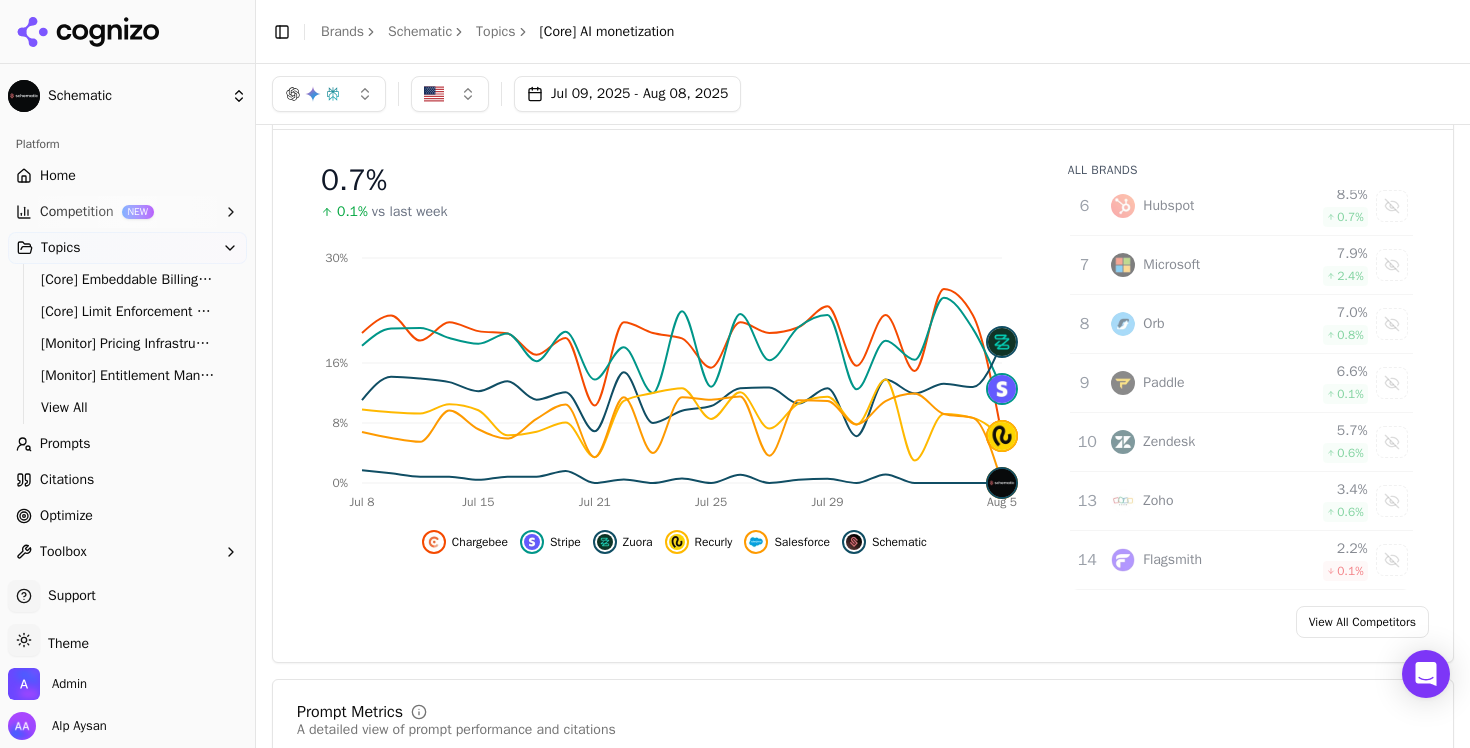 click on "Citations" at bounding box center [127, 480] 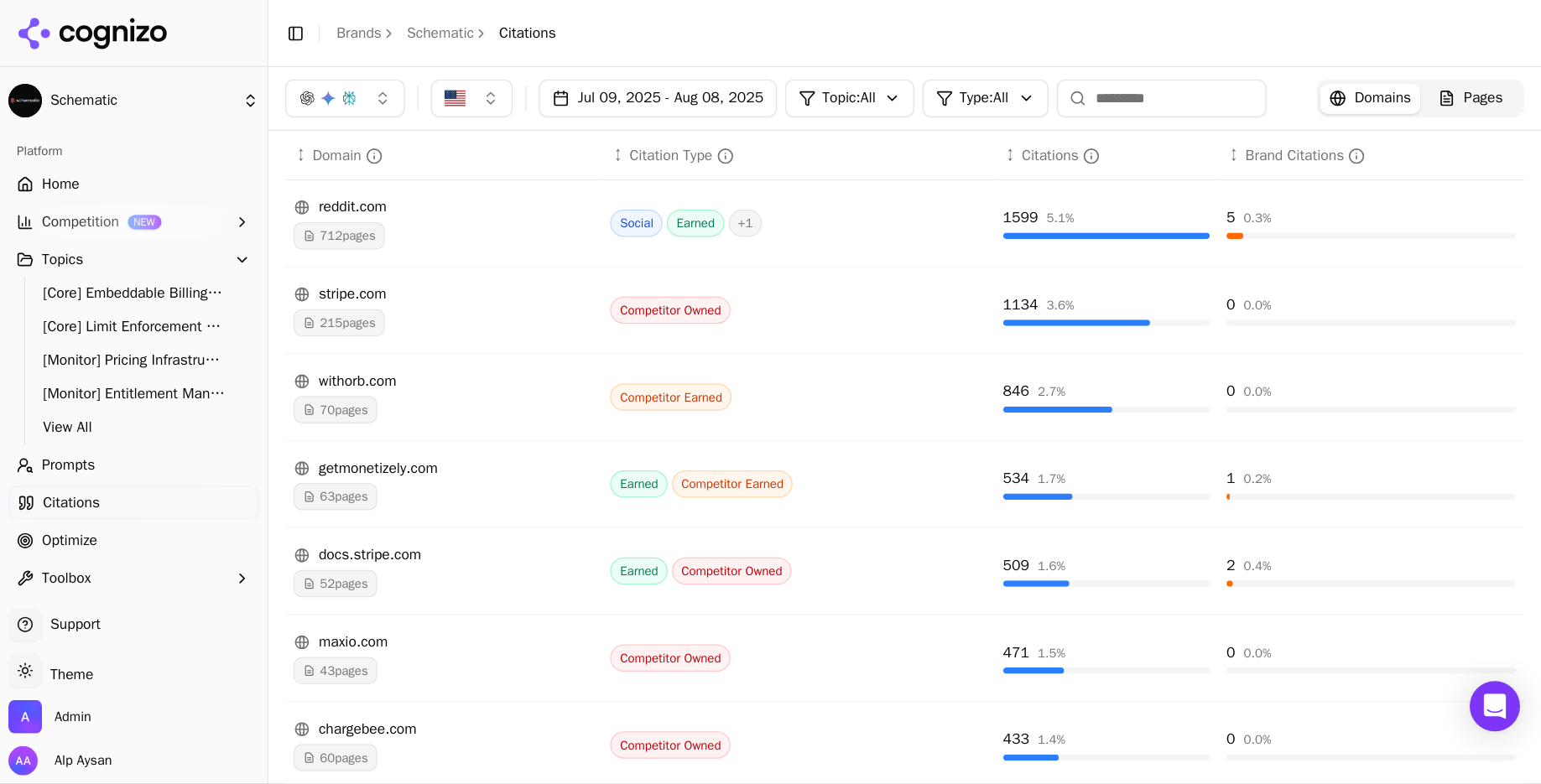 scroll, scrollTop: 216, scrollLeft: 0, axis: vertical 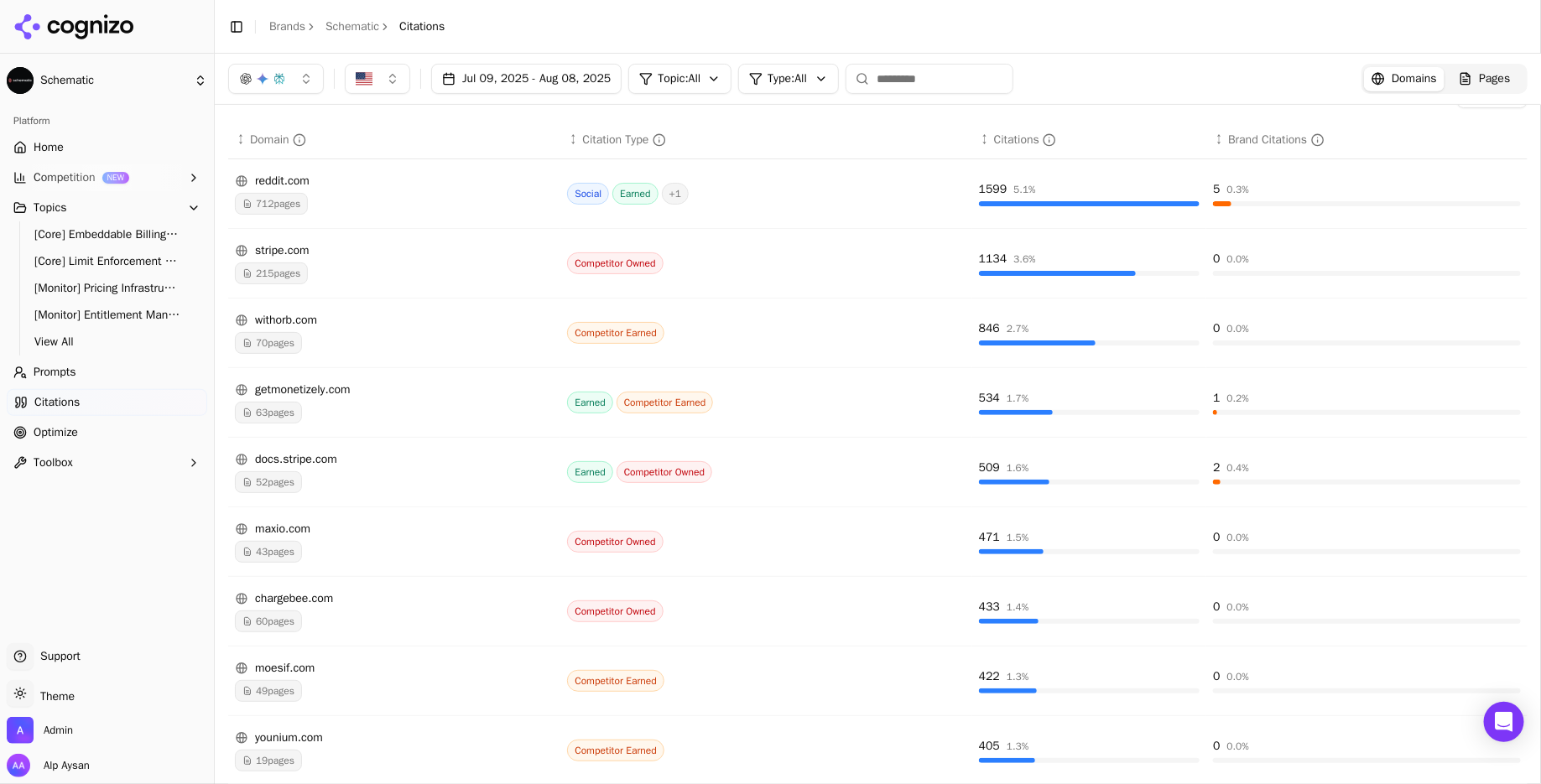 click on "Home" at bounding box center [49, 148] 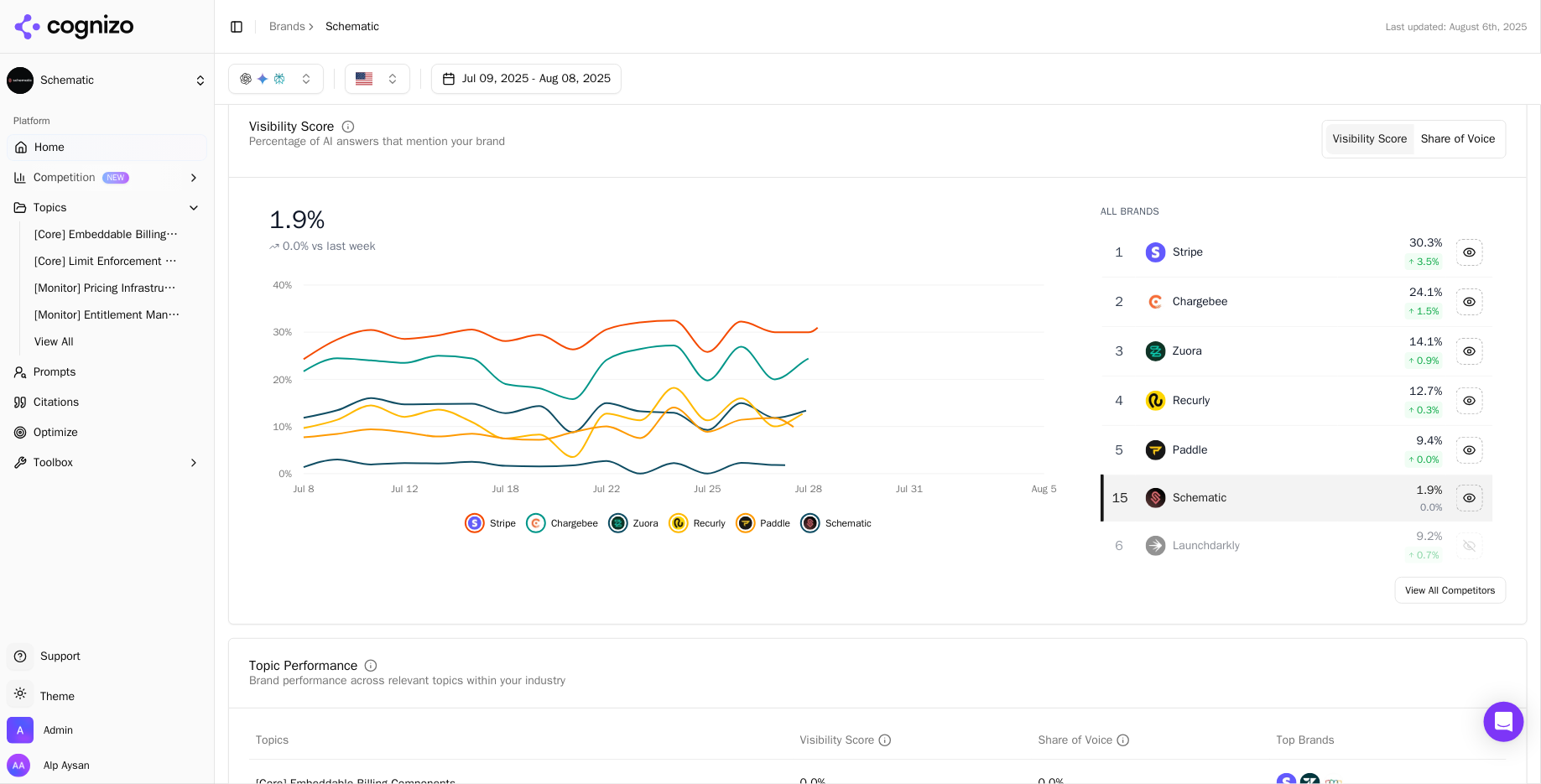 scroll, scrollTop: 102, scrollLeft: 0, axis: vertical 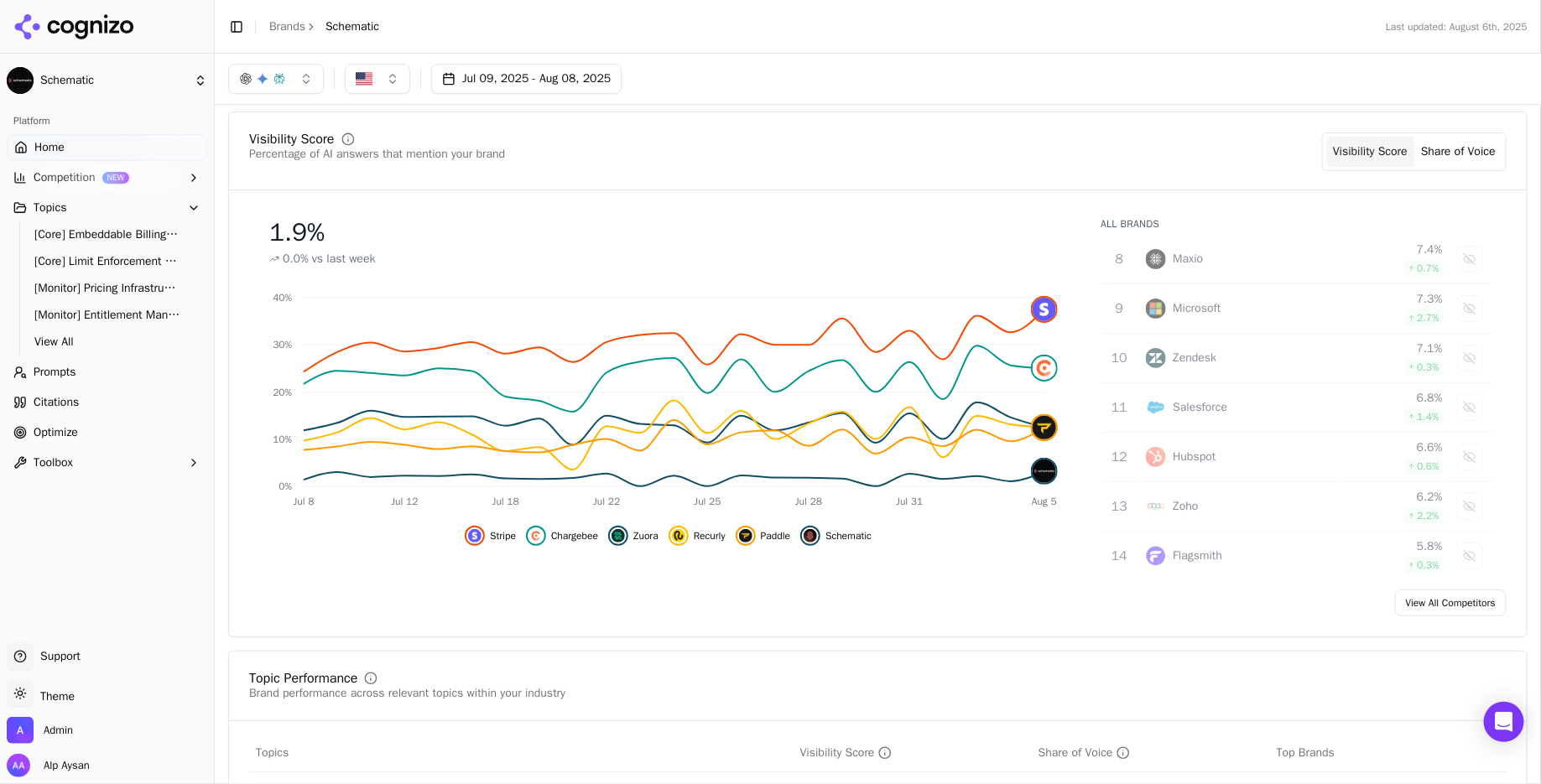 click on "Optimize" at bounding box center (55, 433) 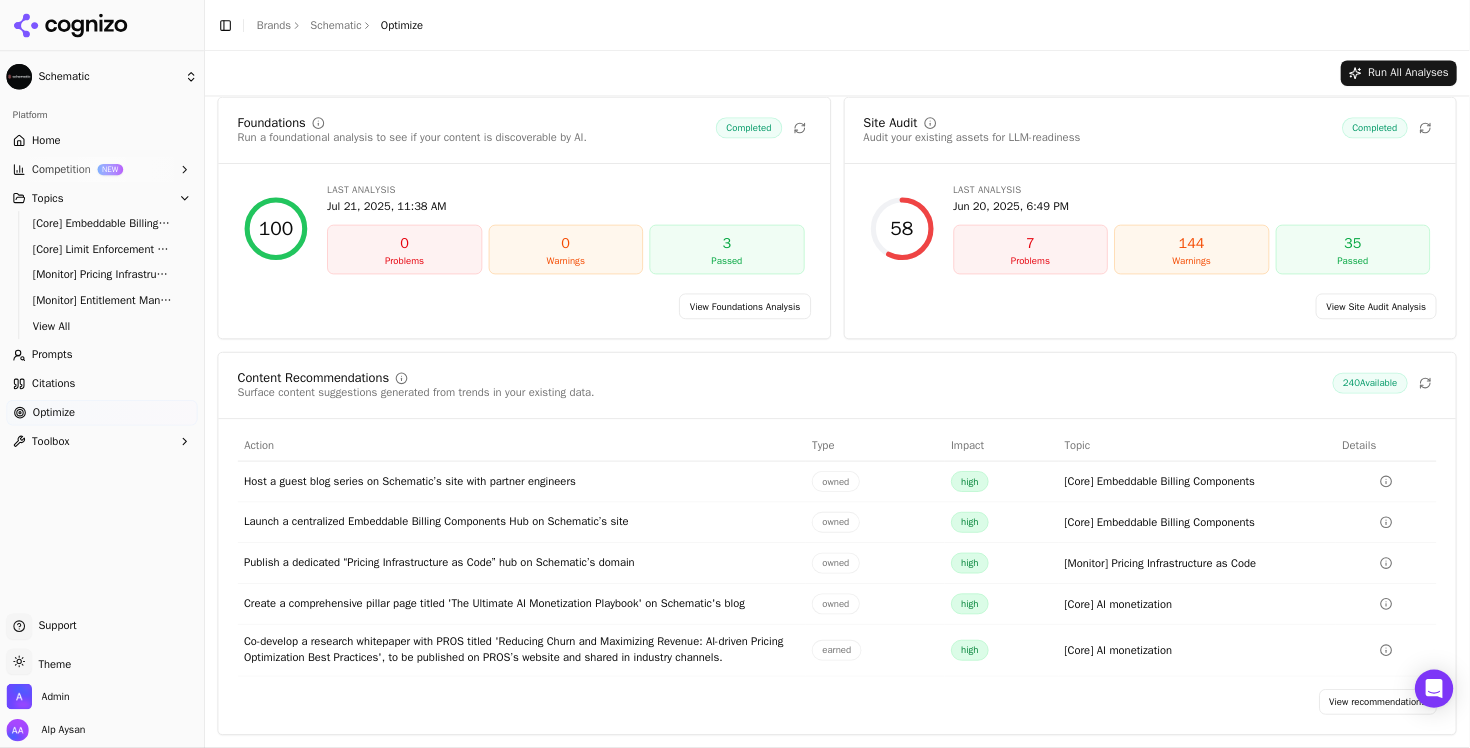 scroll, scrollTop: 30, scrollLeft: 0, axis: vertical 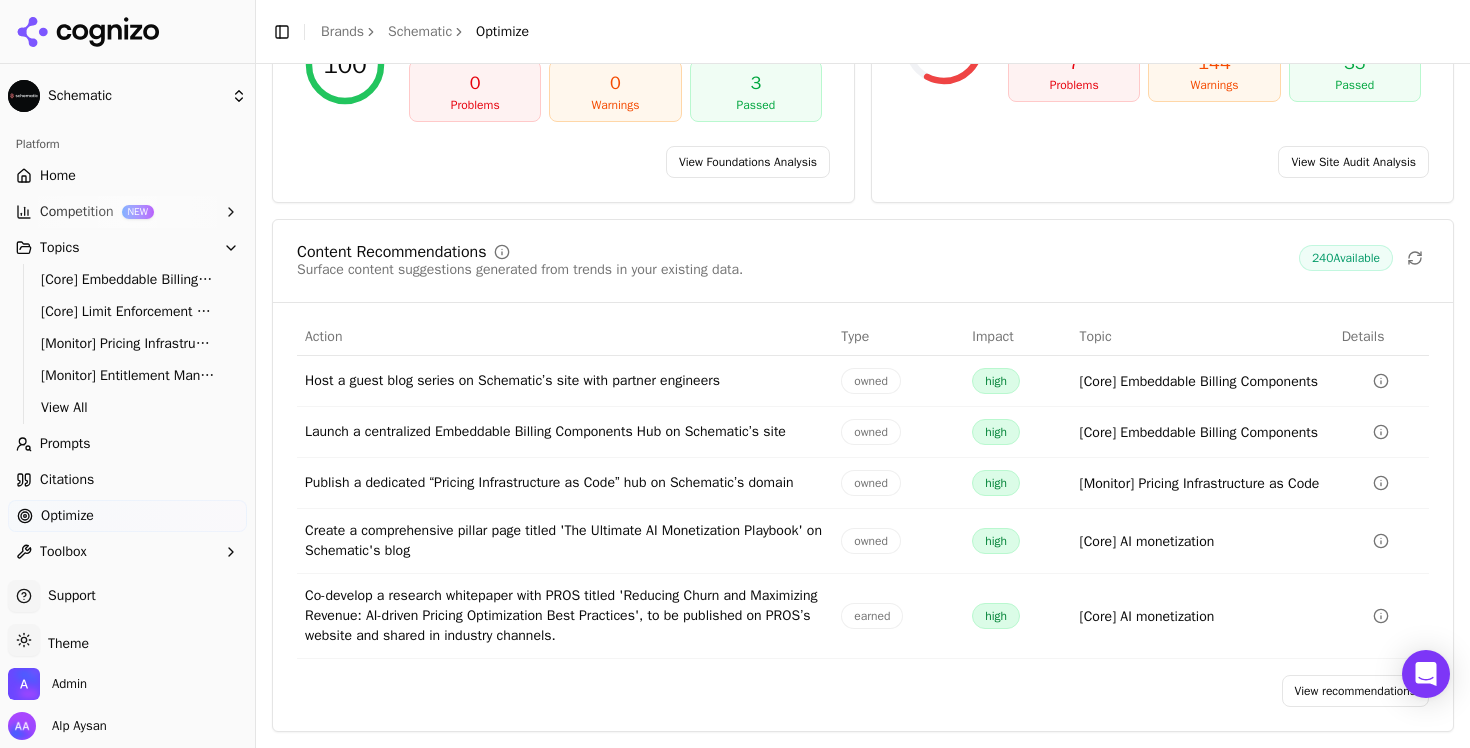 click on "View recommendations" at bounding box center [1356, 691] 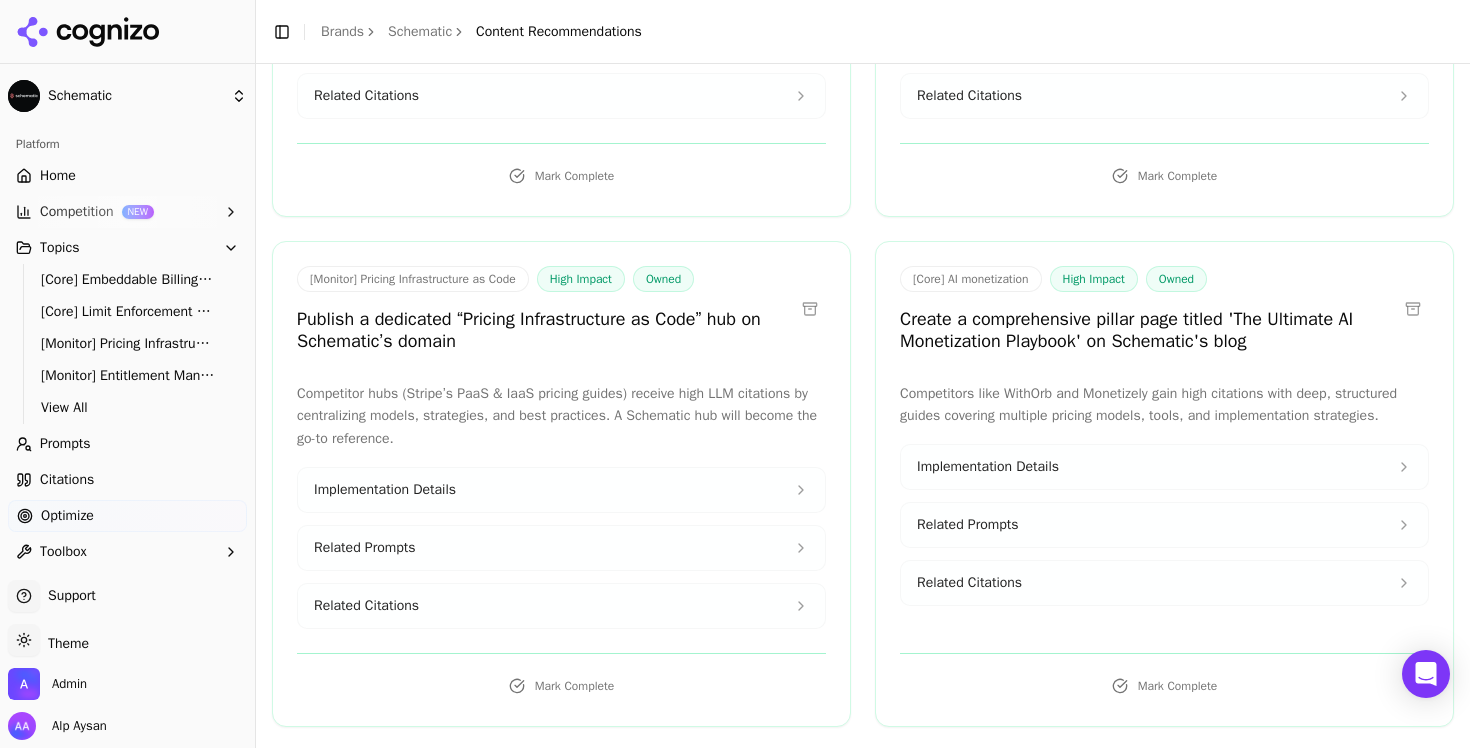 scroll, scrollTop: 481, scrollLeft: 0, axis: vertical 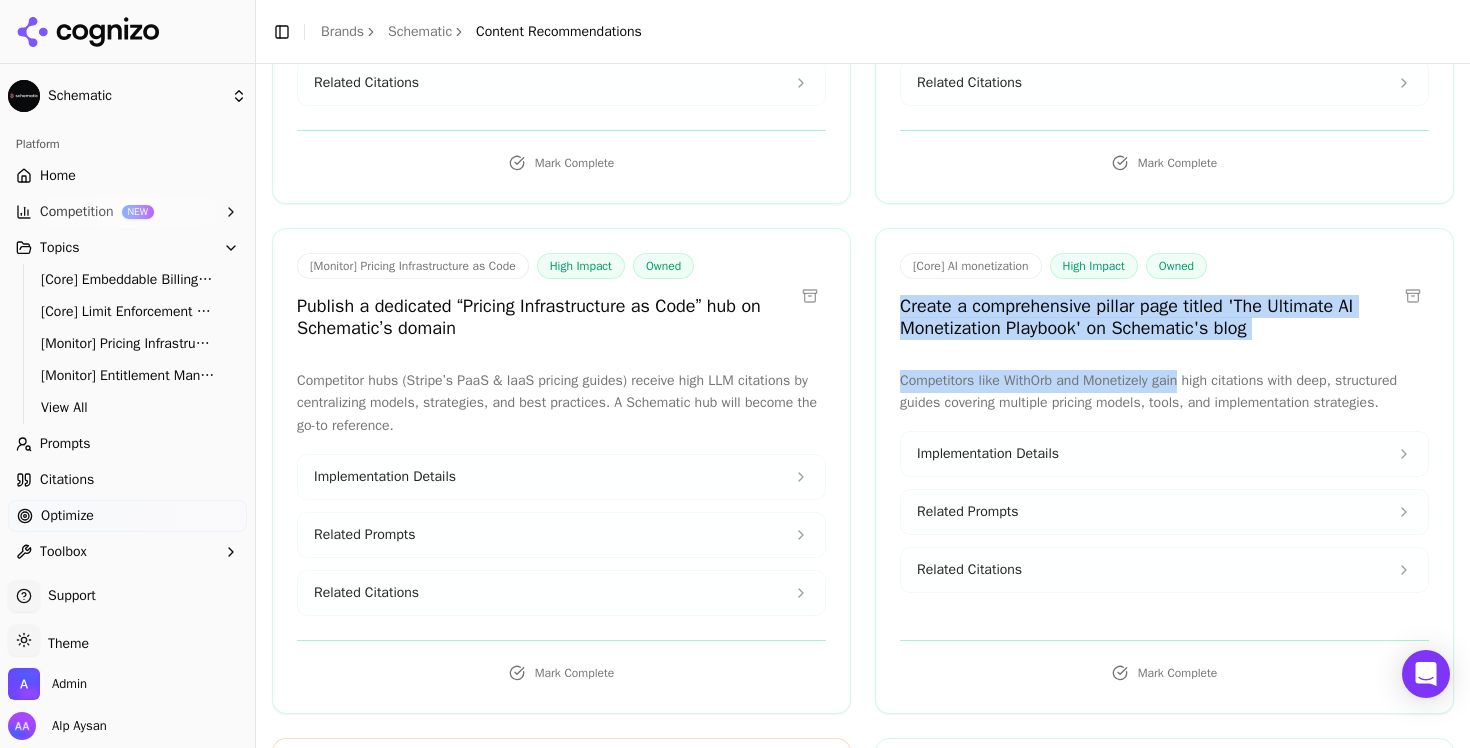 drag, startPoint x: 893, startPoint y: 302, endPoint x: 1188, endPoint y: 378, distance: 304.63257 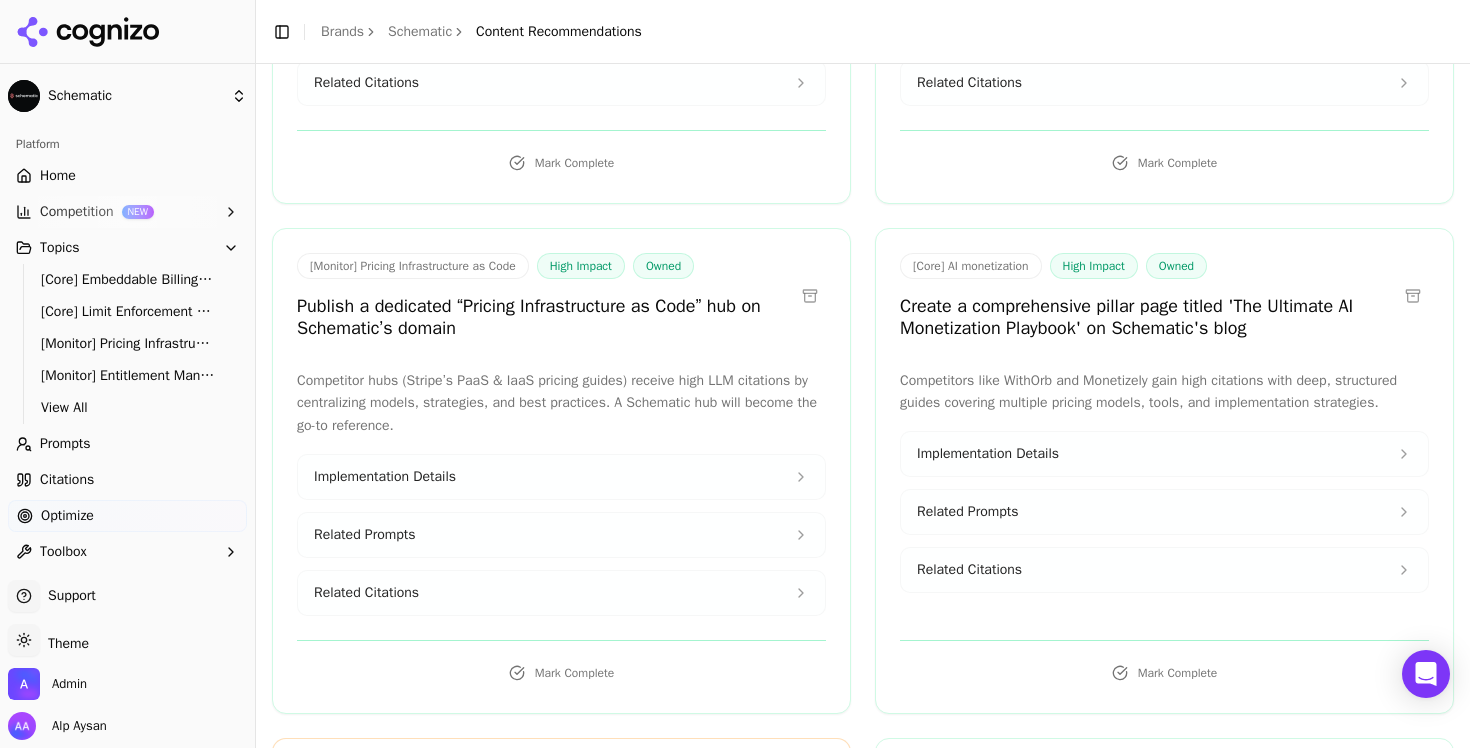 scroll, scrollTop: 506, scrollLeft: 0, axis: vertical 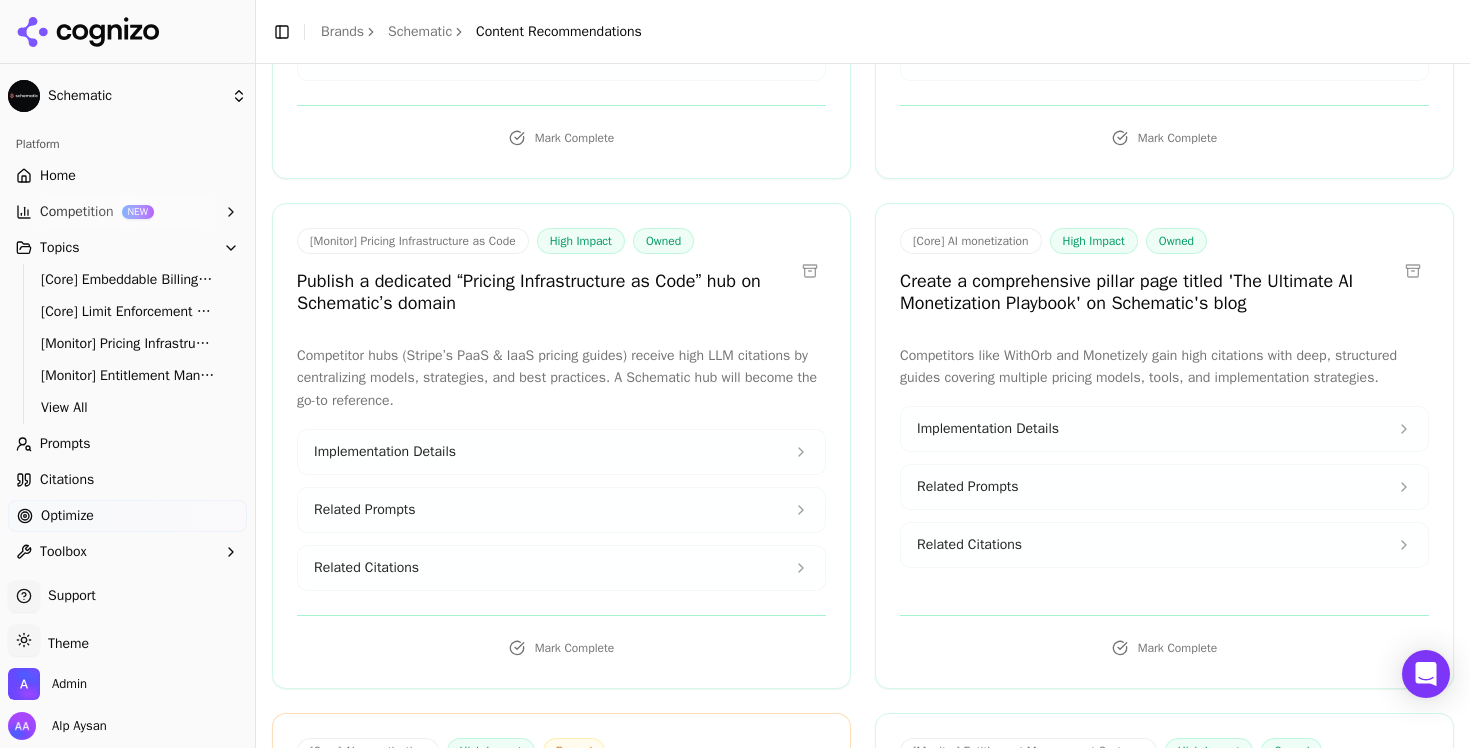 click on "[Core] Embeddable Billing Components High Impact Owned Host a guest blog series on Schematic’s site with partner engineers Co-authored deep dives by Stripe, Chargebee or Blaze.tech engineers will leverage their authority and drive citations. Implementation Details Related Prompts Related Citations Mark Complete [Core] Embeddable Billing Components High Impact Owned Launch a centralized Embeddable Billing Components Hub on Schematic’s site Competitors maintain specialized hubs for portal/billing content; an all-in-one resource center will boost top-level citations. Implementation Details Related Prompts Related Citations Mark Complete [Monitor] Pricing Infrastructure as Code High Impact Owned Publish a dedicated “Pricing Infrastructure as Code” hub on Schematic’s domain Competitor hubs (Stripe’s PaaS & IaaS pricing guides) receive high LLM citations by centralizing models, strategies, and best practices. A Schematic hub will become the go-to reference. Implementation Details Related Prompts Owned" at bounding box center [863, 30086] 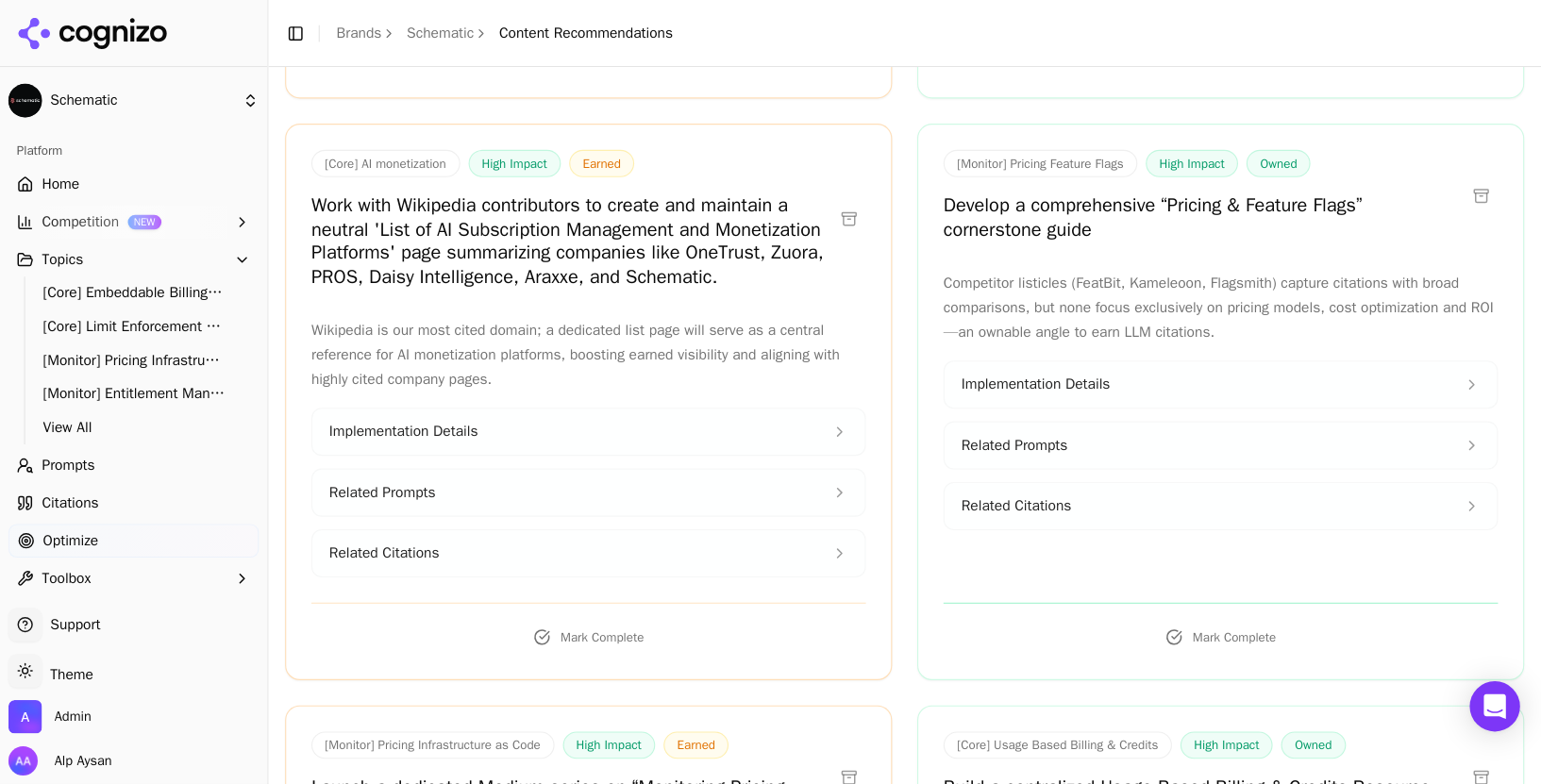 scroll, scrollTop: 1562, scrollLeft: 0, axis: vertical 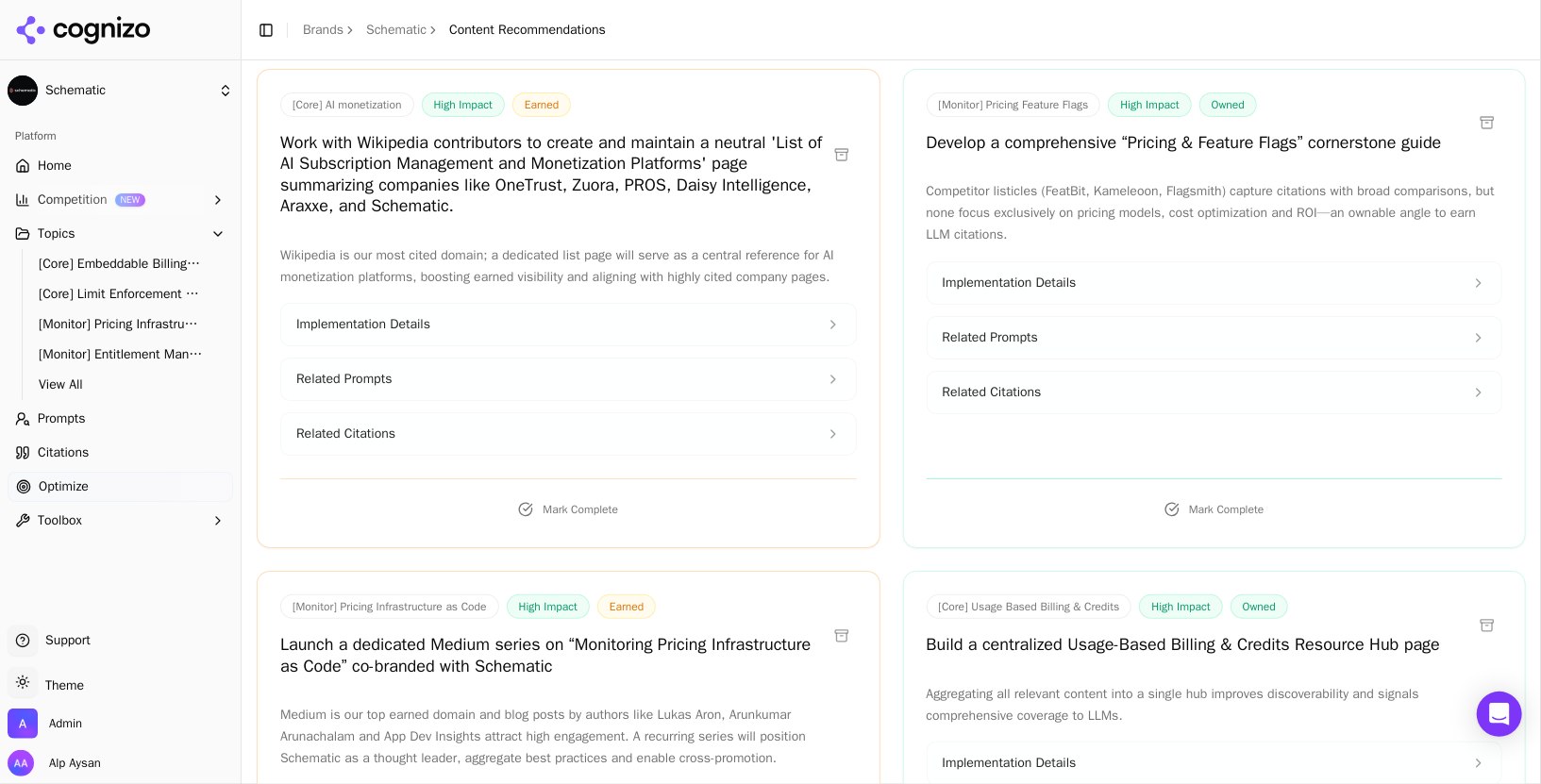 click on "Related Citations" at bounding box center [1214, 392] 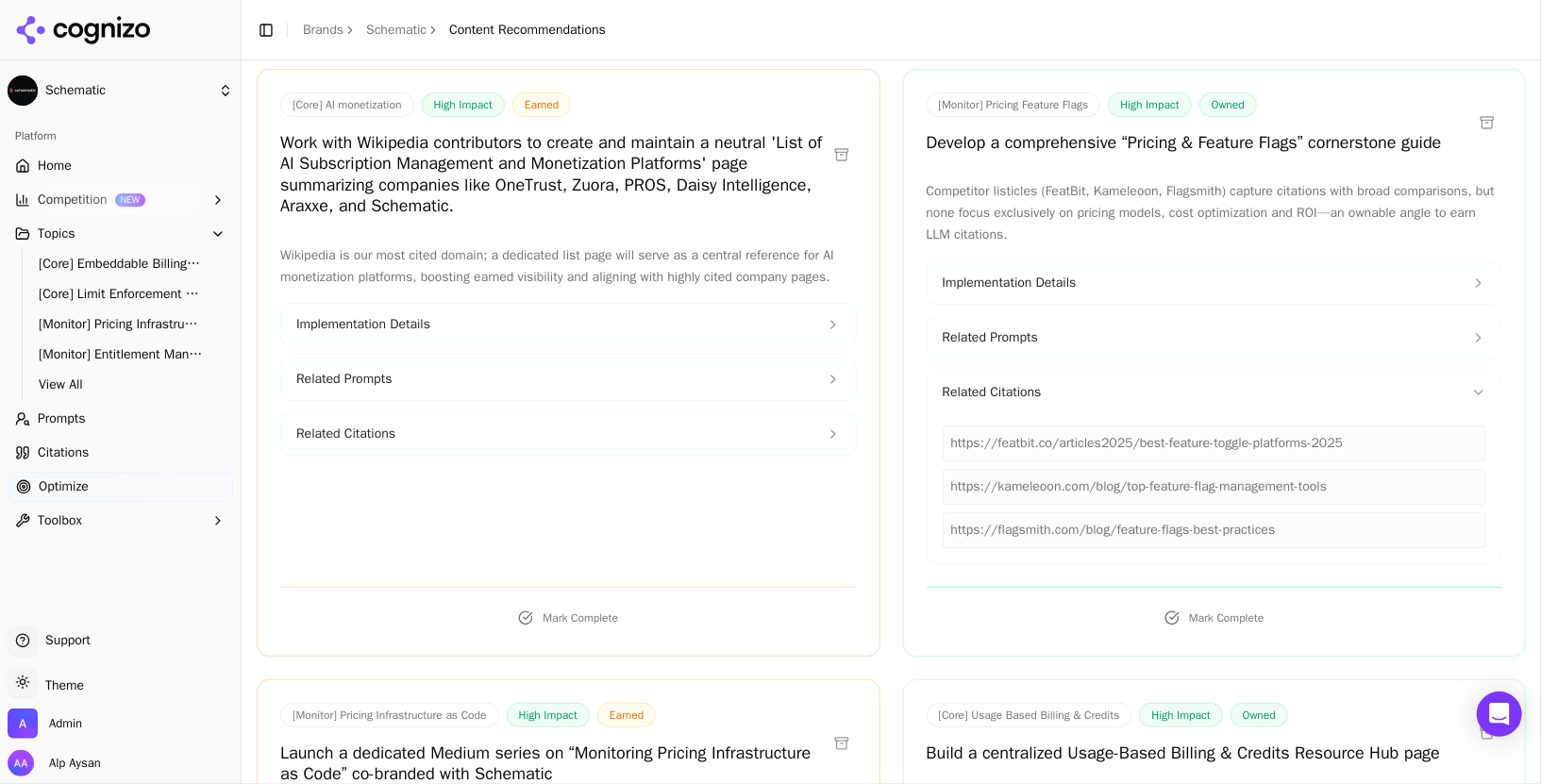 click on "https://featbit.co/articles2025/best-feature-toggle-platforms-2025" at bounding box center (1214, 443) 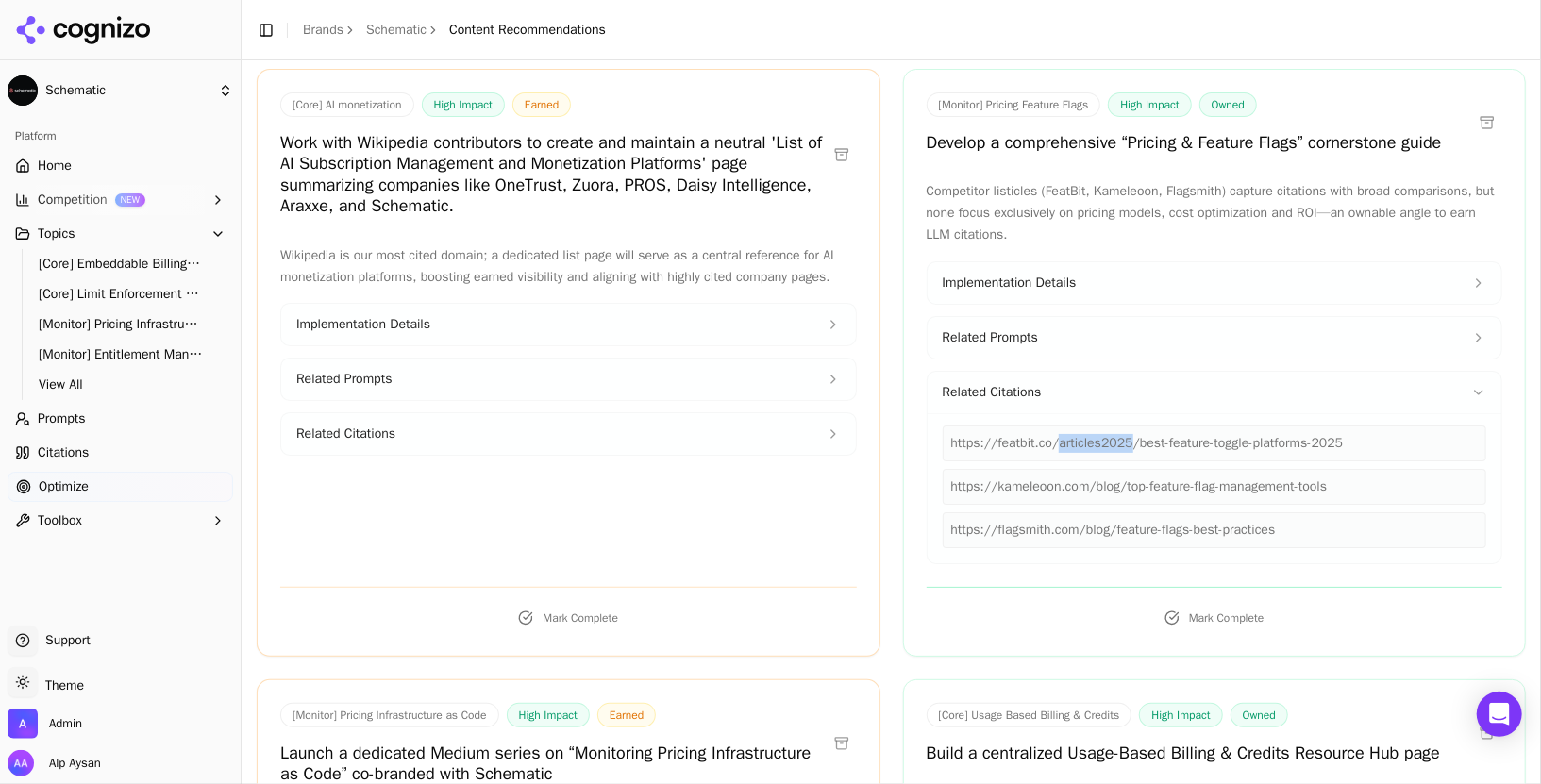 click on "https://featbit.co/articles2025/best-feature-toggle-platforms-2025" at bounding box center [1214, 443] 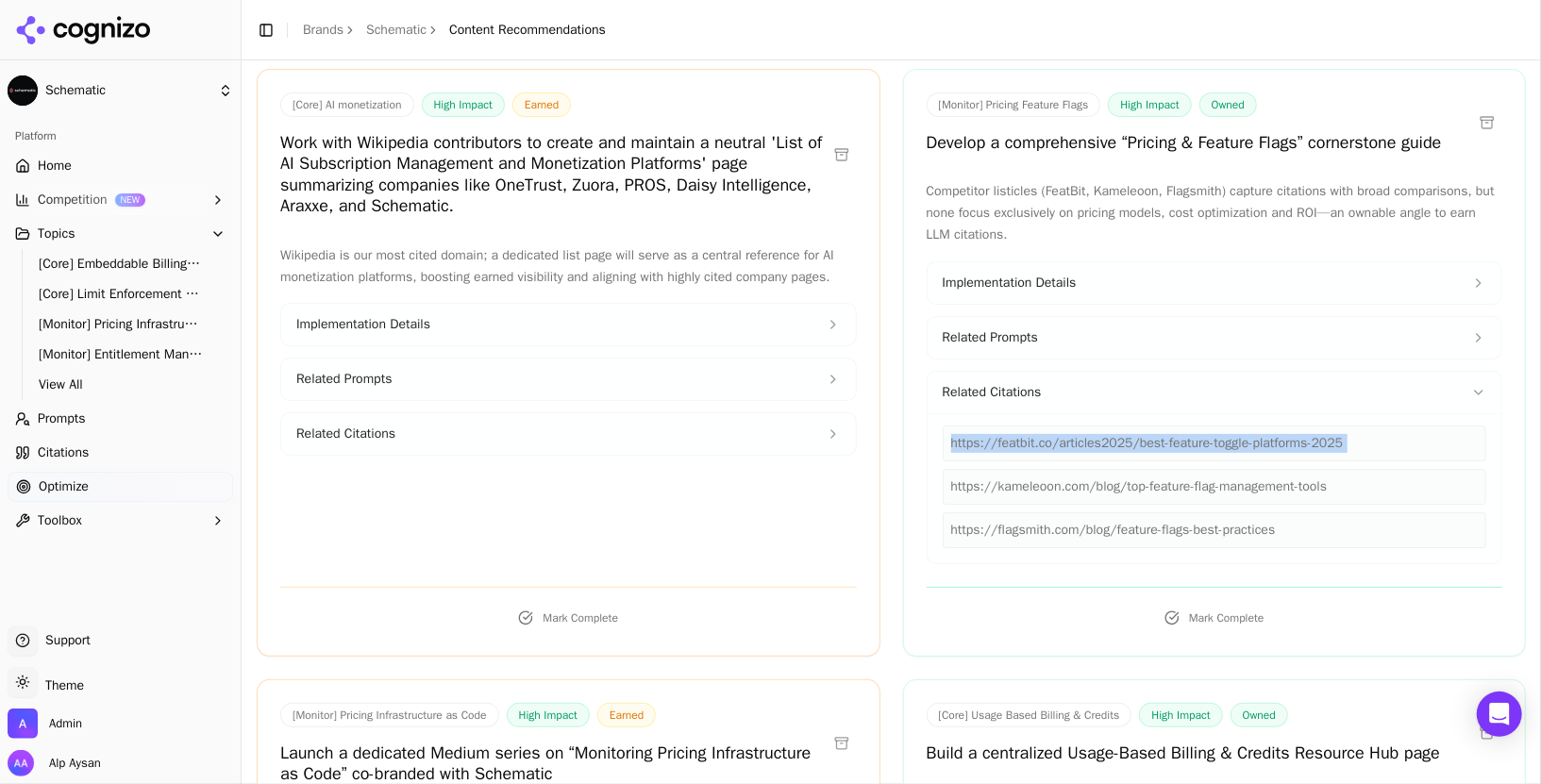 click on "https://featbit.co/articles2025/best-feature-toggle-platforms-2025" at bounding box center [1214, 443] 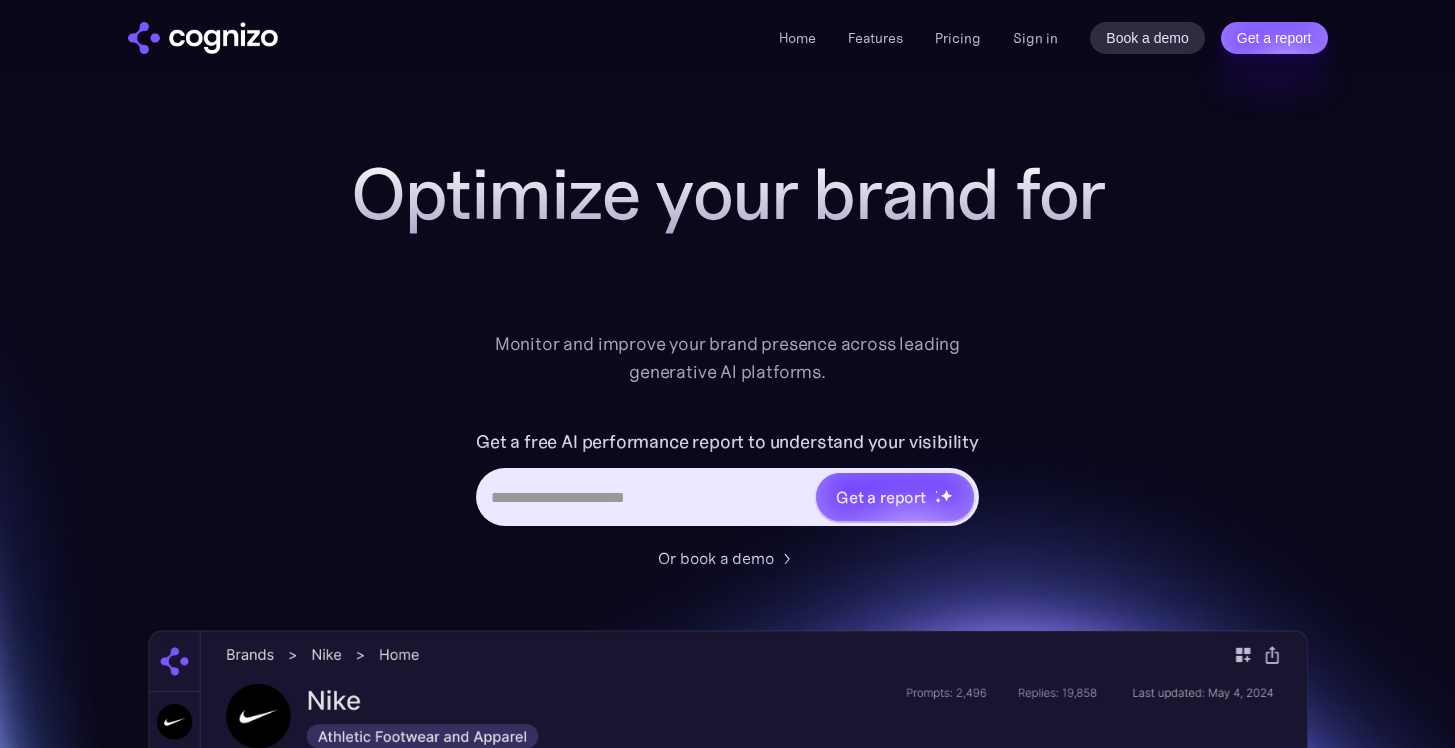scroll, scrollTop: 0, scrollLeft: 0, axis: both 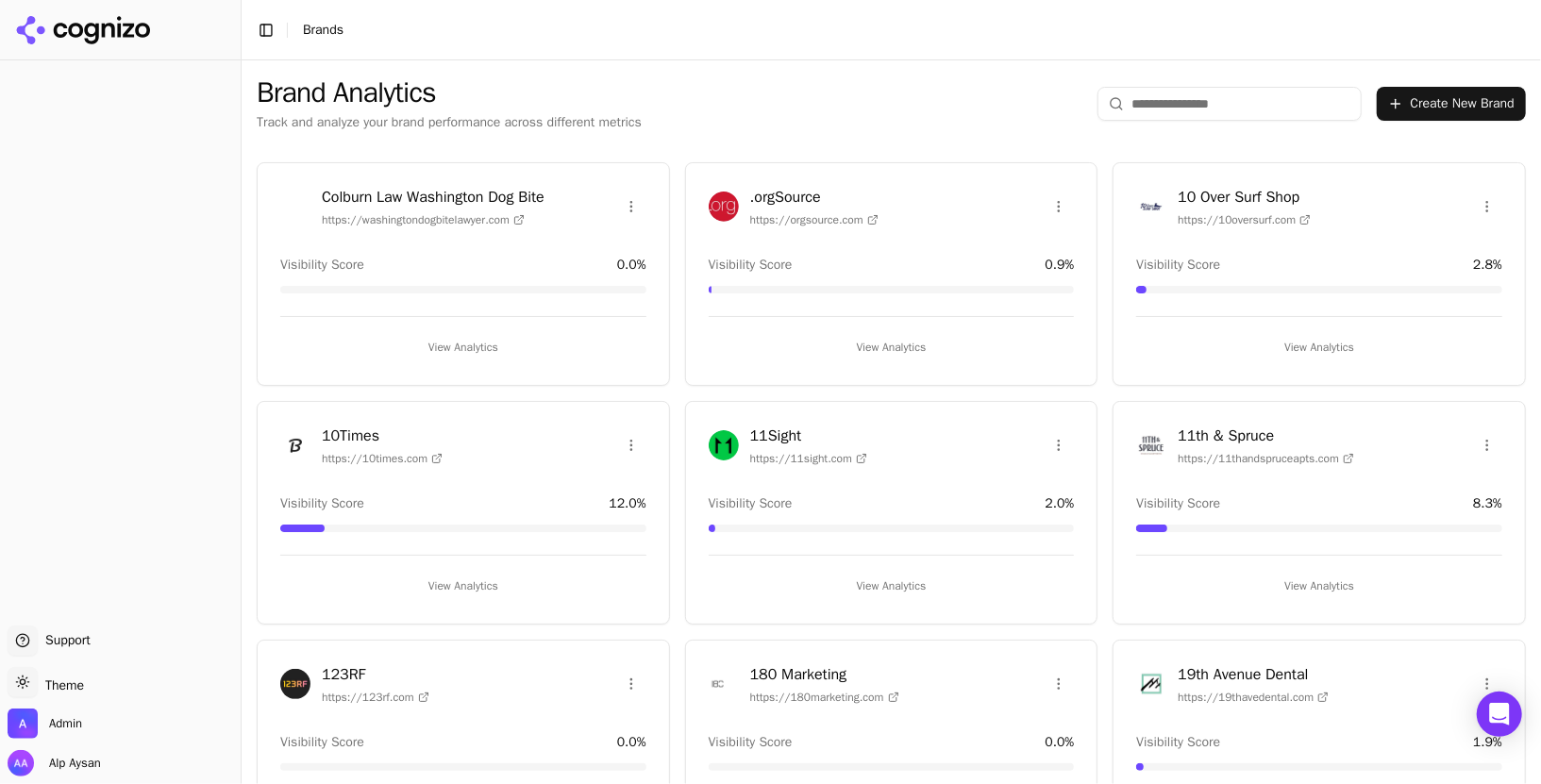 click at bounding box center (1230, 104) 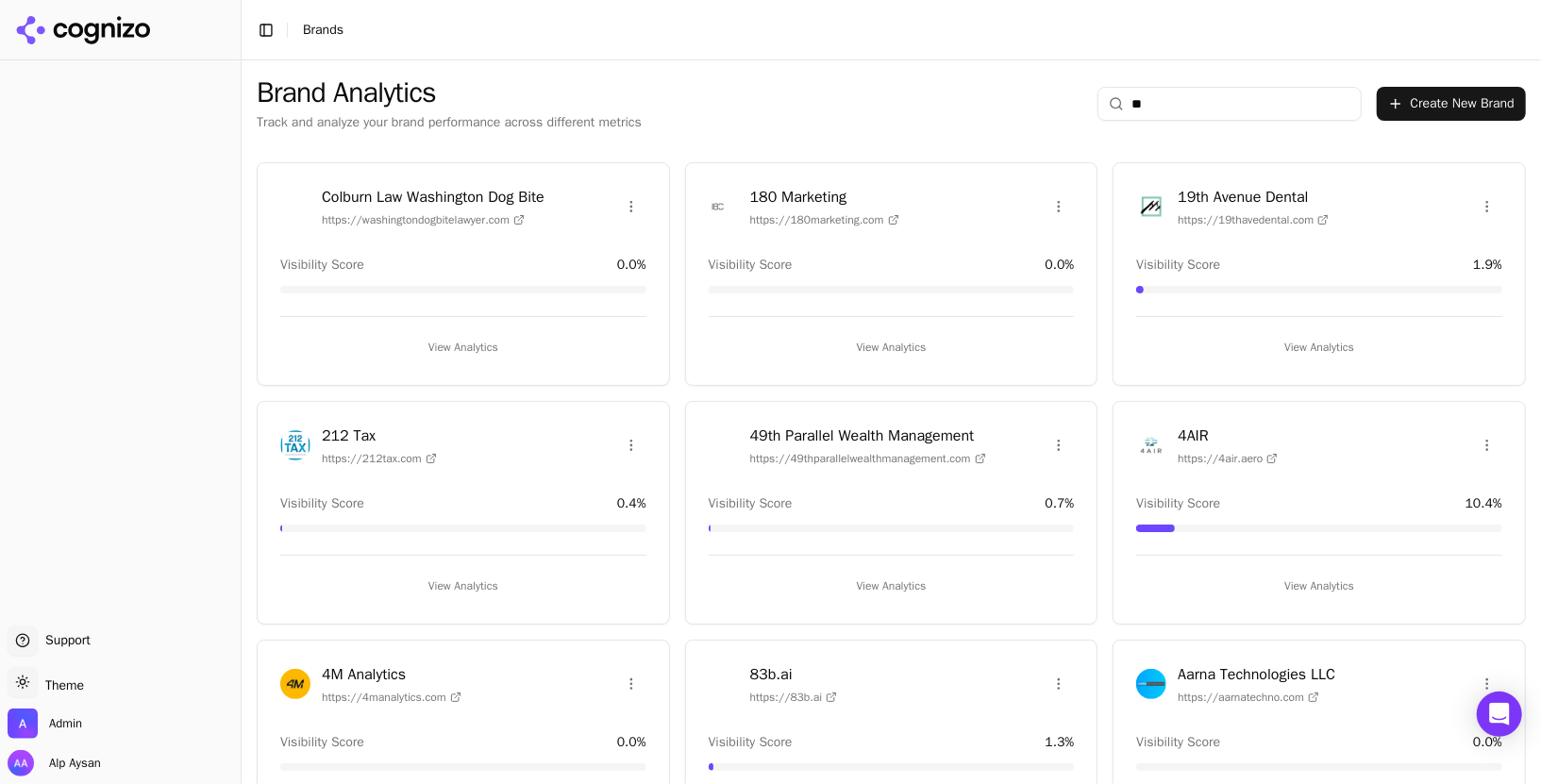 type on "*" 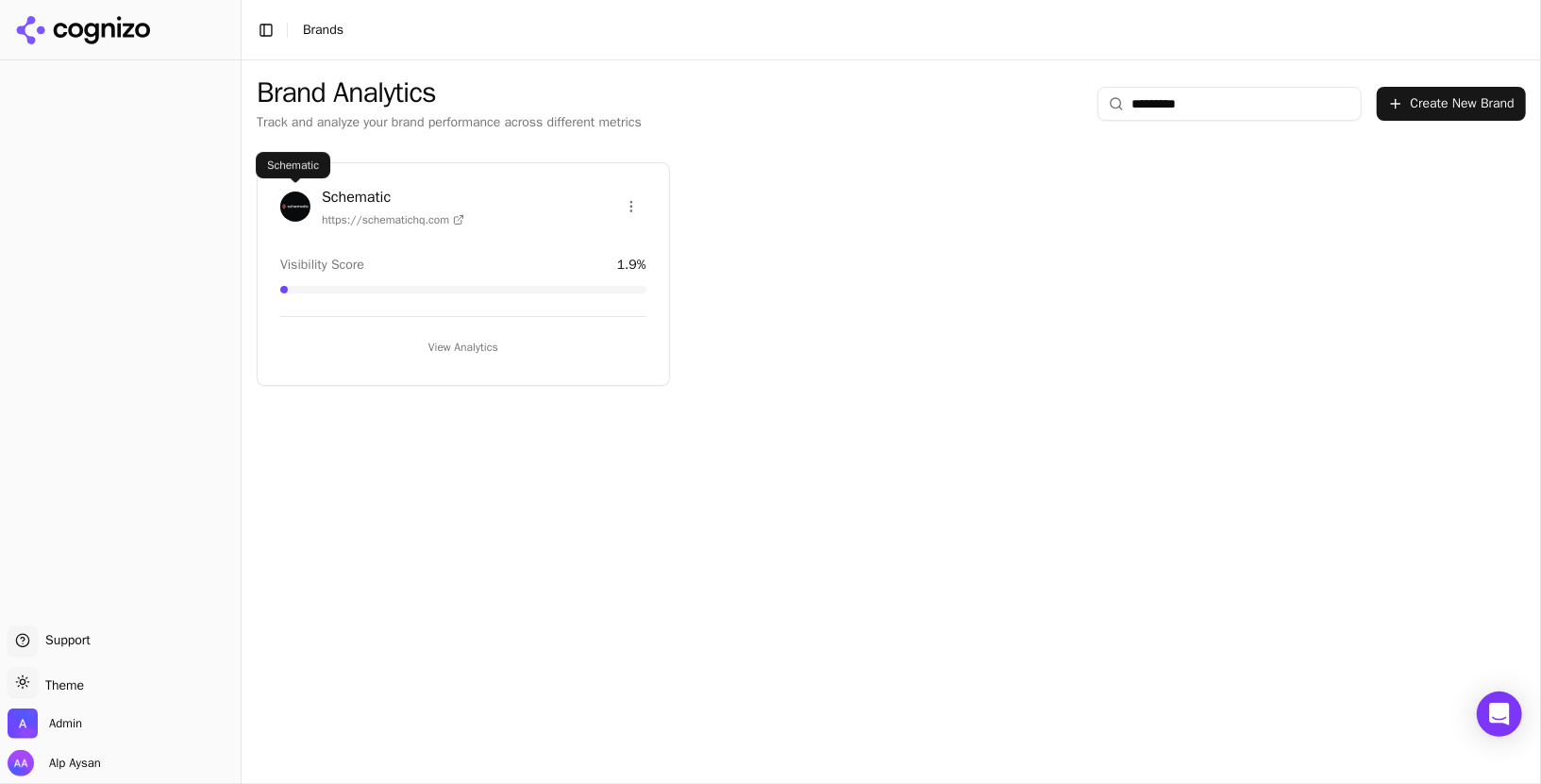 type on "*********" 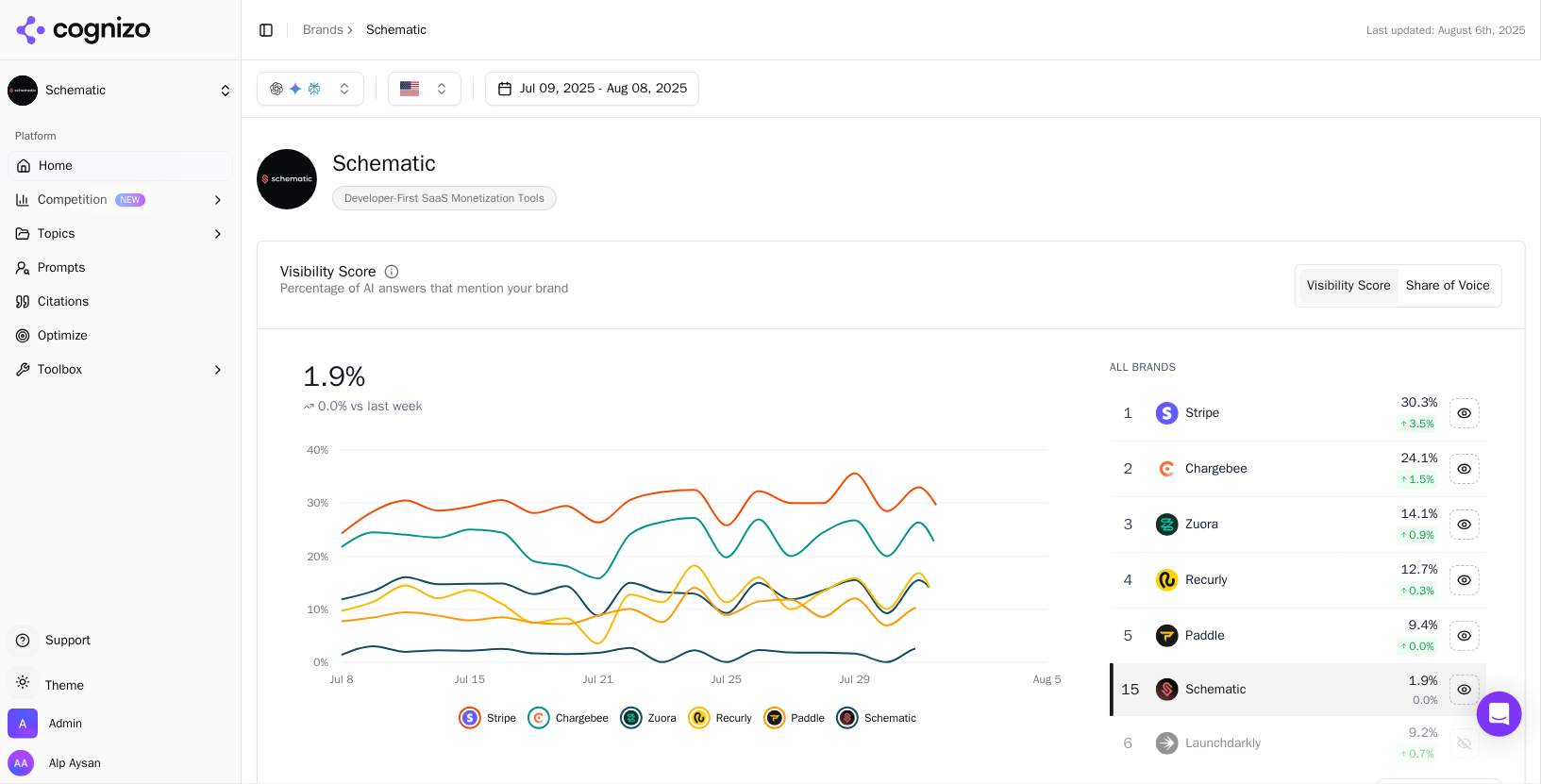 click on "Optimize" at bounding box center [120, 336] 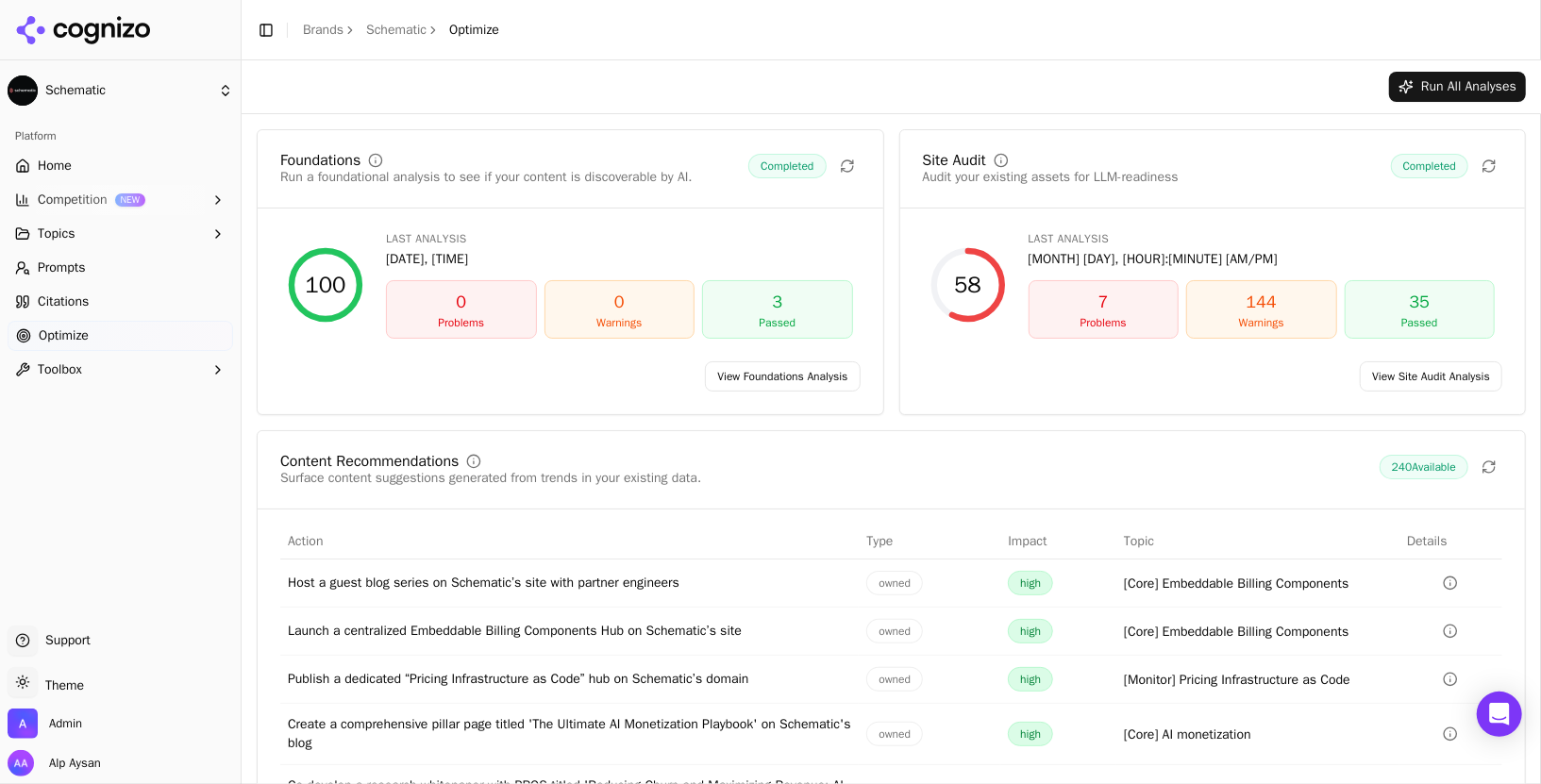 scroll, scrollTop: 139, scrollLeft: 0, axis: vertical 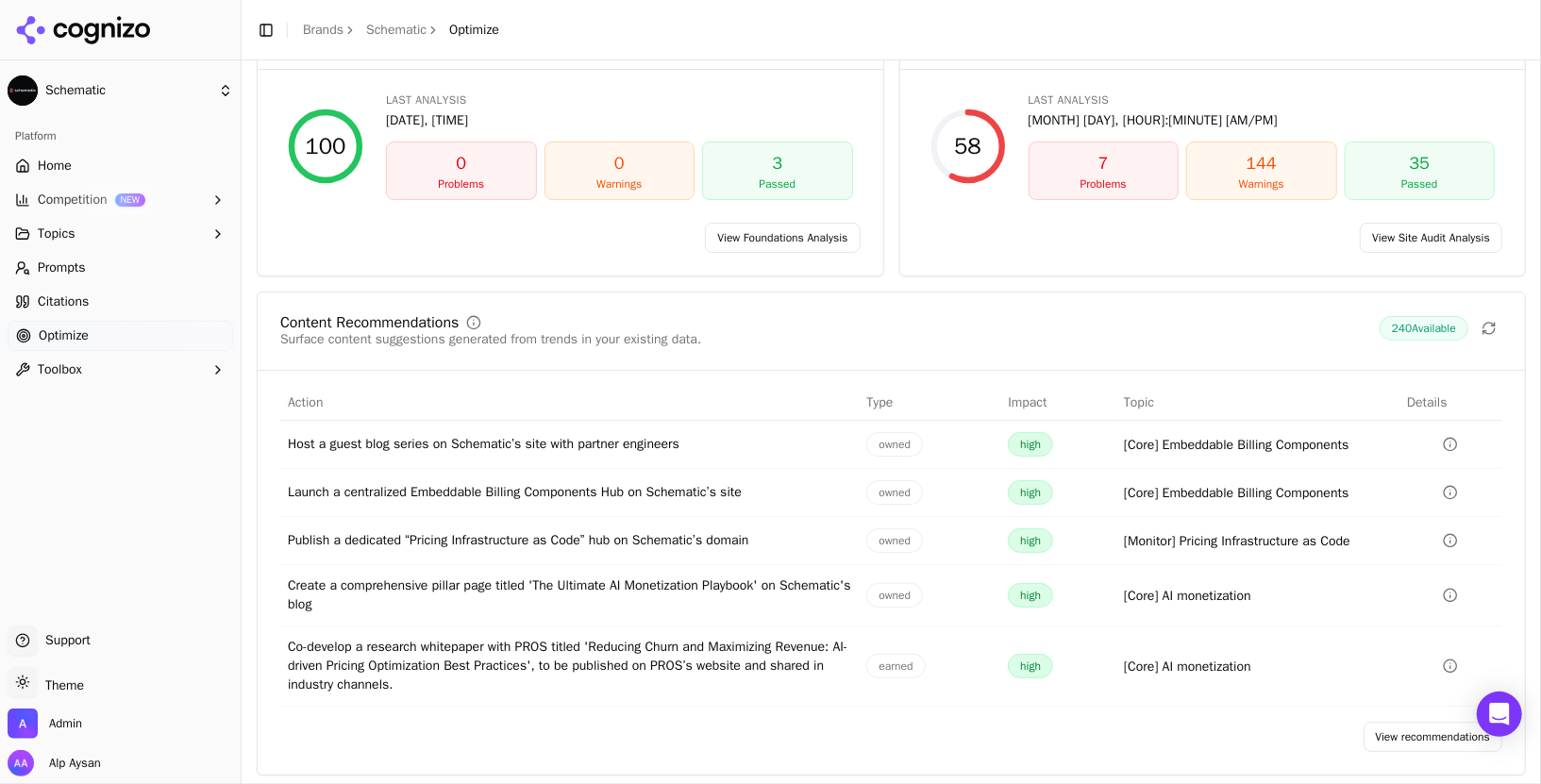 click on "View recommendations" at bounding box center [1433, 737] 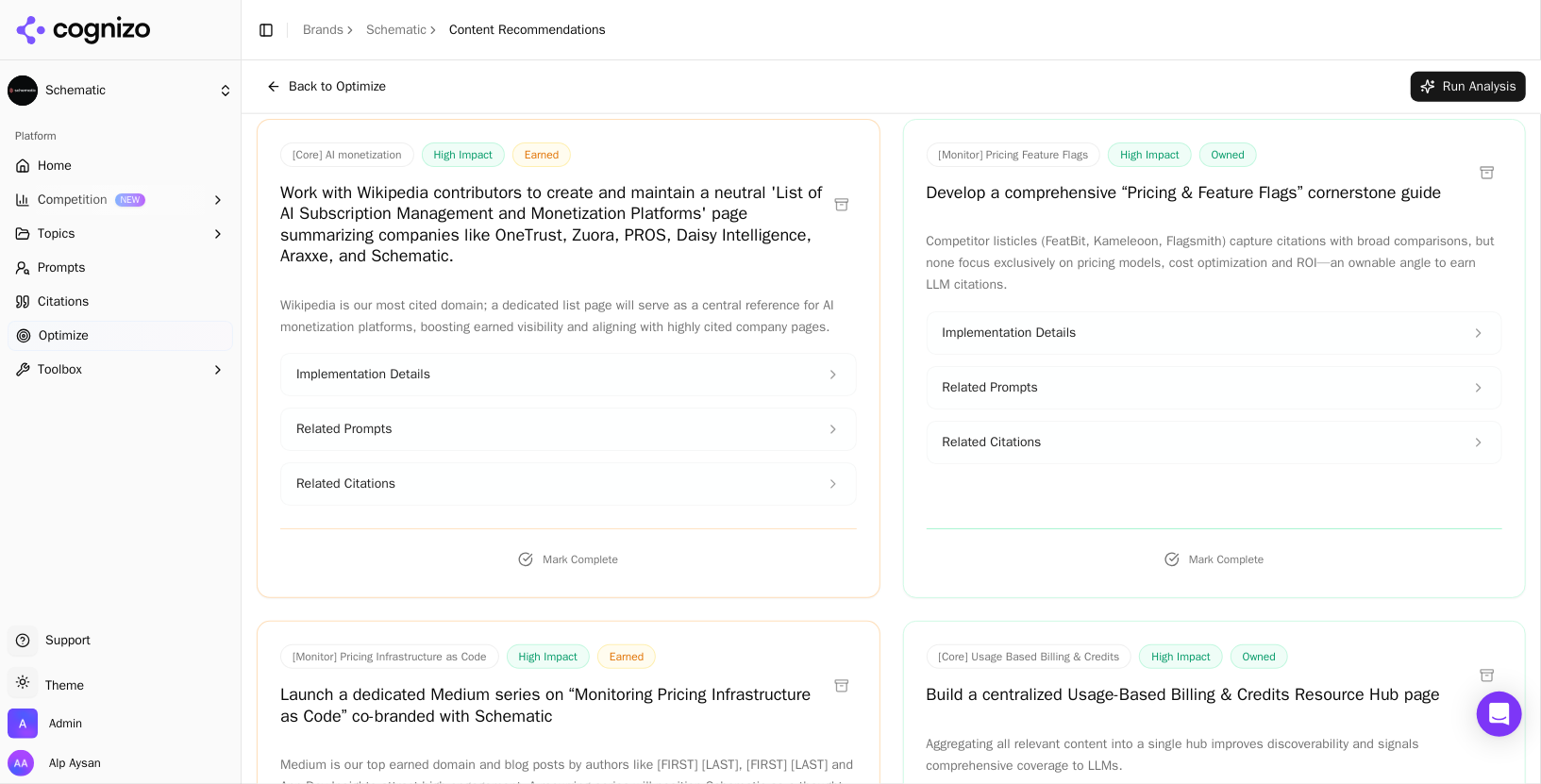 scroll, scrollTop: 1498, scrollLeft: 0, axis: vertical 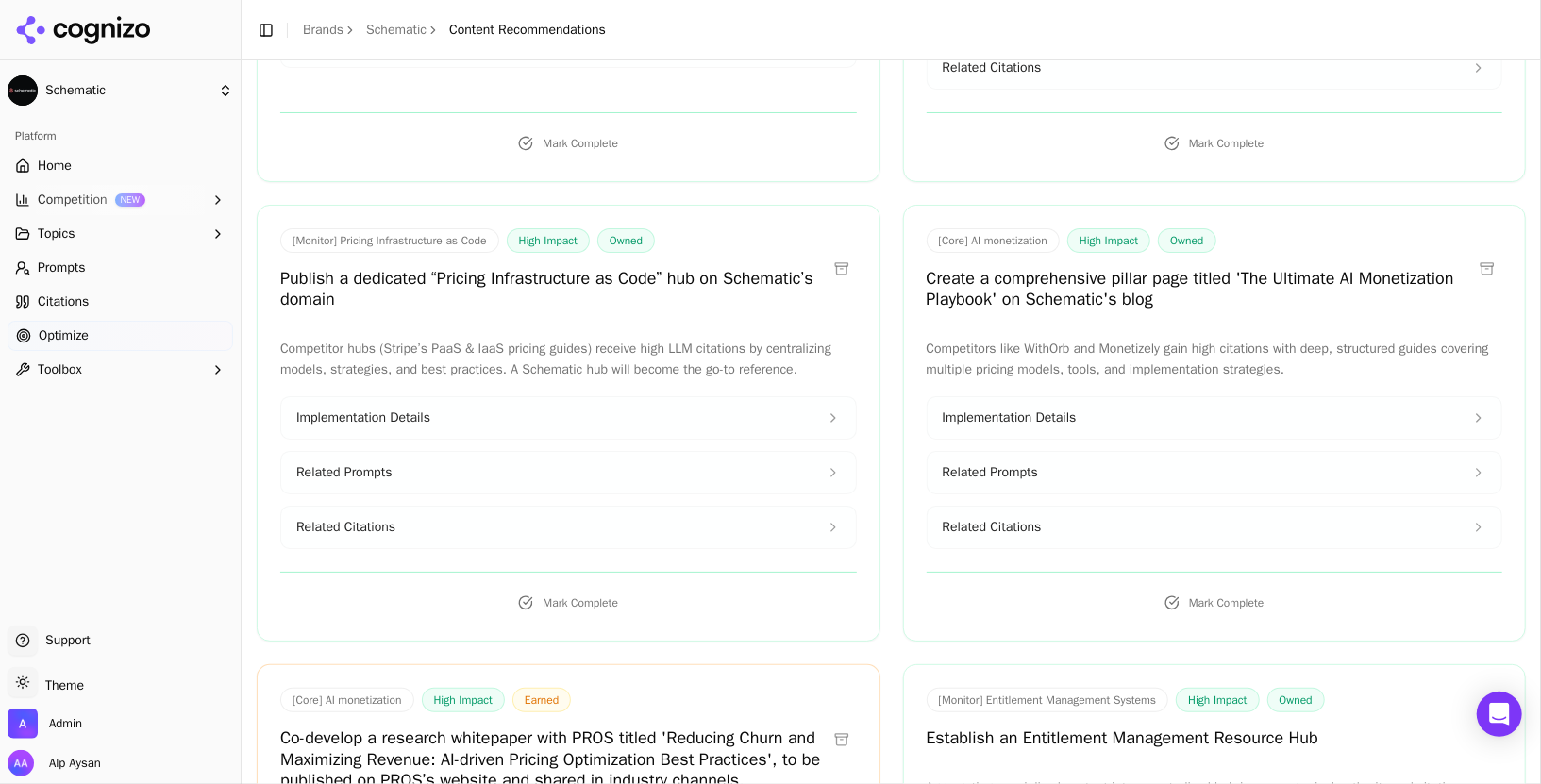 click on "Related Citations" at bounding box center [1214, 527] 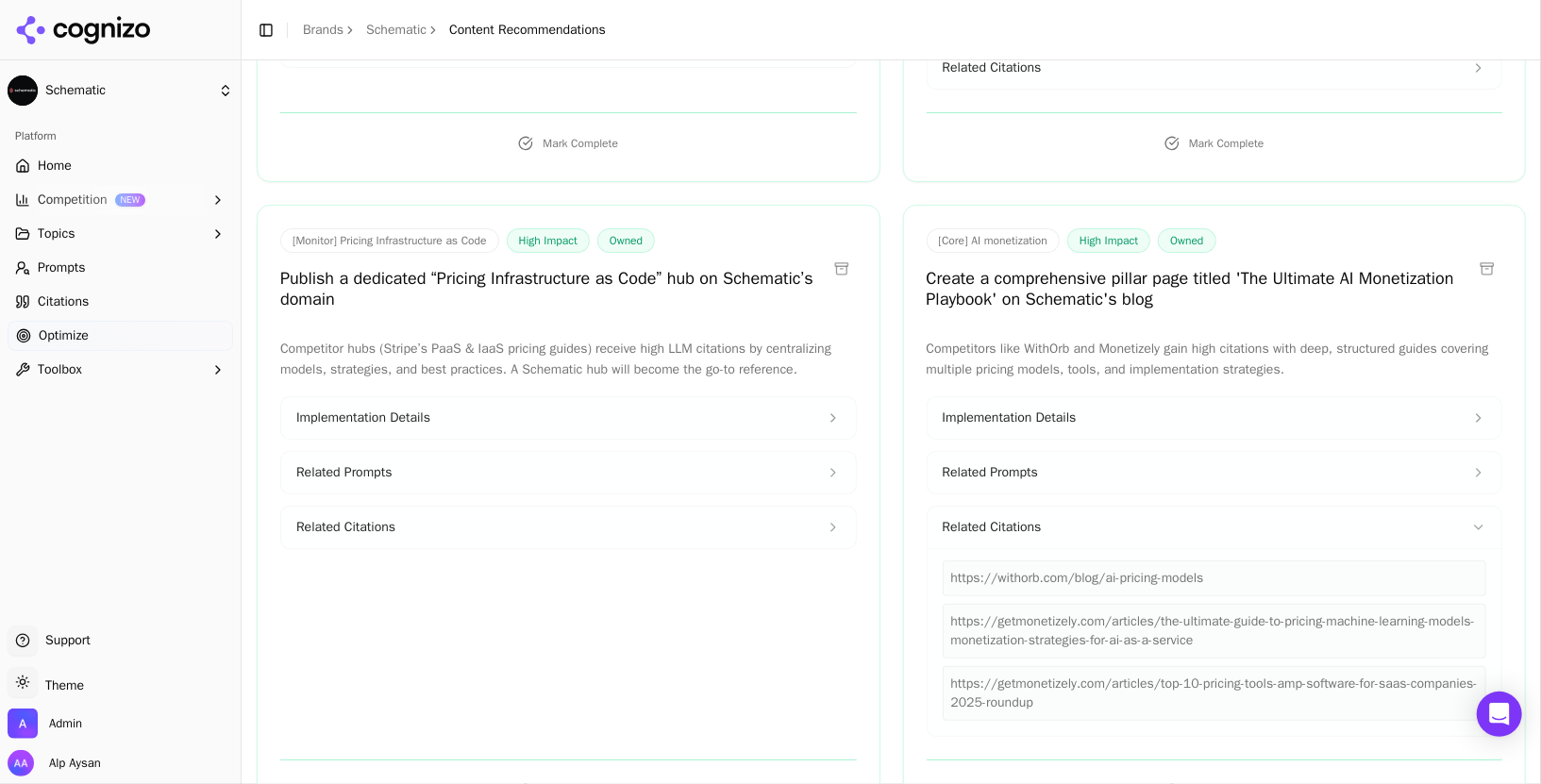 click on "https://withorb.com/blog/ai-pricing-models" at bounding box center [1214, 578] 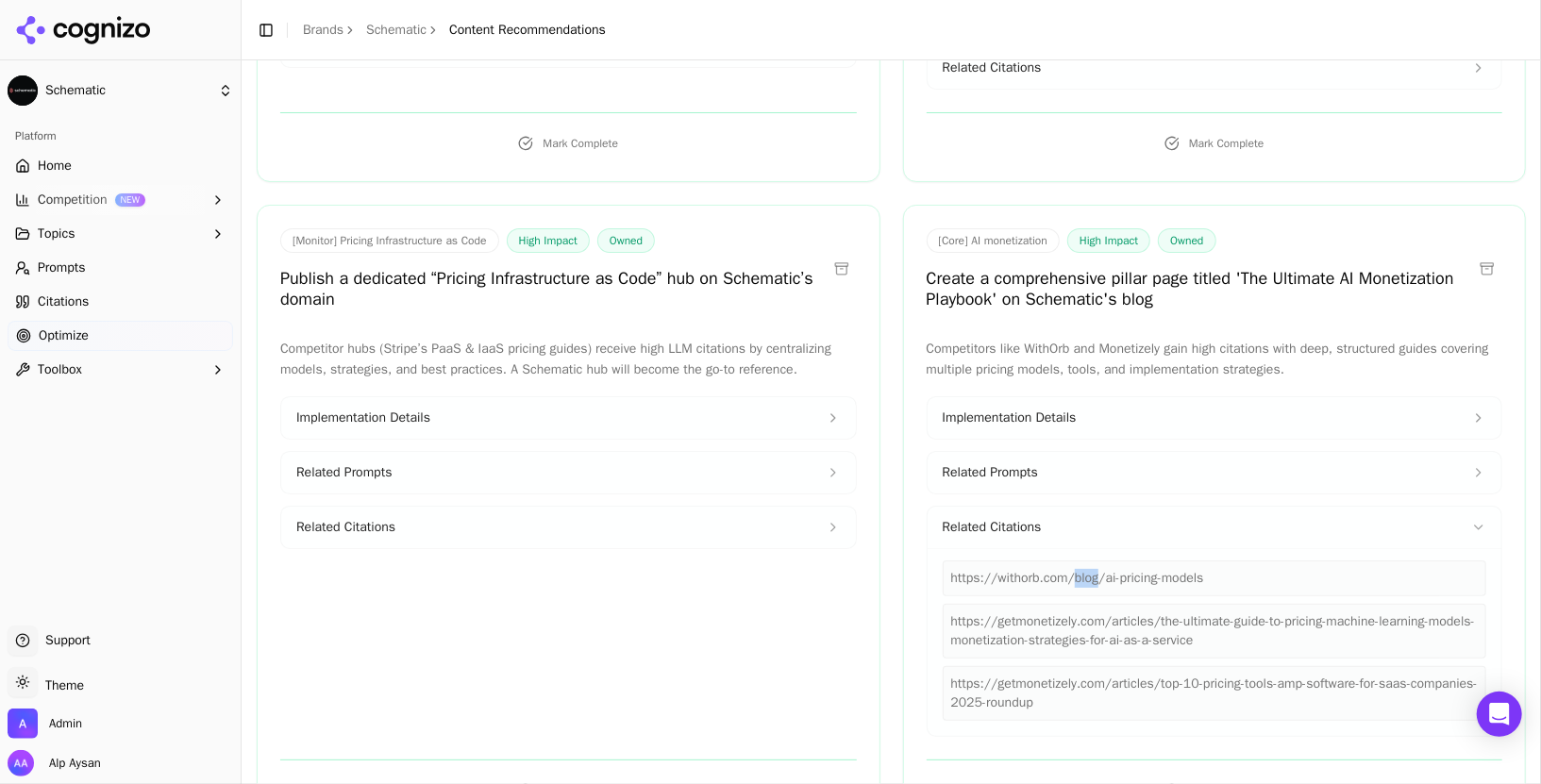 click on "https://withorb.com/blog/ai-pricing-models" at bounding box center [1214, 578] 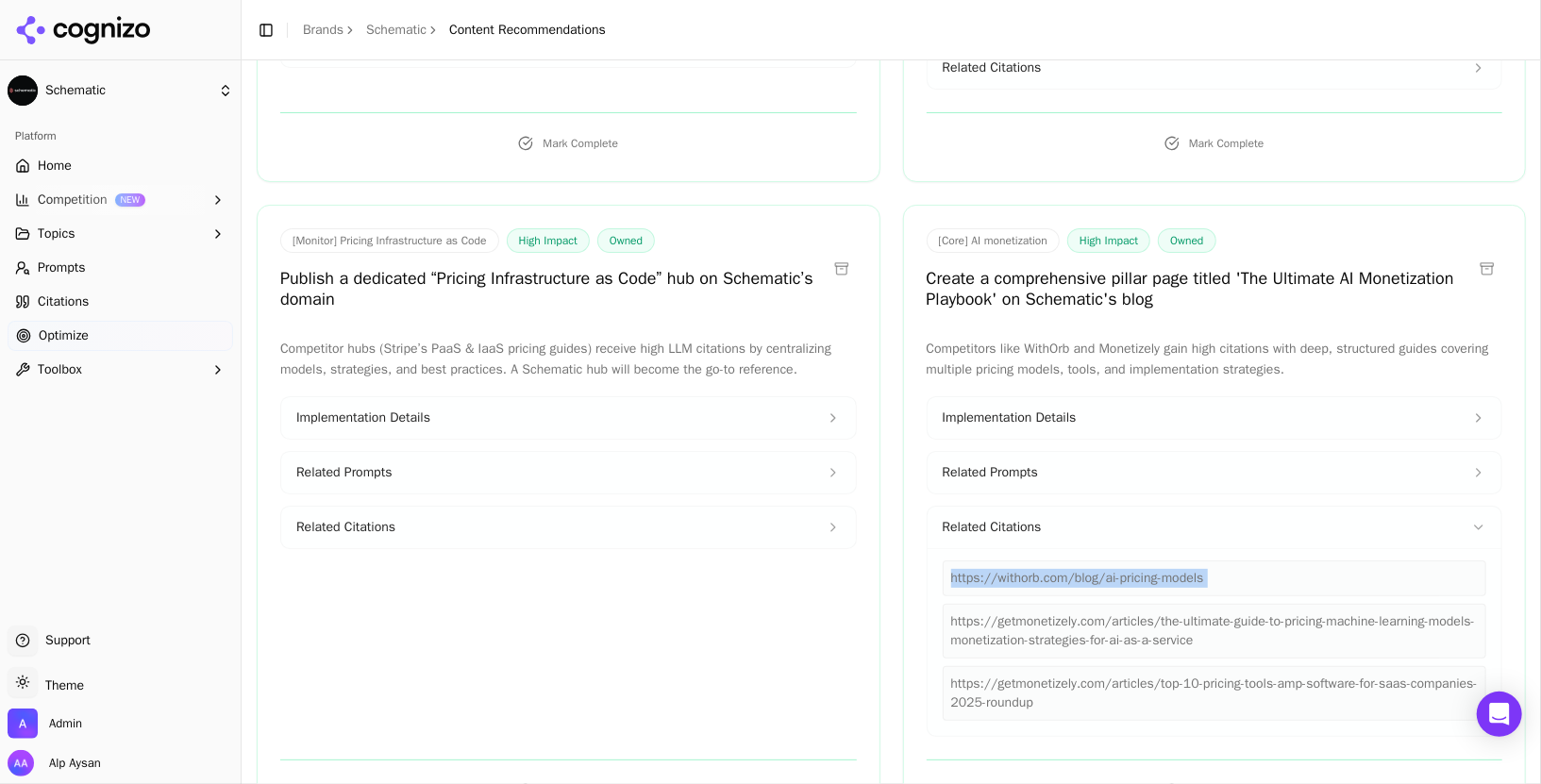 copy on "https://withorb.com/blog/ai-pricing-models" 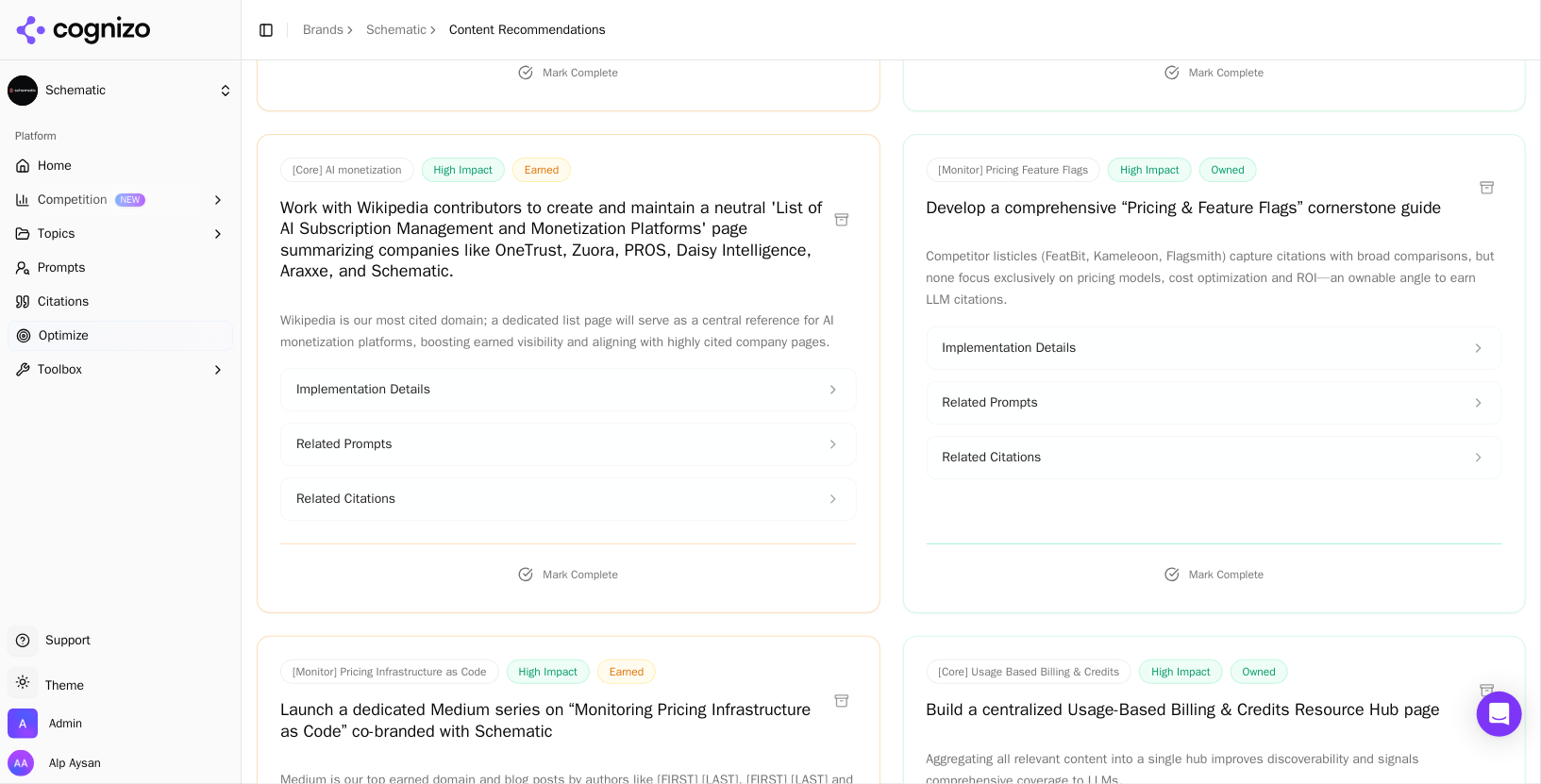 scroll, scrollTop: 1688, scrollLeft: 0, axis: vertical 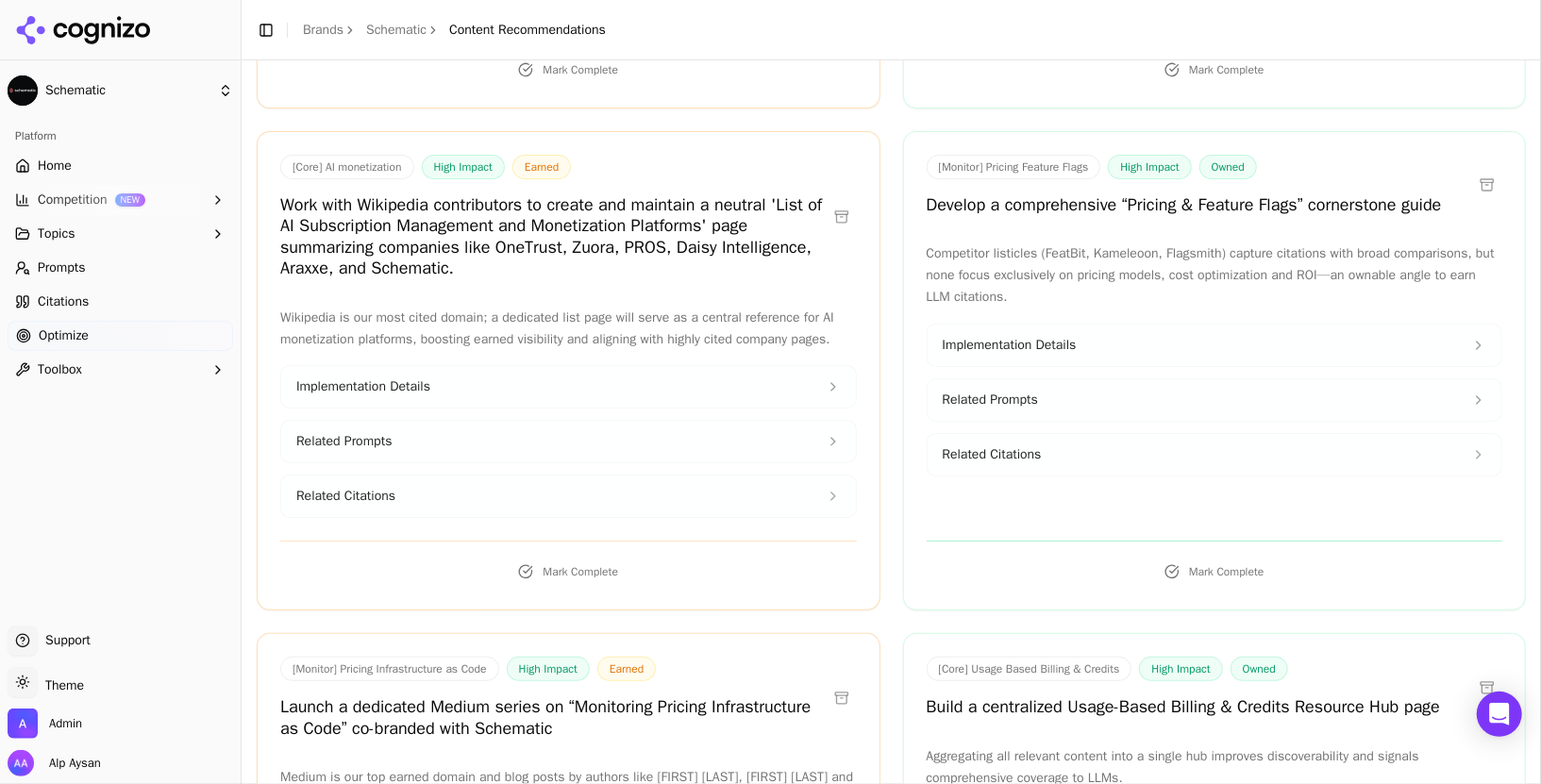 click on "Related Citations" at bounding box center (1214, 455) 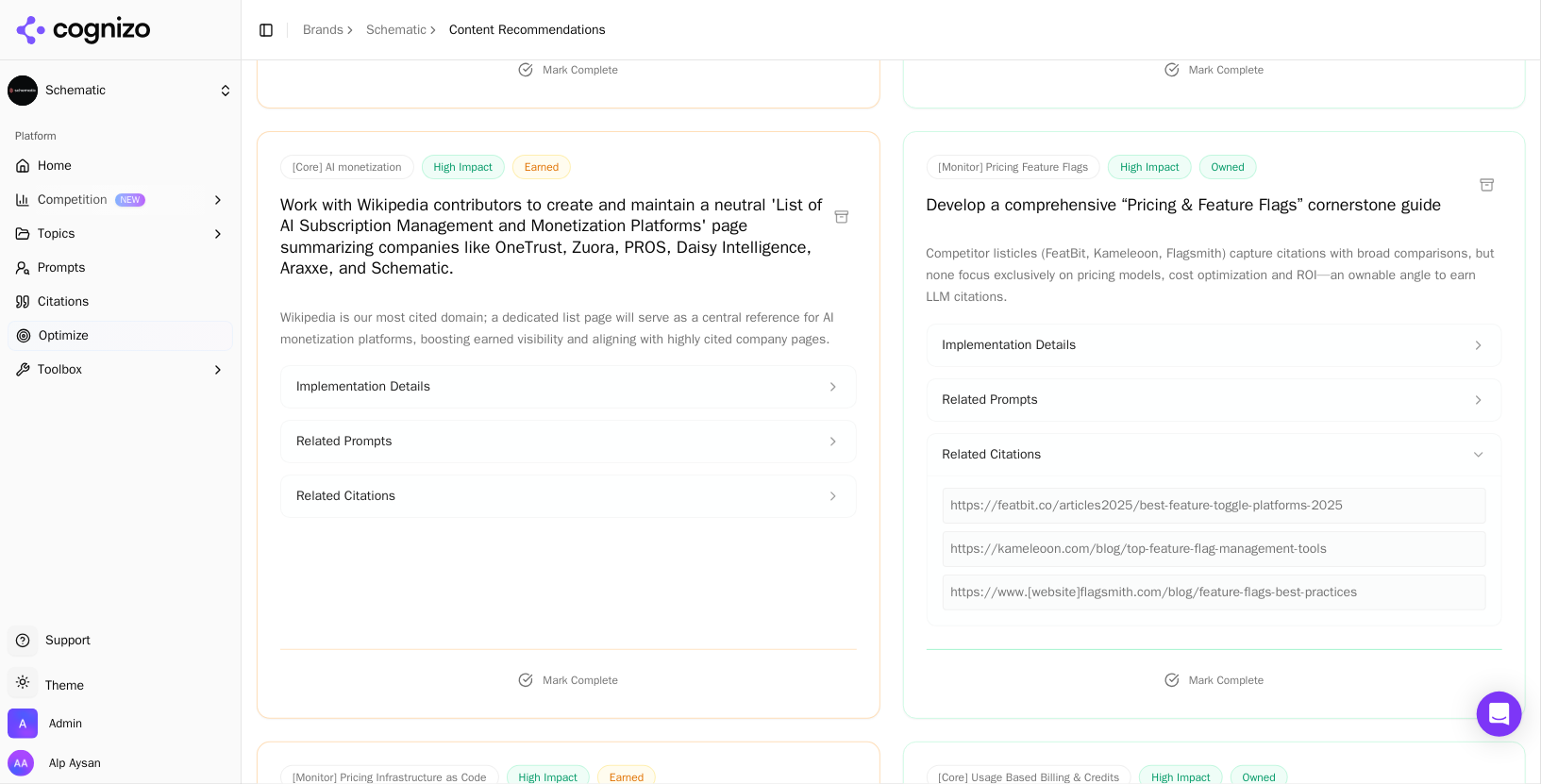 click on "https://kameleoon.com/blog/top-feature-flag-management-tools" at bounding box center [1214, 549] 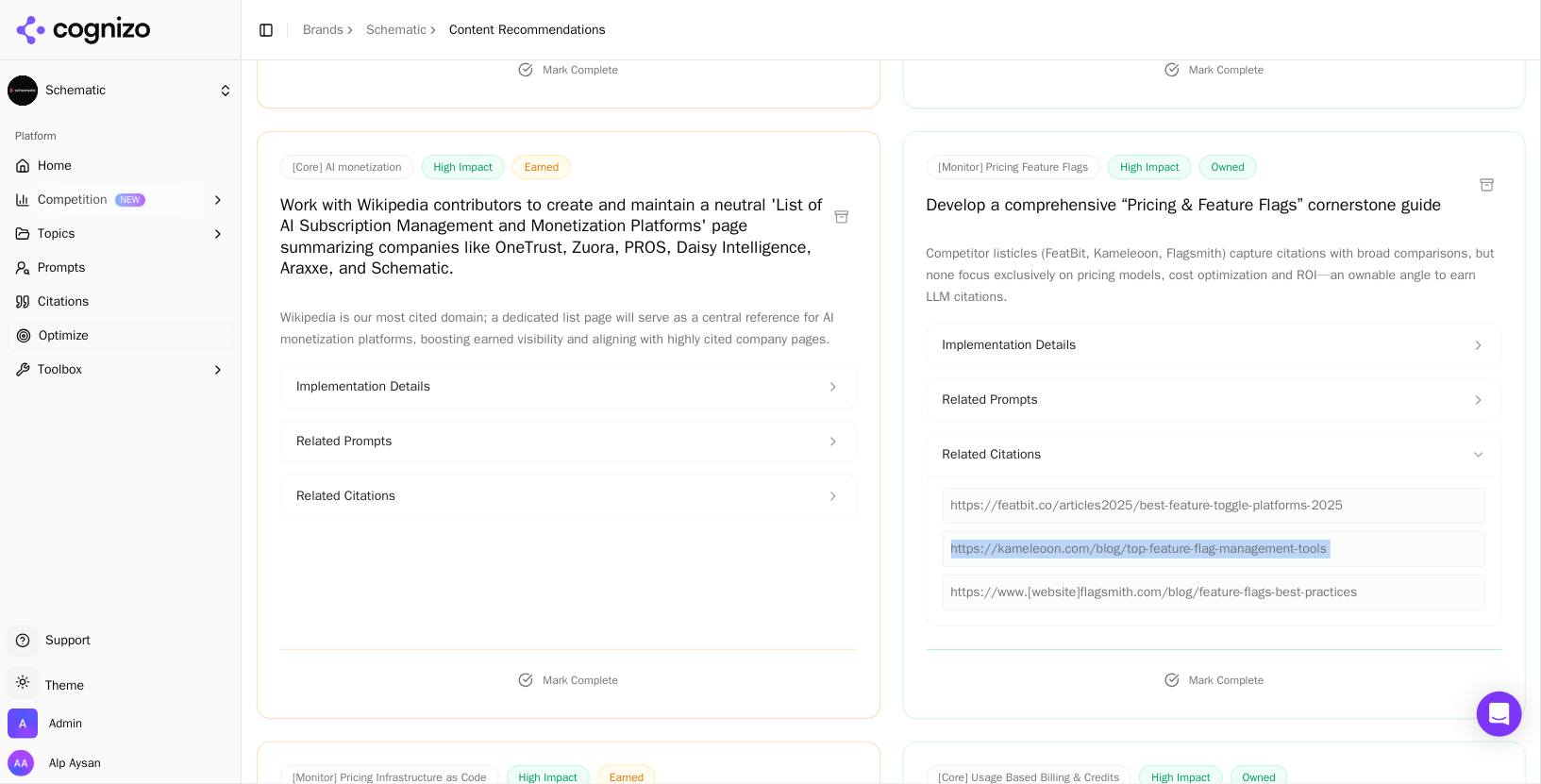 click on "https://kameleoon.com/blog/top-feature-flag-management-tools" at bounding box center (1214, 549) 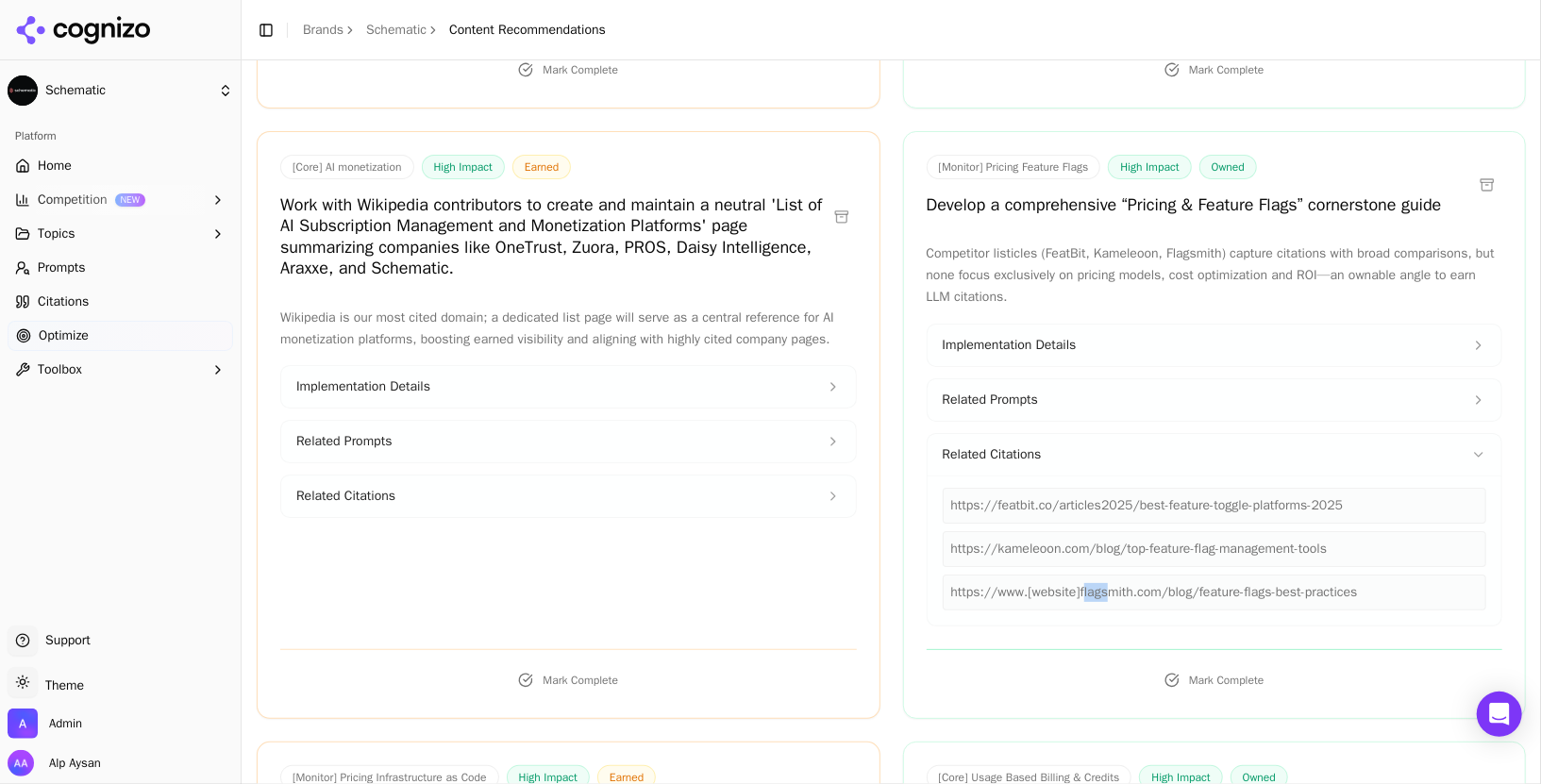 click on "https://flagsmith.com/blog/feature-flags-best-practices" at bounding box center (1214, 592) 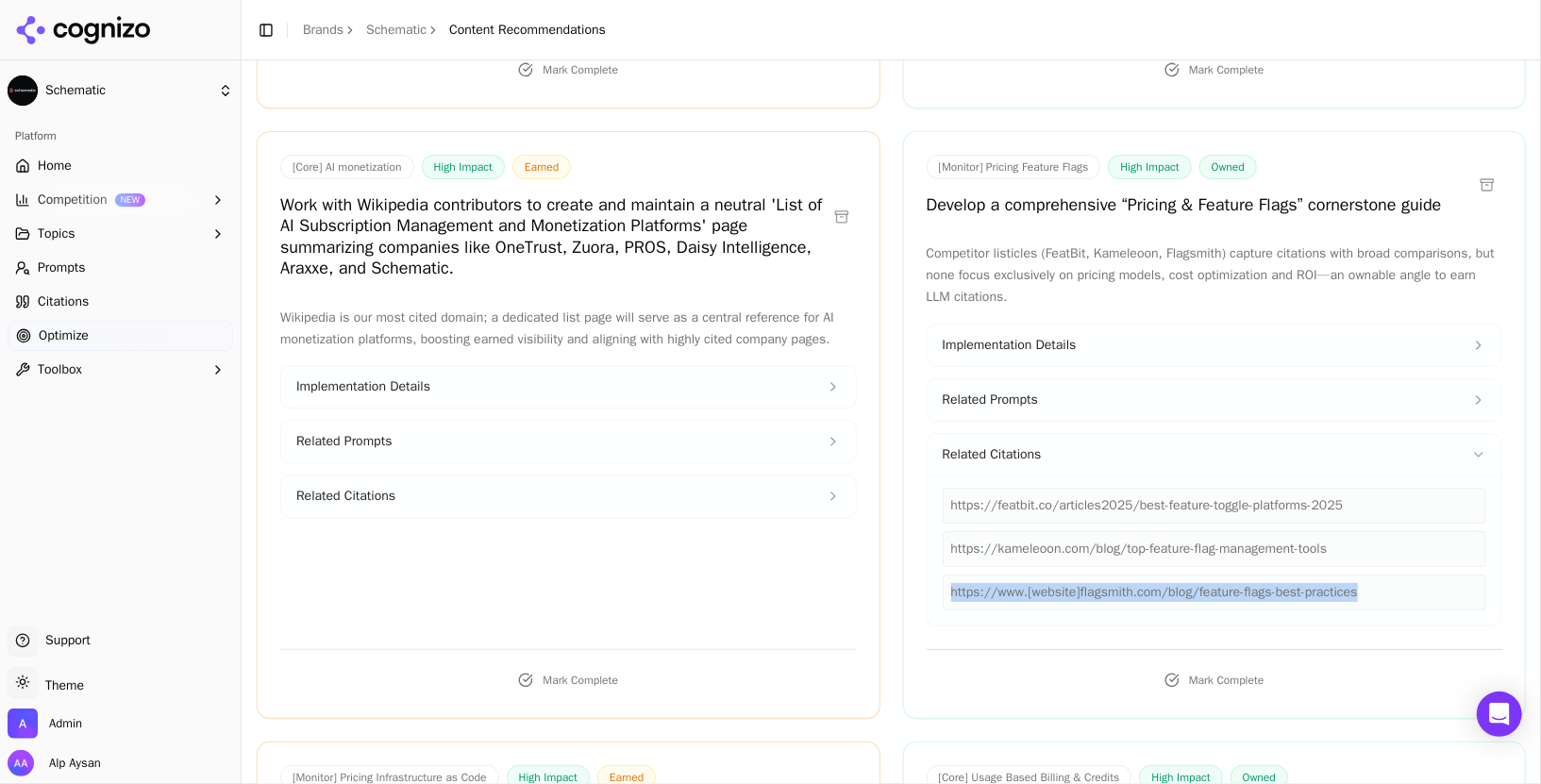 copy on "https://flagsmith.com/blog/feature-flags-best-practices" 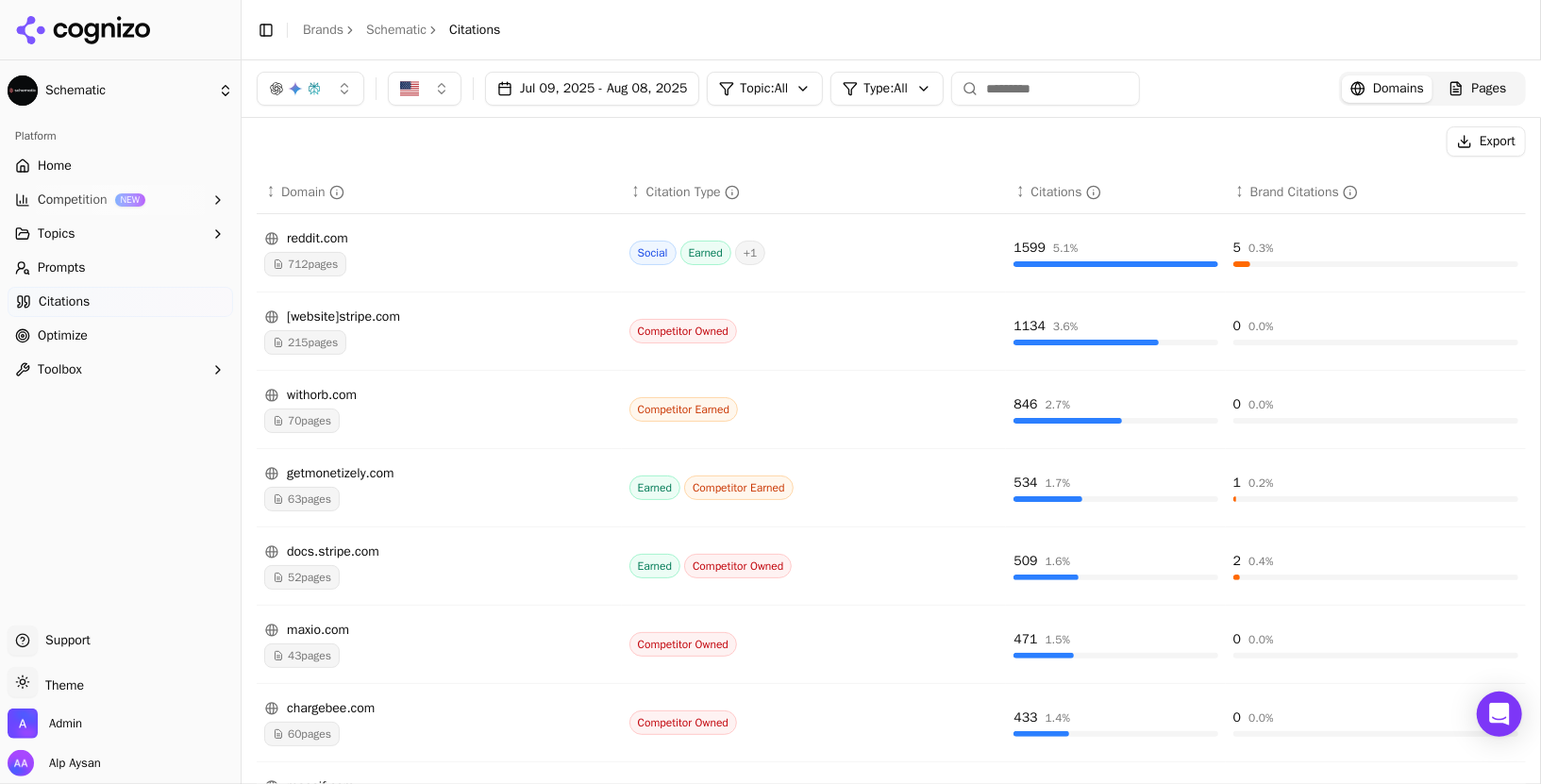 scroll, scrollTop: 158, scrollLeft: 0, axis: vertical 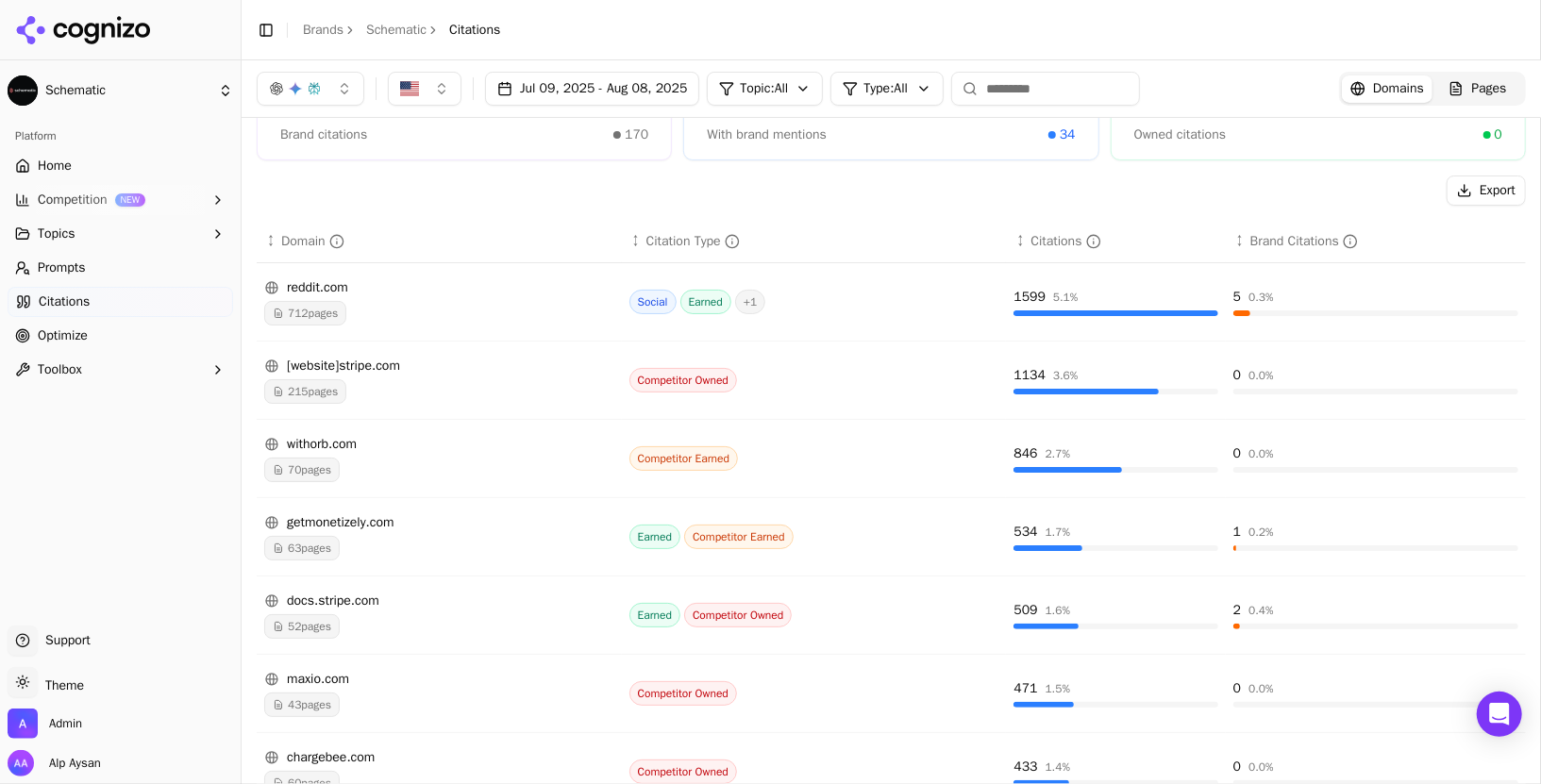 click on "70  pages" at bounding box center [302, 470] 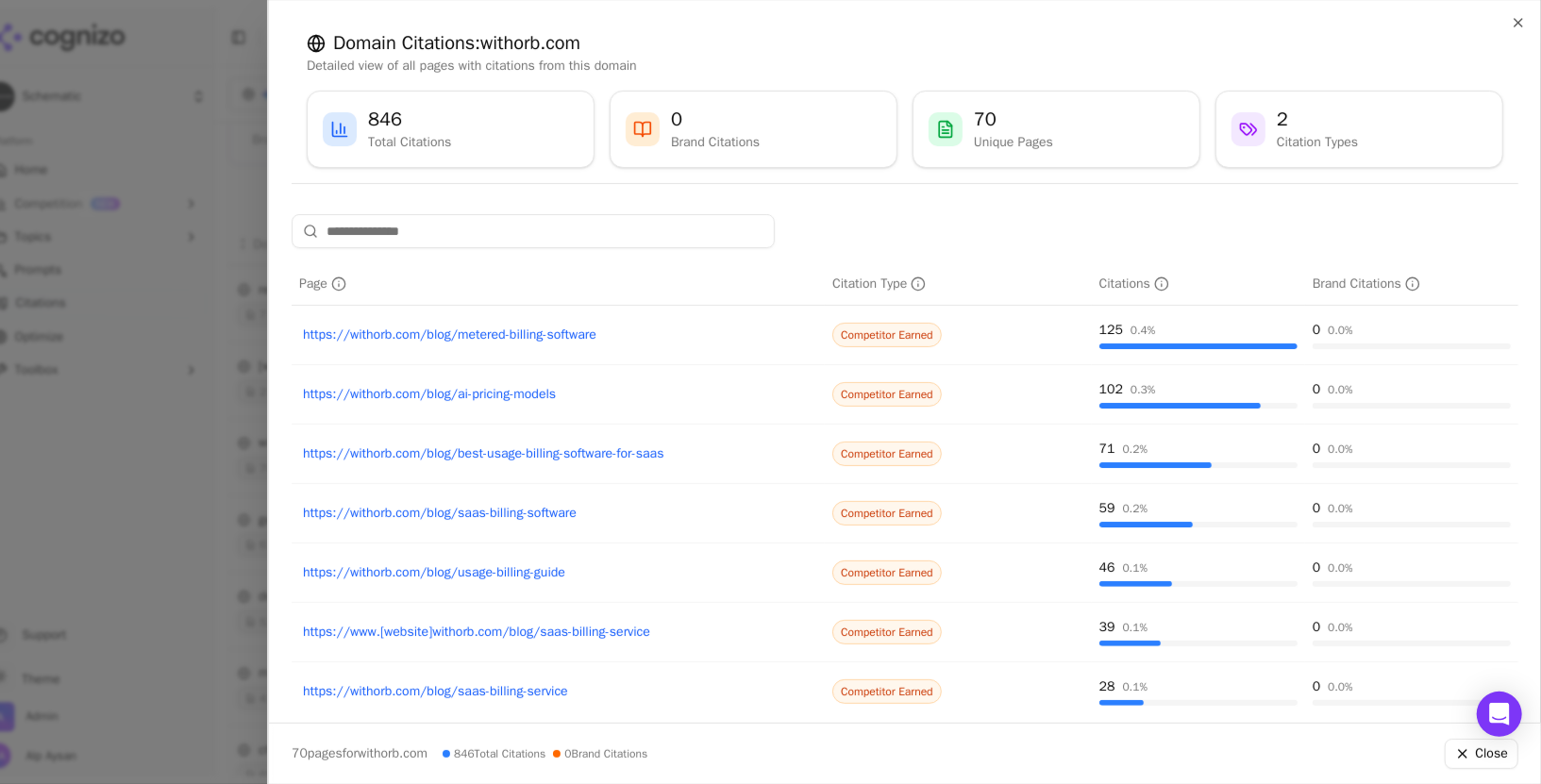 click on "https://withorb.com/blog/metered-billing-software" at bounding box center [558, 335] 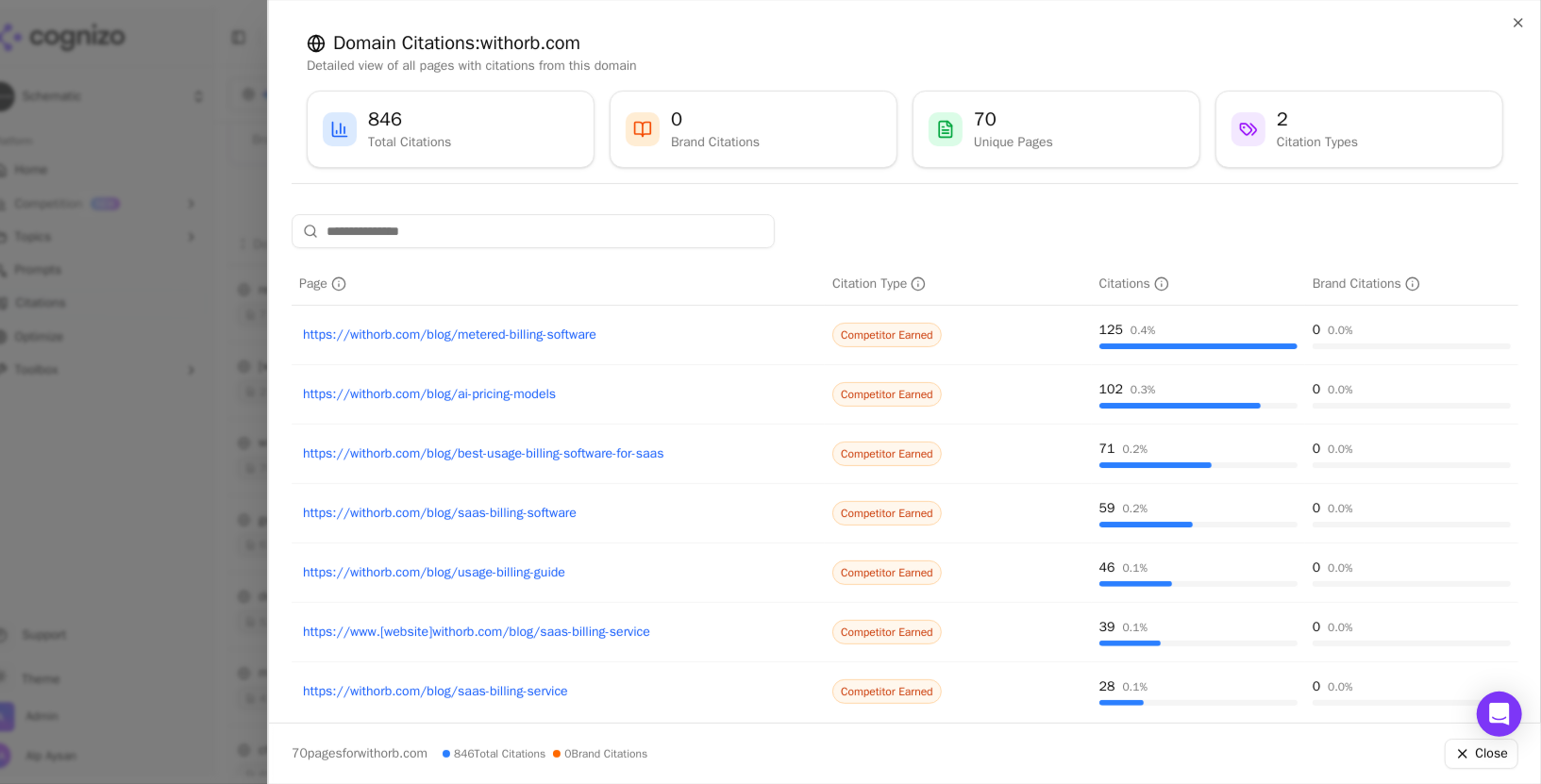click on "https://withorb.com/blog/ai-pricing-models" at bounding box center (558, 394) 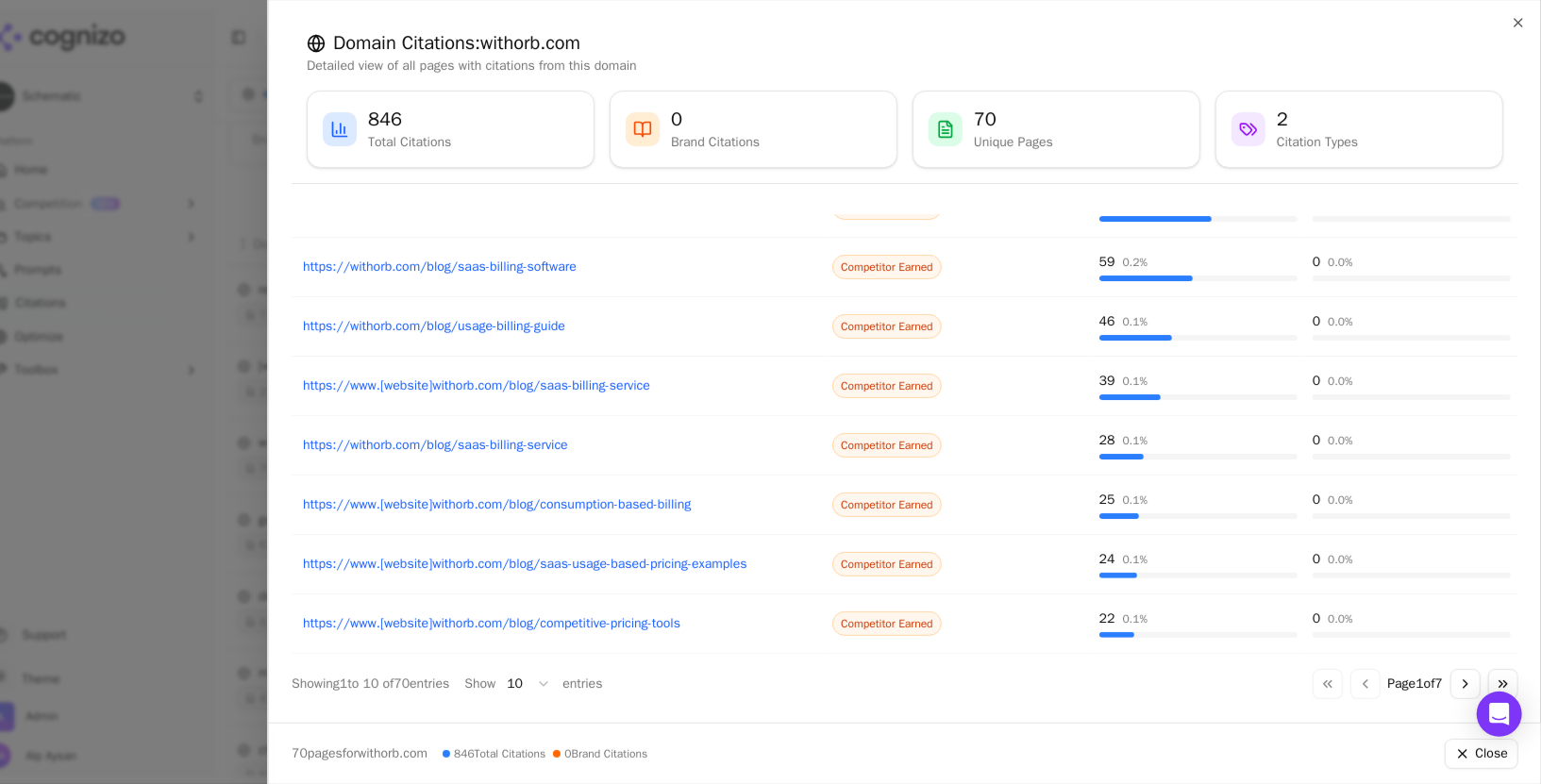 click on "https://withorb.com/blog/saas-usage-based-pricing-examples" at bounding box center [558, 564] 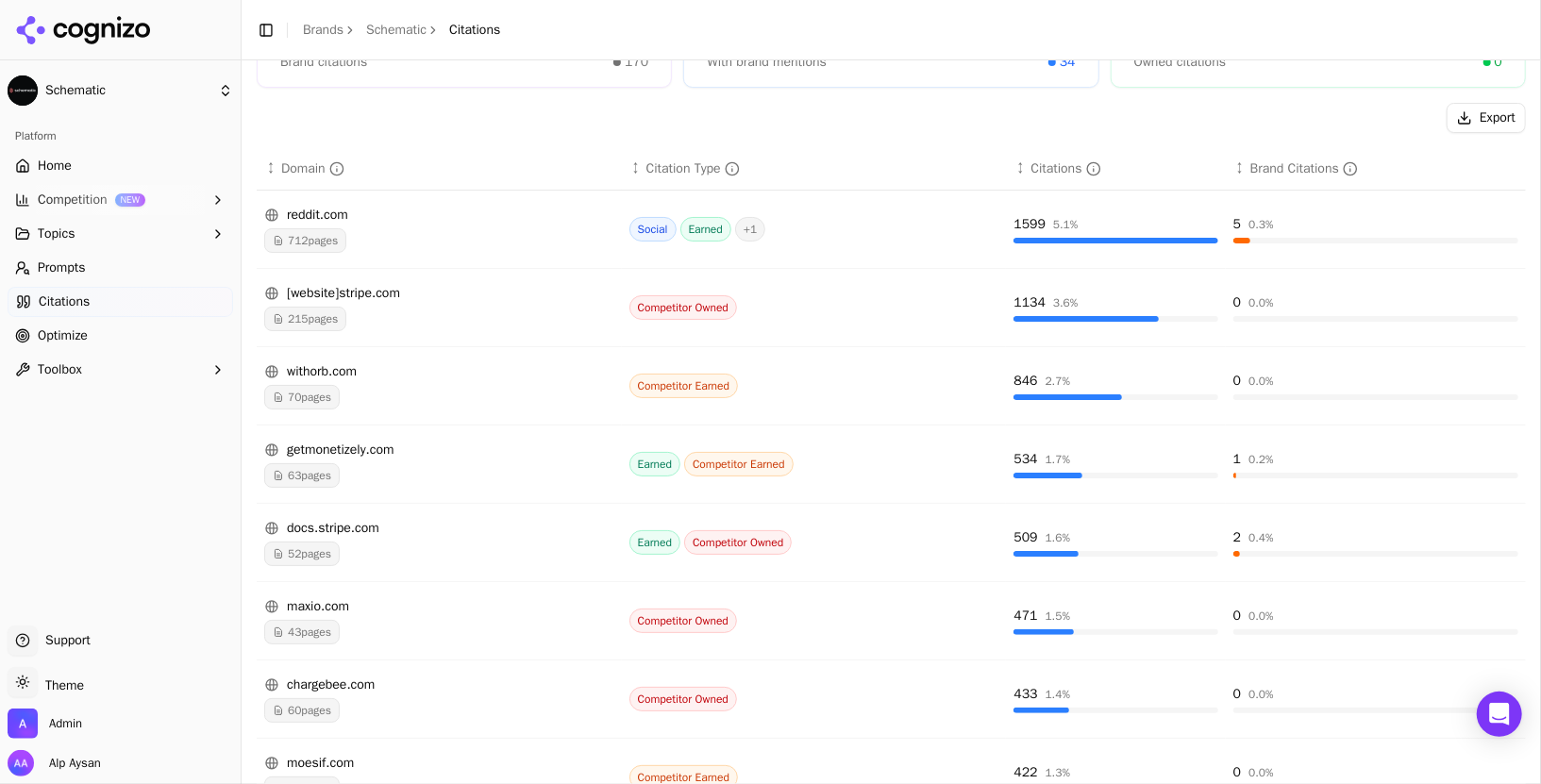 scroll, scrollTop: 234, scrollLeft: 0, axis: vertical 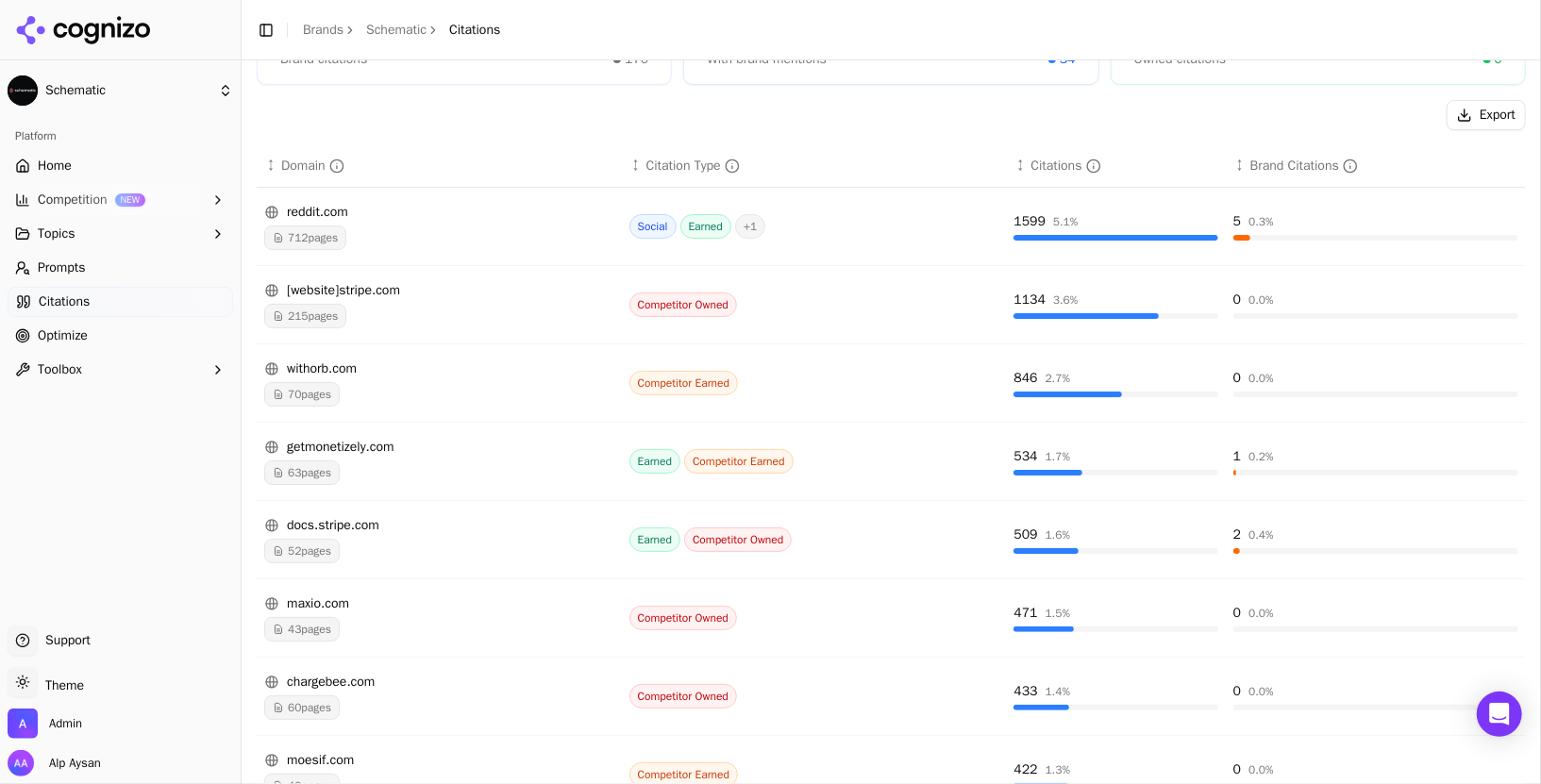 click on "43  pages" at bounding box center [302, 629] 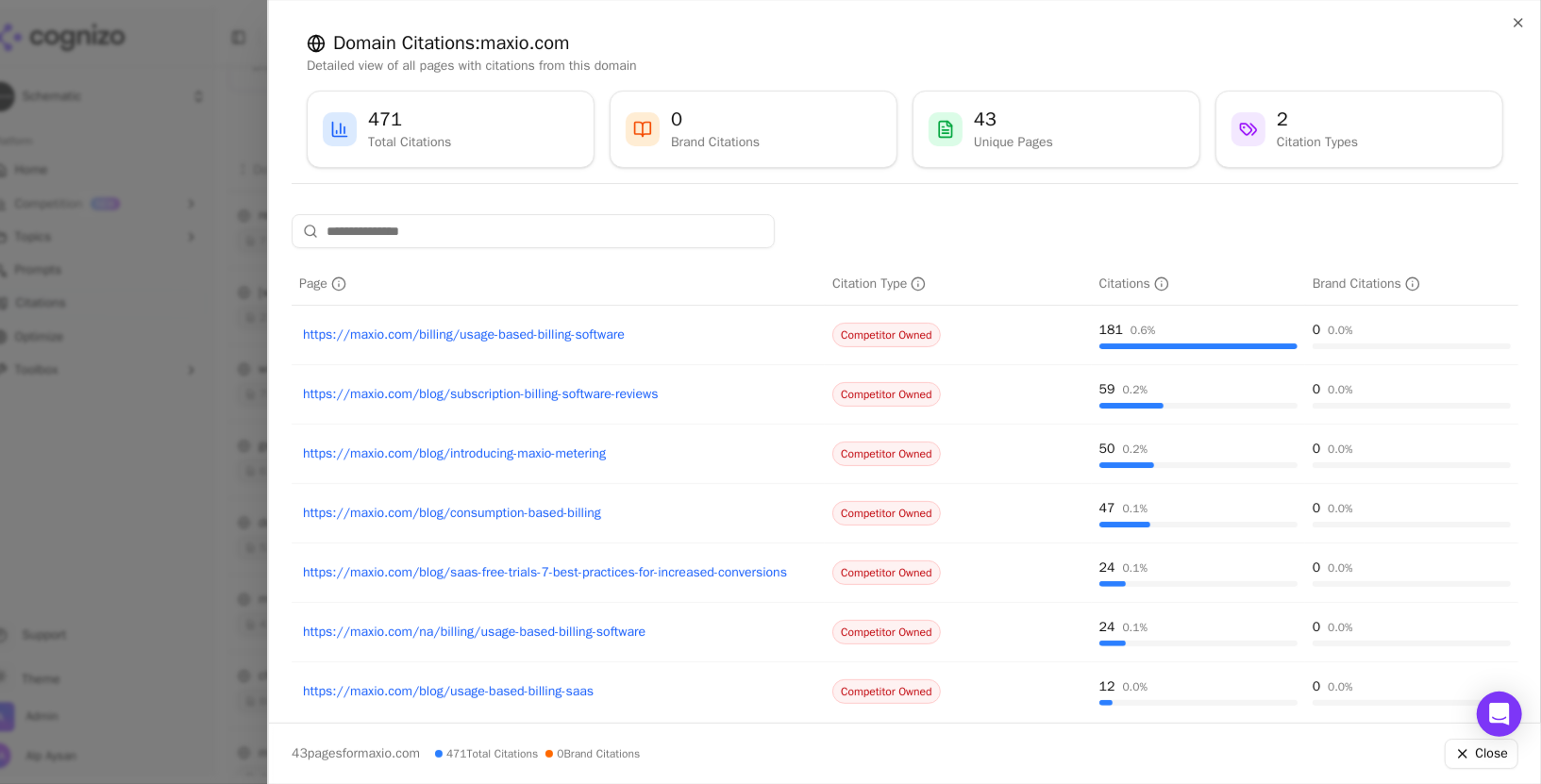 click on "https://maxio.com/blog/consumption-based-billing" at bounding box center [558, 513] 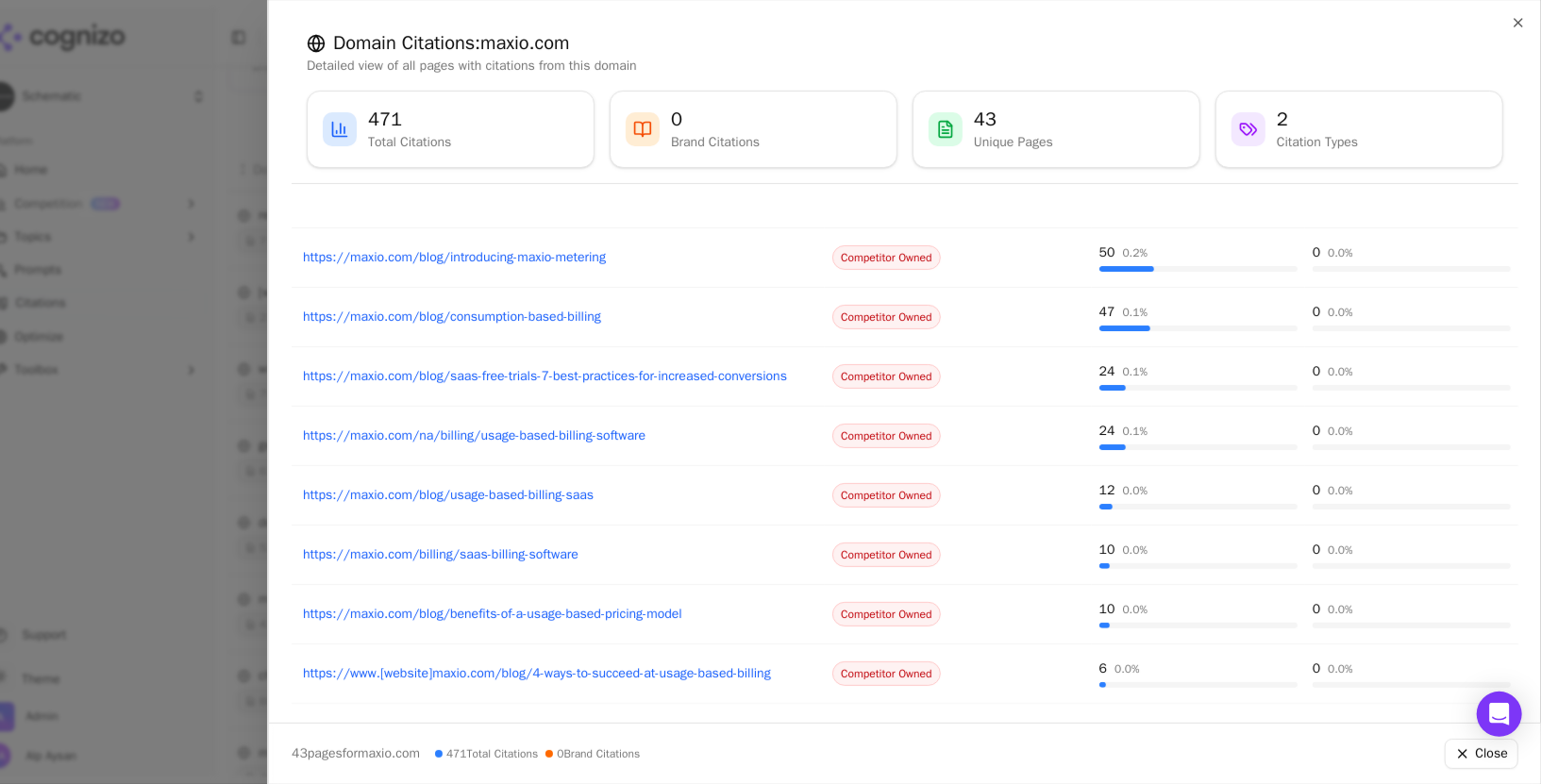 scroll, scrollTop: 246, scrollLeft: 0, axis: vertical 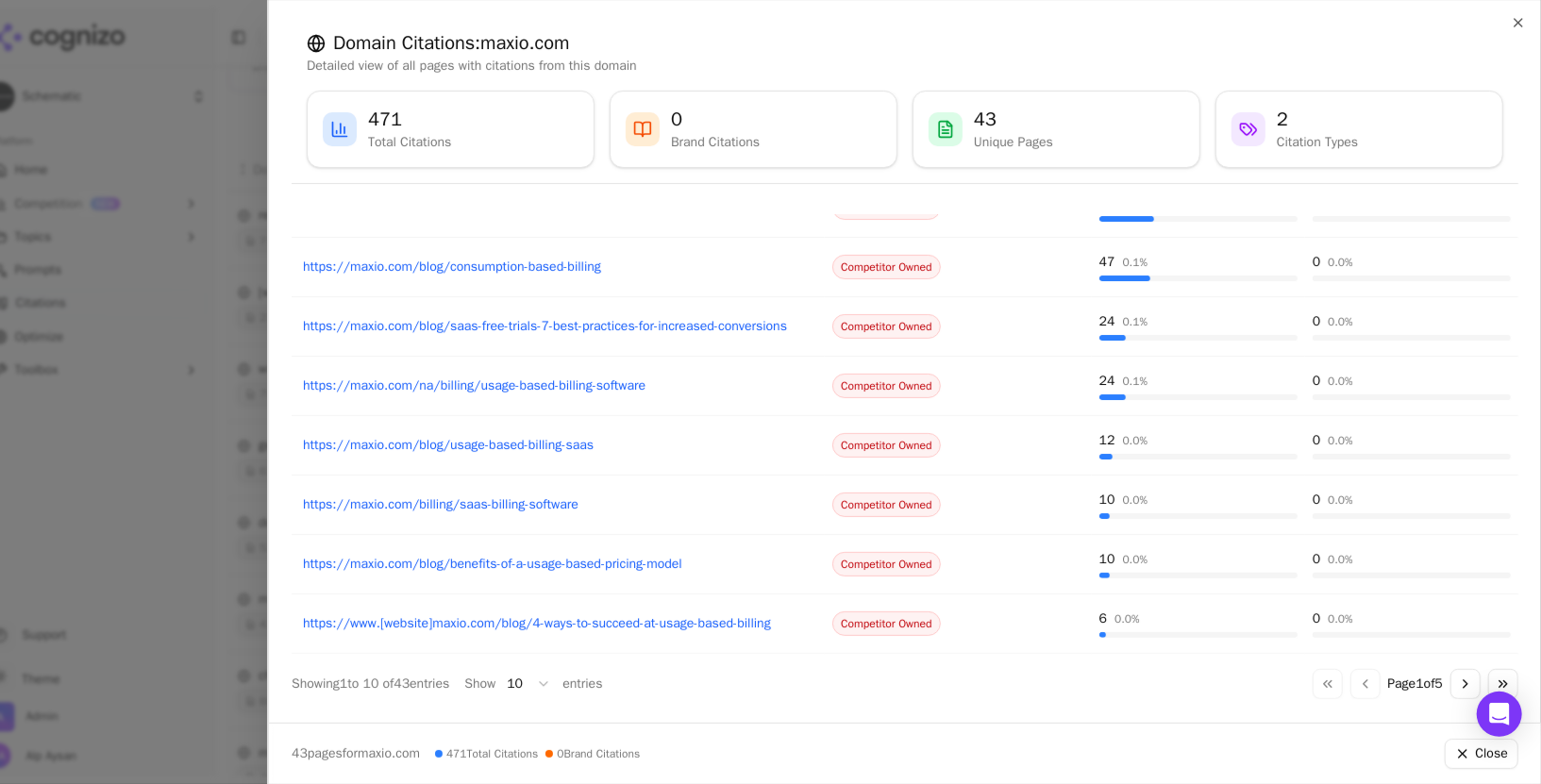 click on "https://maxio.com/blog/saas-free-trials-7-best-practices-for-increased-conversions" at bounding box center (558, 326) 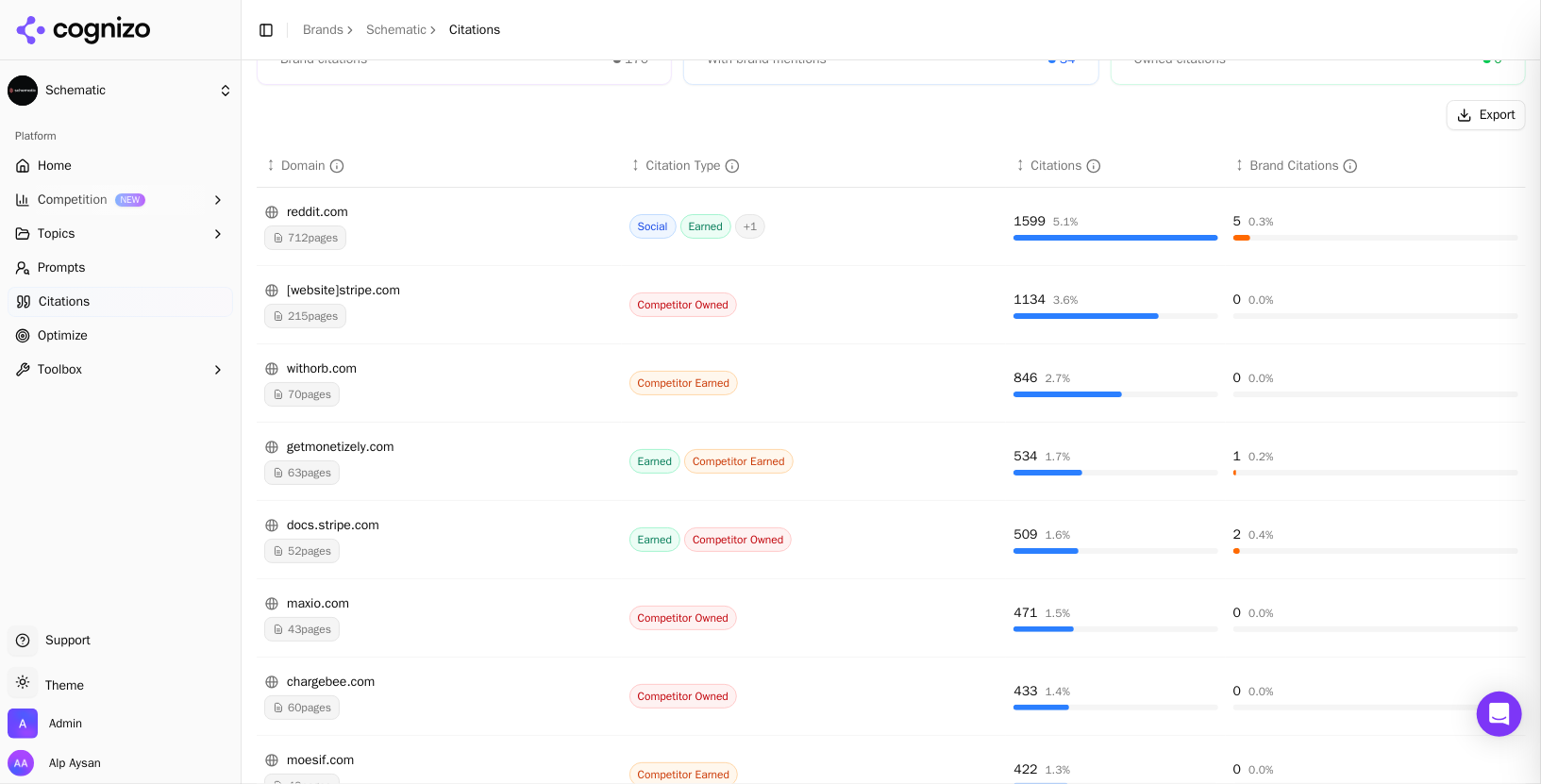 click at bounding box center (770, 392) 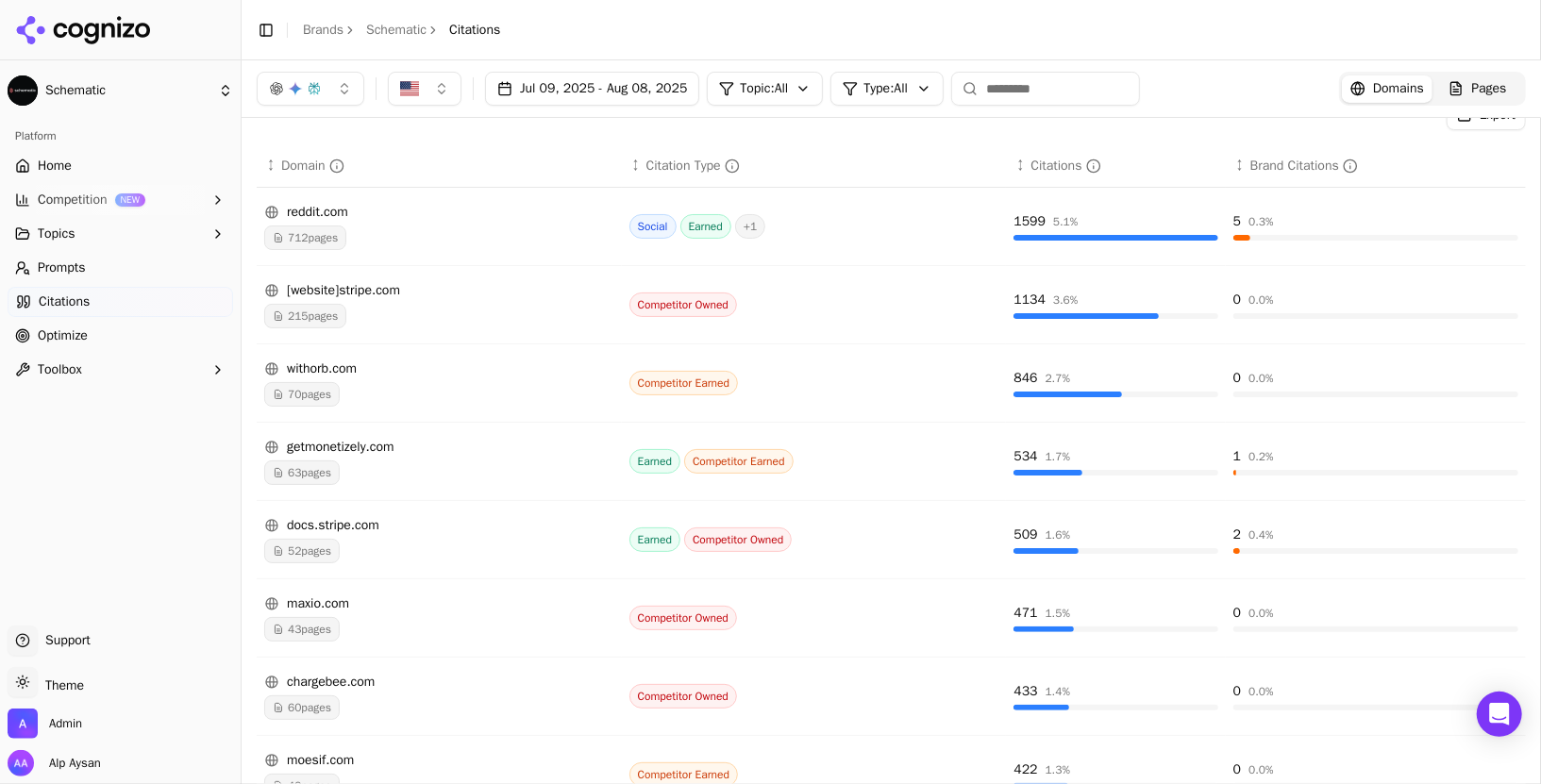 scroll, scrollTop: 0, scrollLeft: 0, axis: both 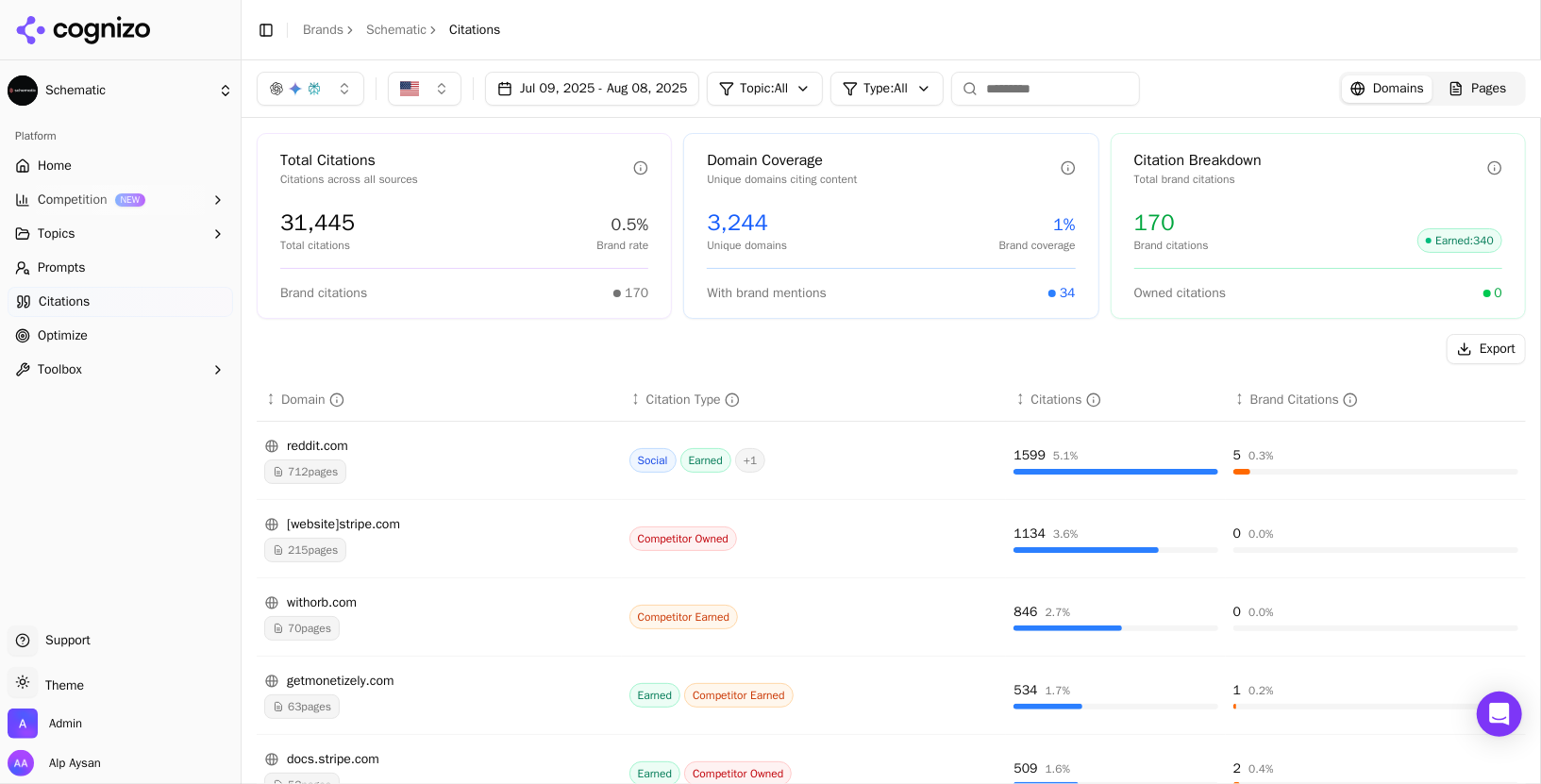 click 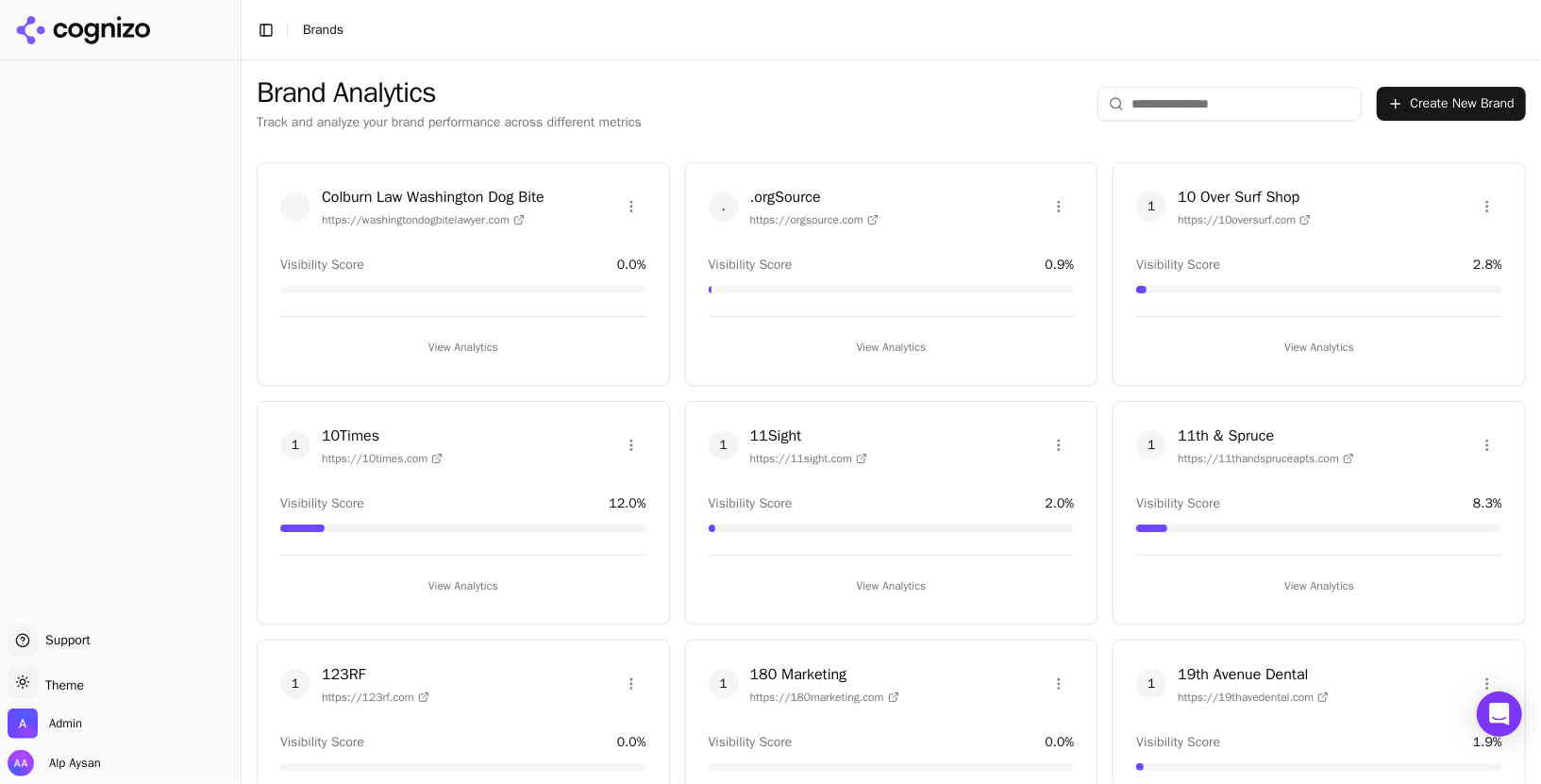 click at bounding box center [1230, 104] 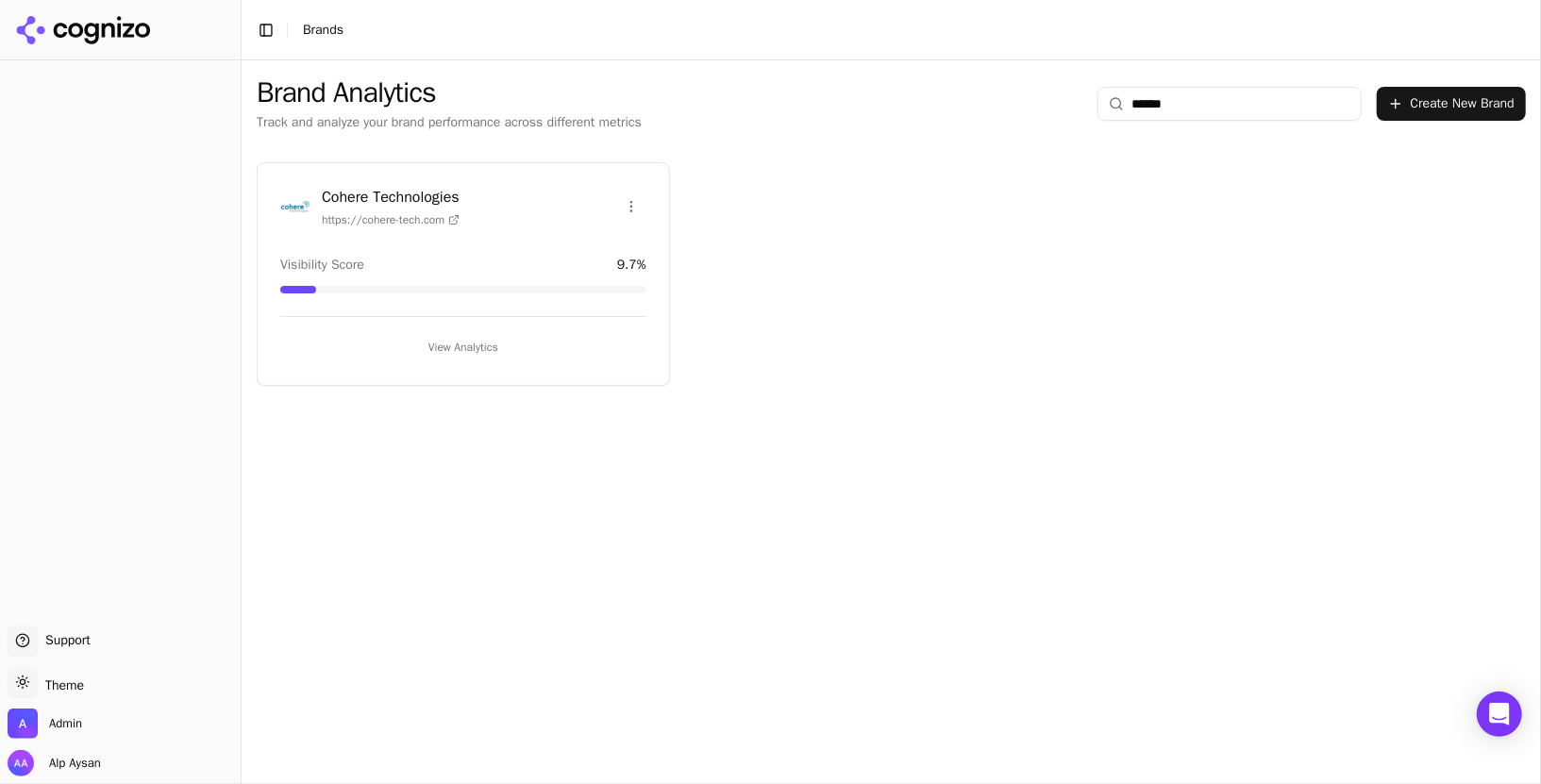 type on "******" 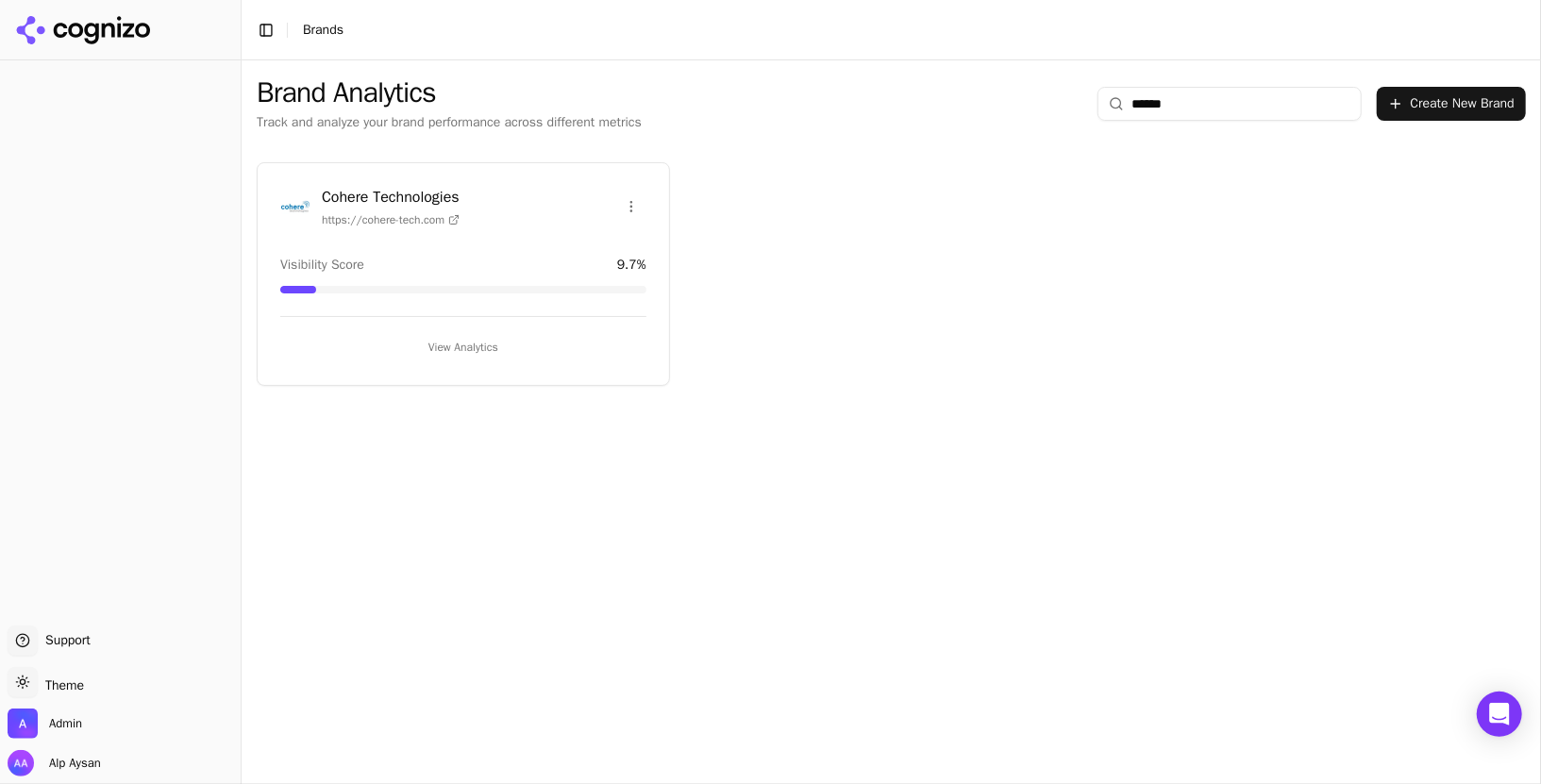 click at bounding box center [295, 207] 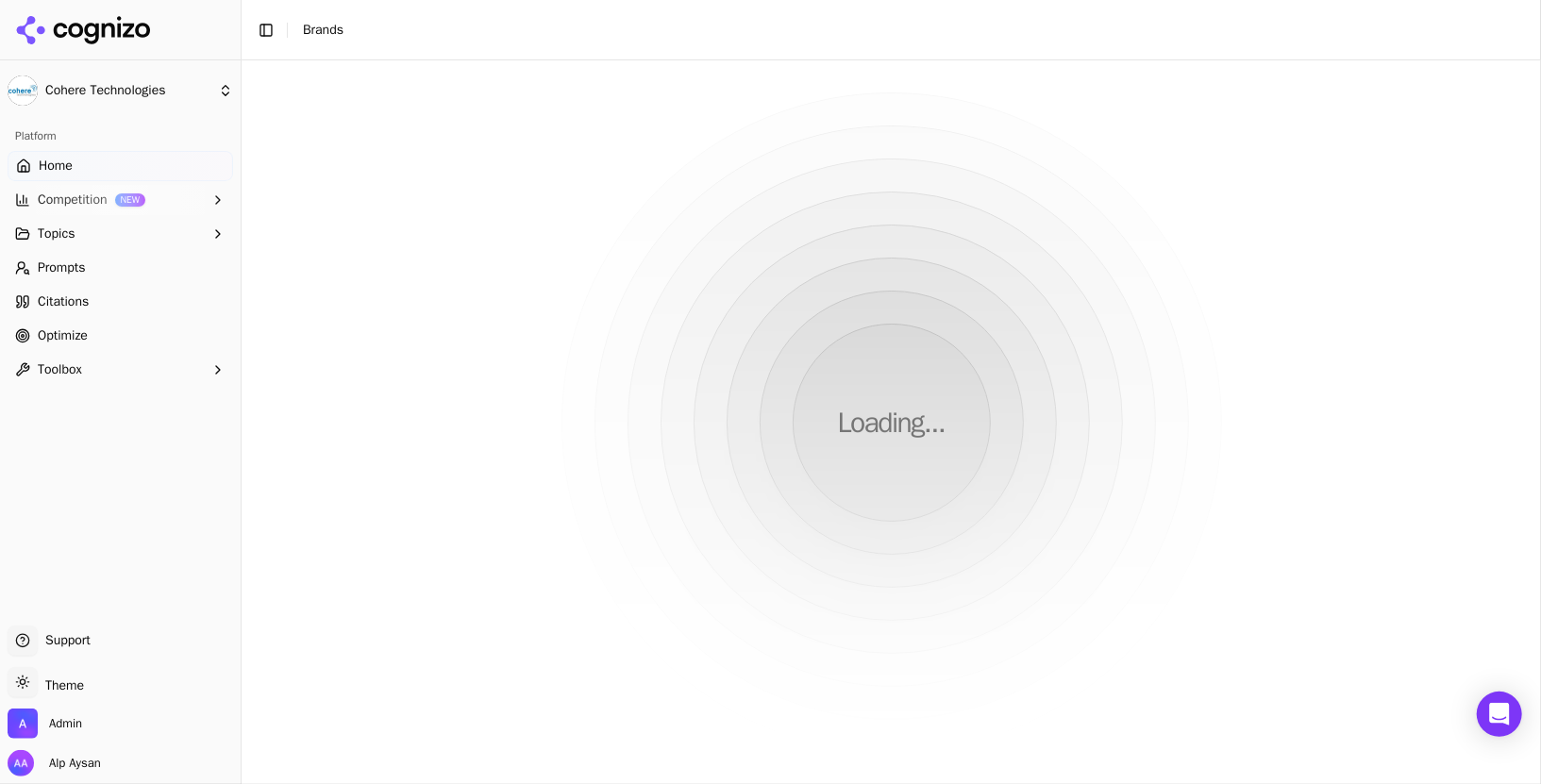 click on "Optimize" at bounding box center [120, 336] 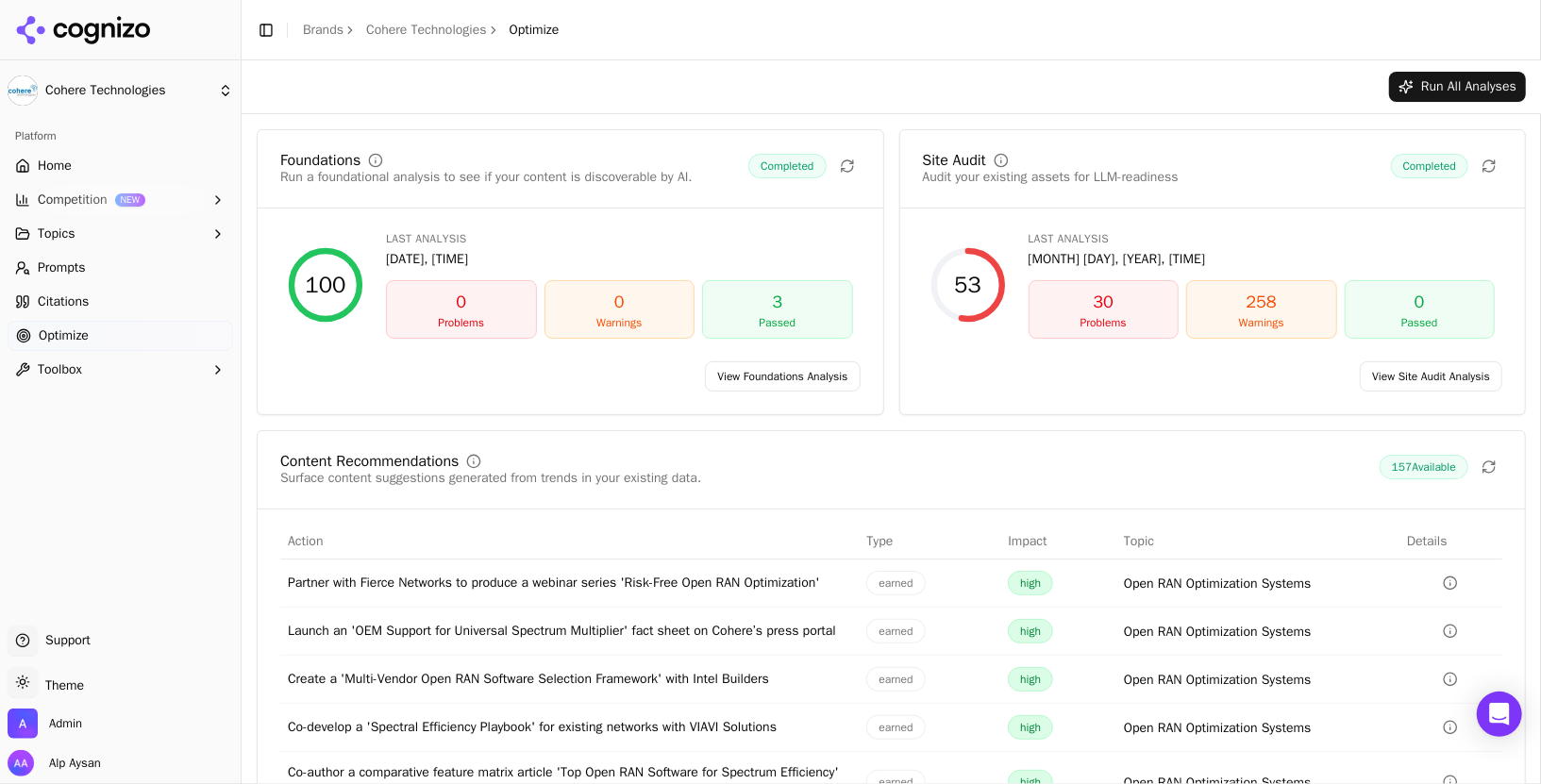 click on "View Site Audit Analysis" at bounding box center [1431, 376] 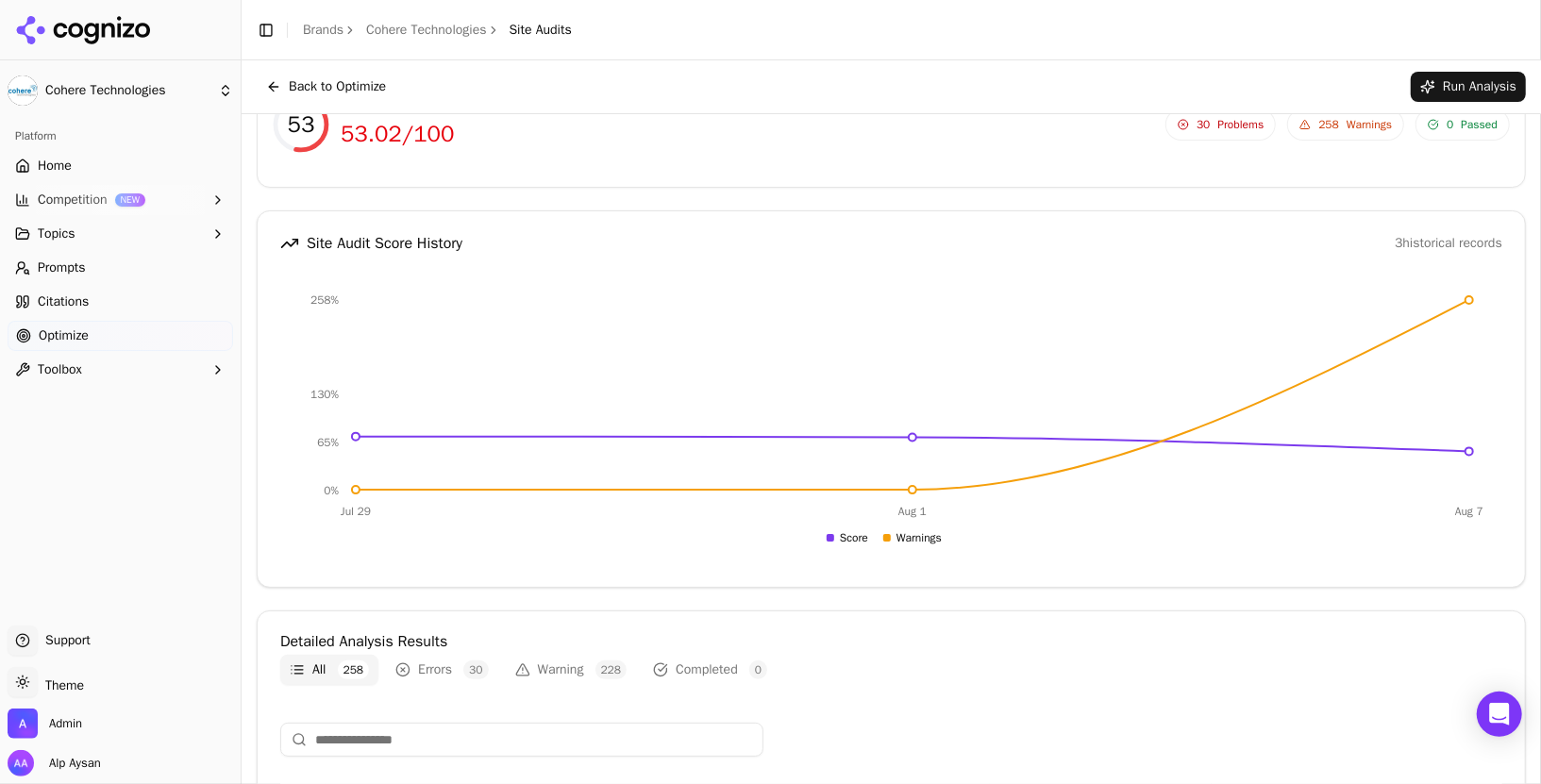 scroll, scrollTop: 0, scrollLeft: 0, axis: both 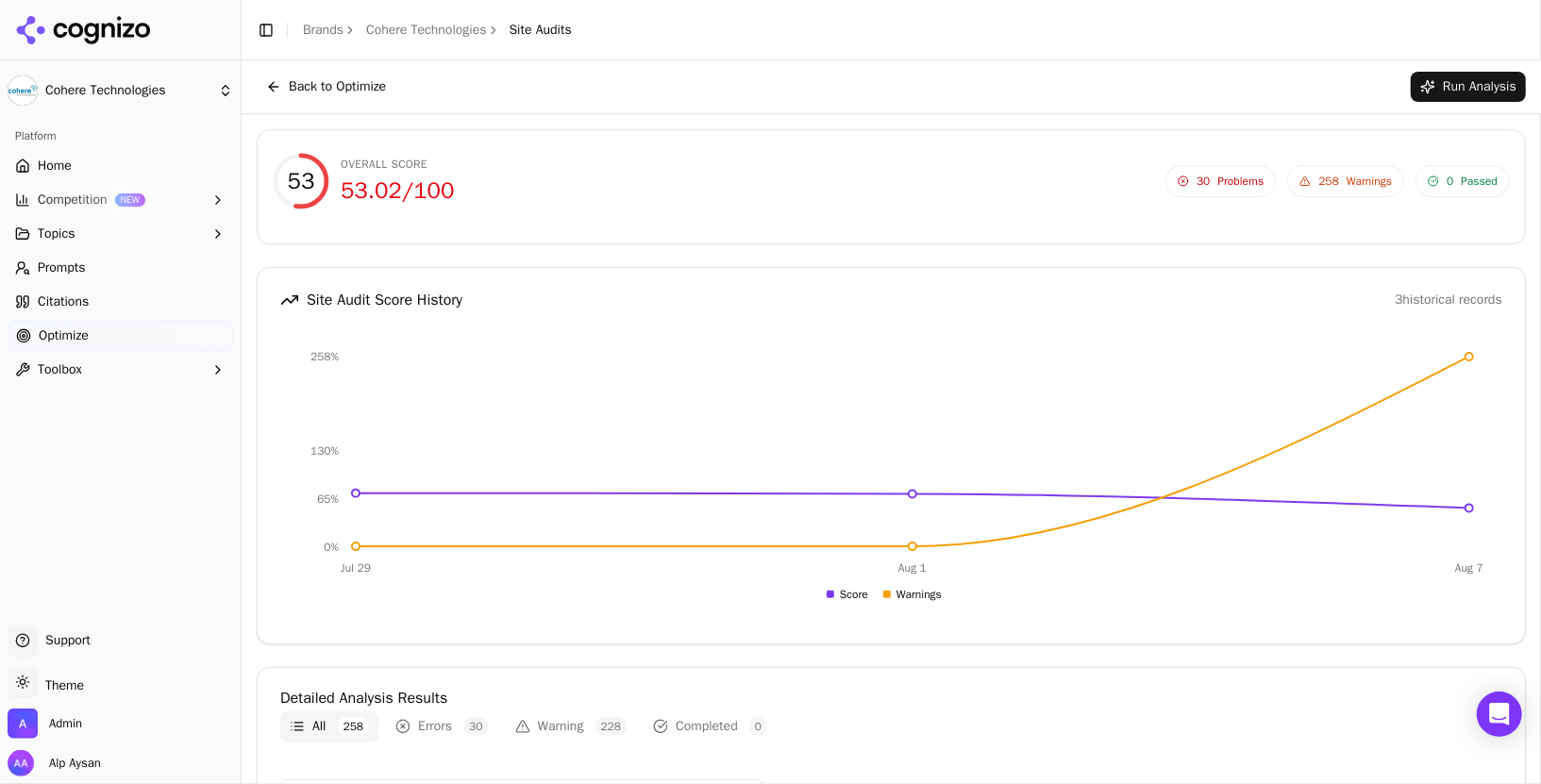 click on "Problems" at bounding box center (1241, 181) 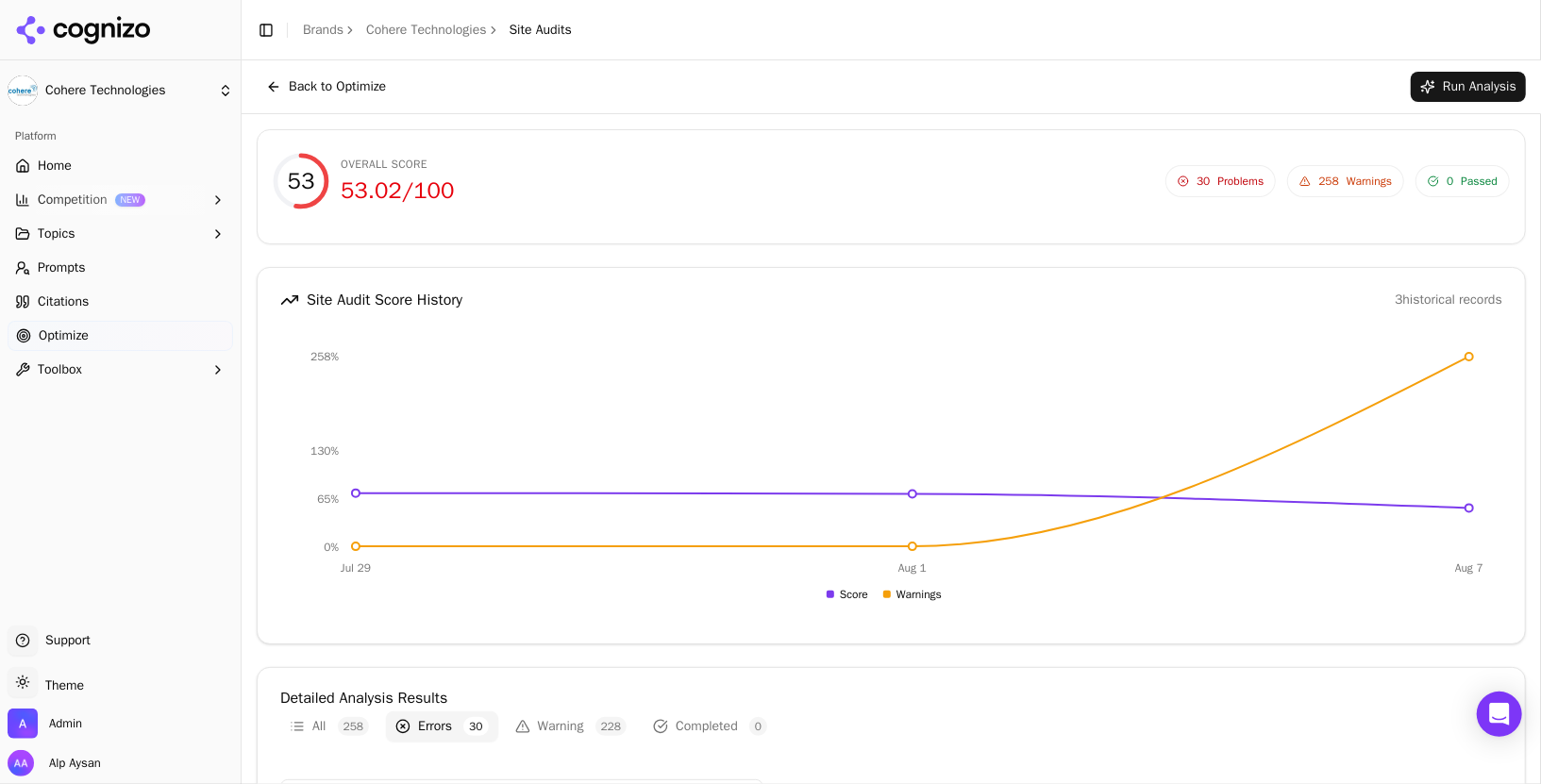 scroll, scrollTop: 108, scrollLeft: 0, axis: vertical 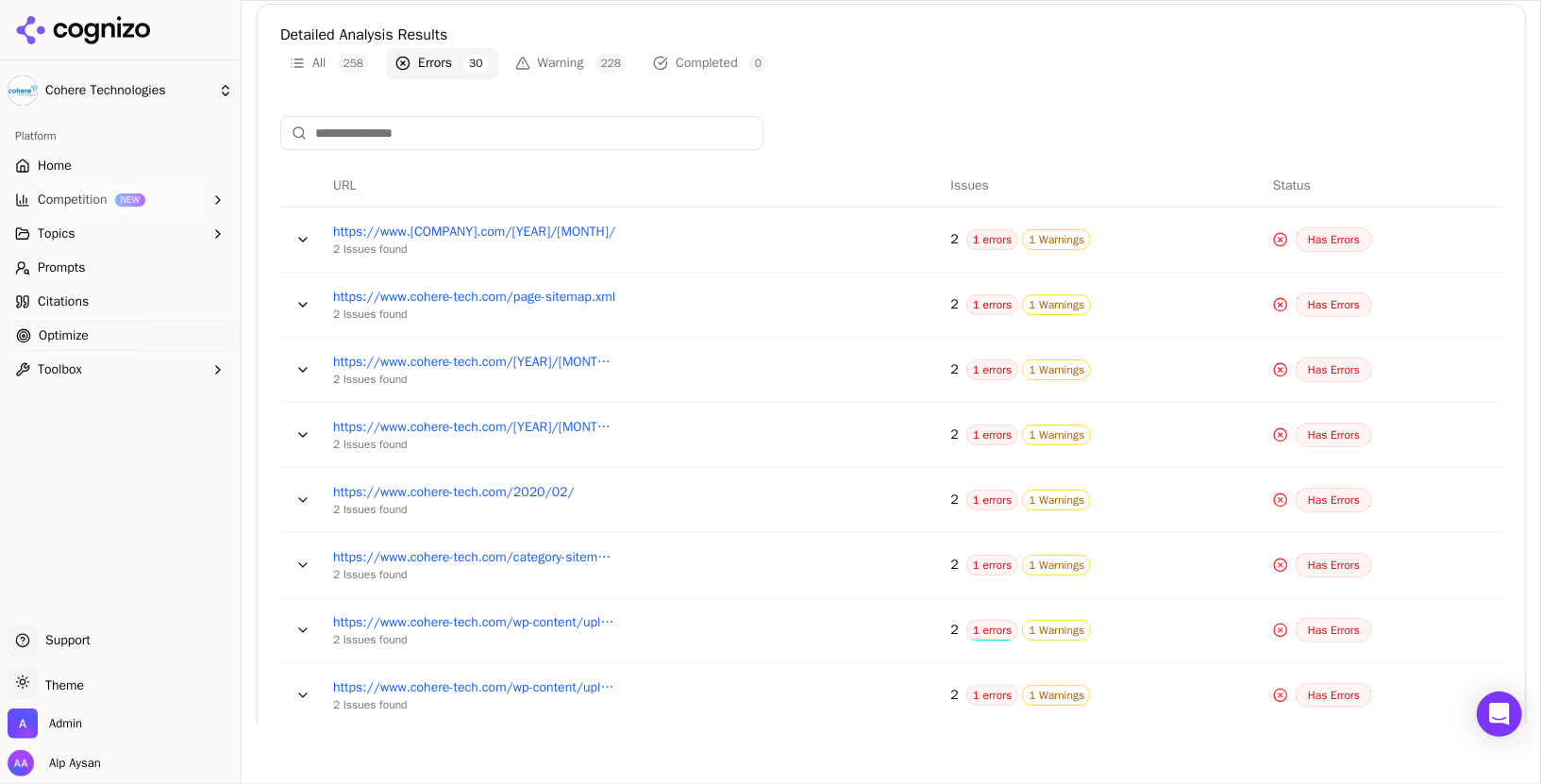 click at bounding box center [303, 240] 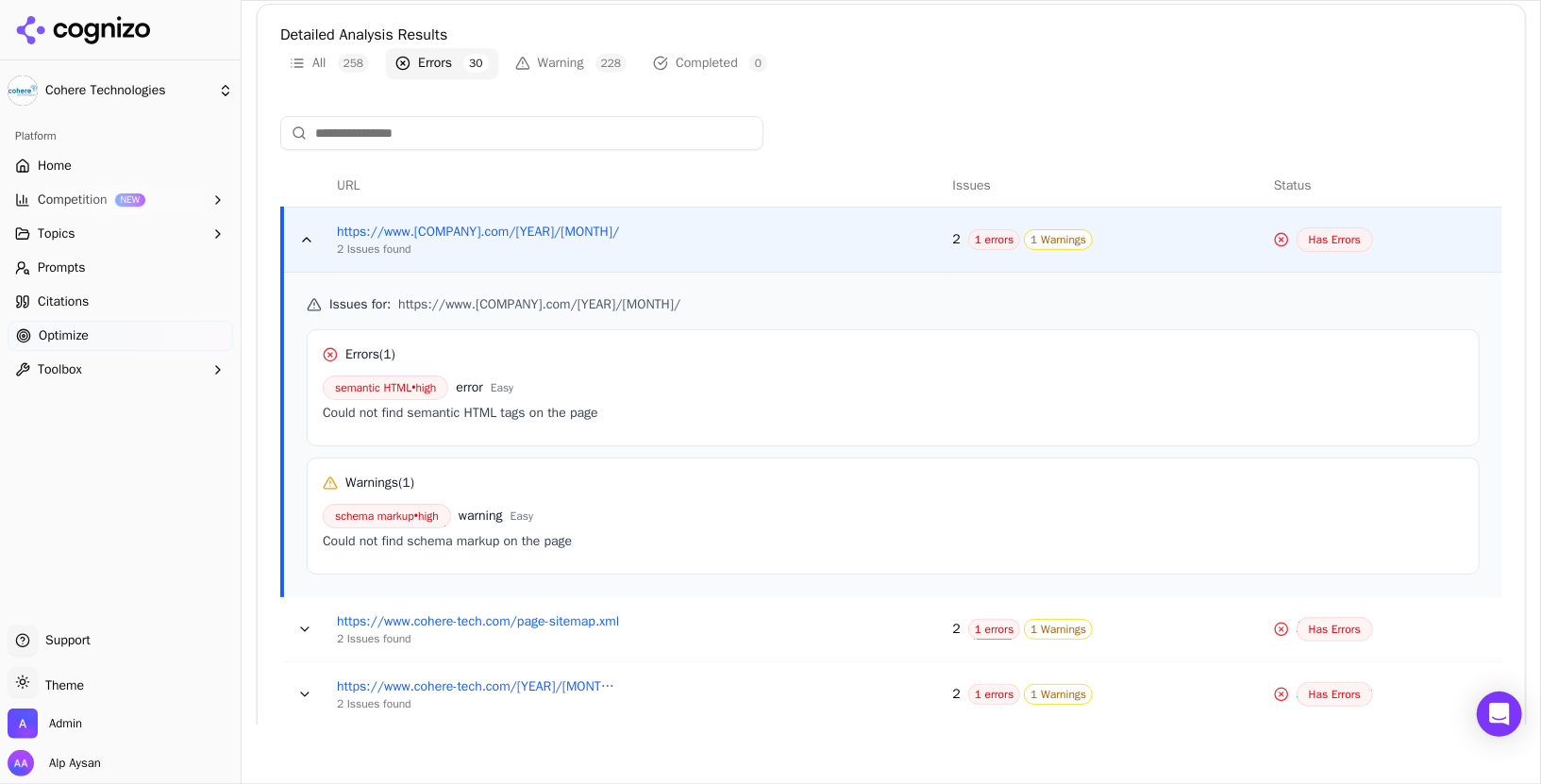 click at bounding box center [307, 240] 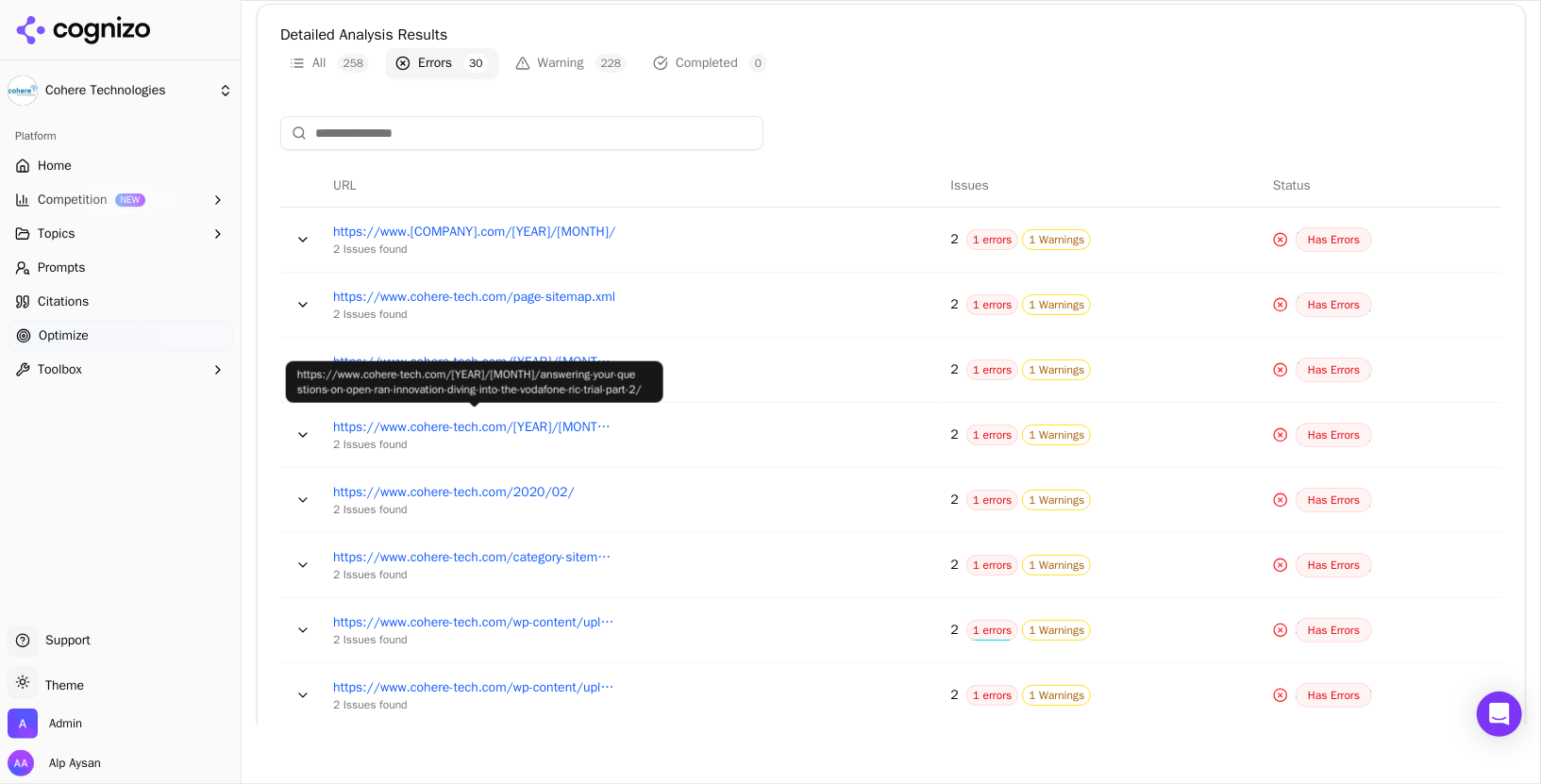 click on "https://www.cohere-tech.com/answering-your-questions-on-open-ran-innovation-diving-into-the-vodafone-ric-trial-part-2/" at bounding box center (475, 427) 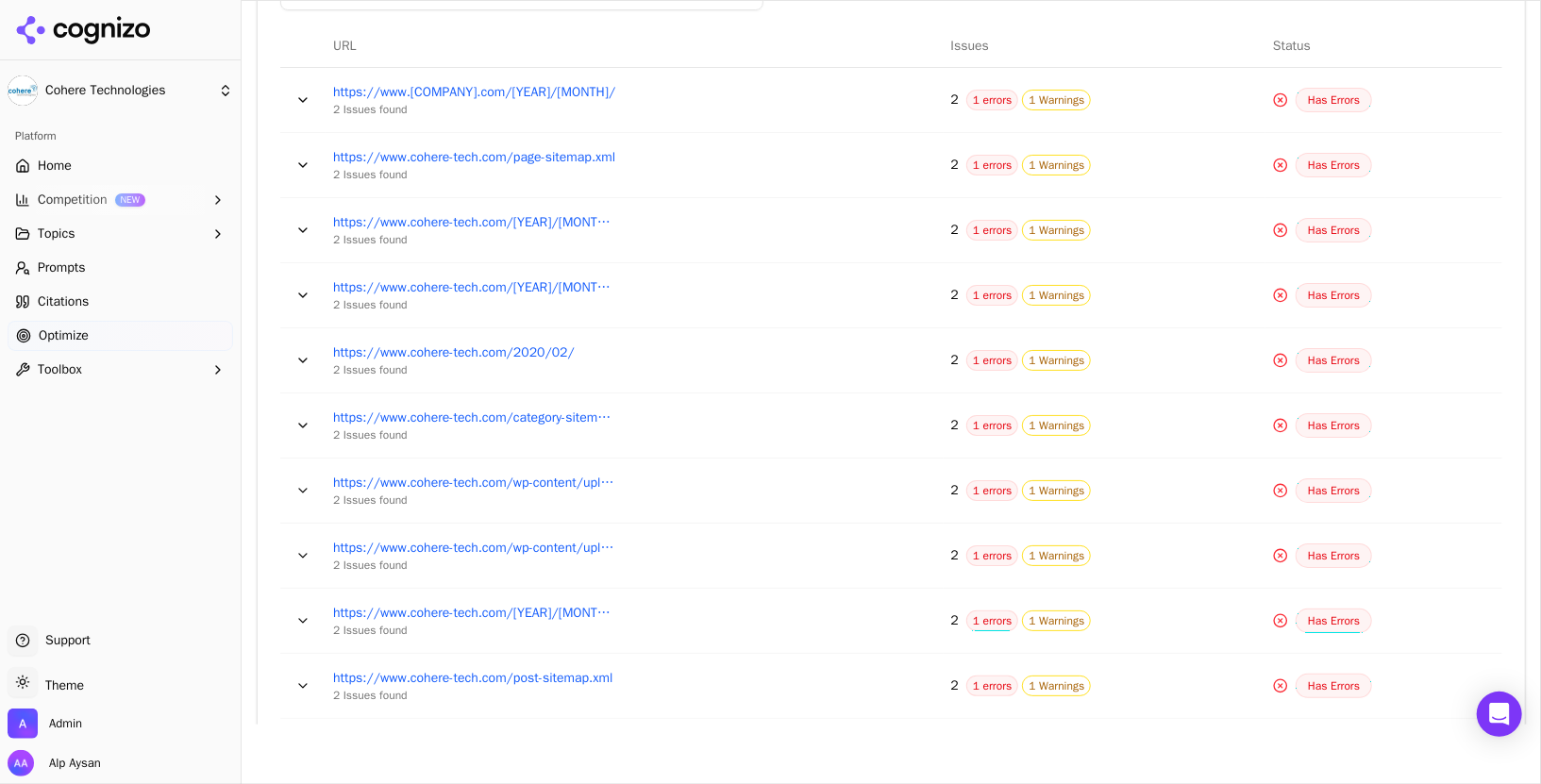 scroll, scrollTop: 813, scrollLeft: 0, axis: vertical 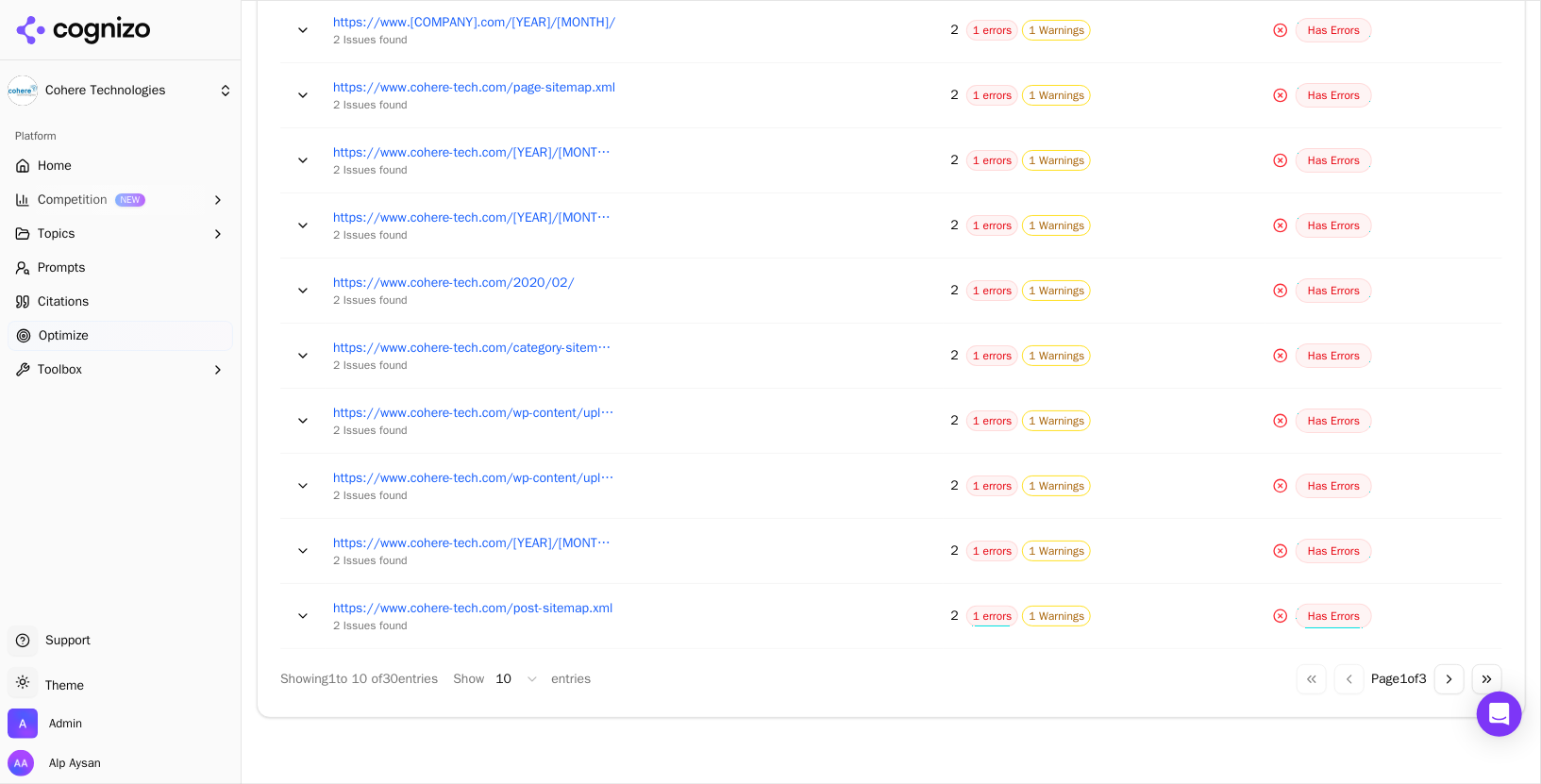 click on "Go to next page" at bounding box center [1449, 679] 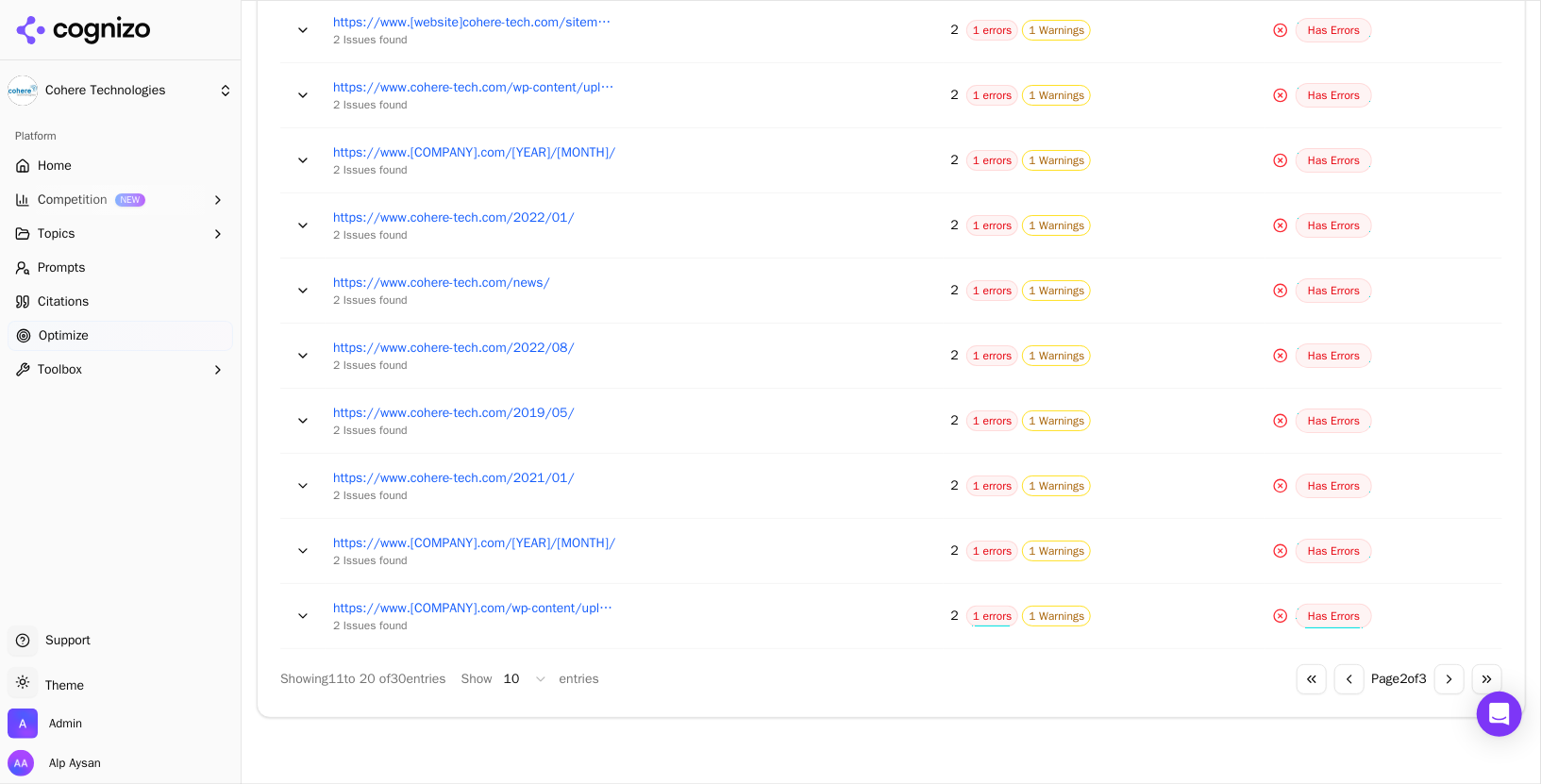 click on "https://www.cohere-tech.com/news/" at bounding box center (475, 283) 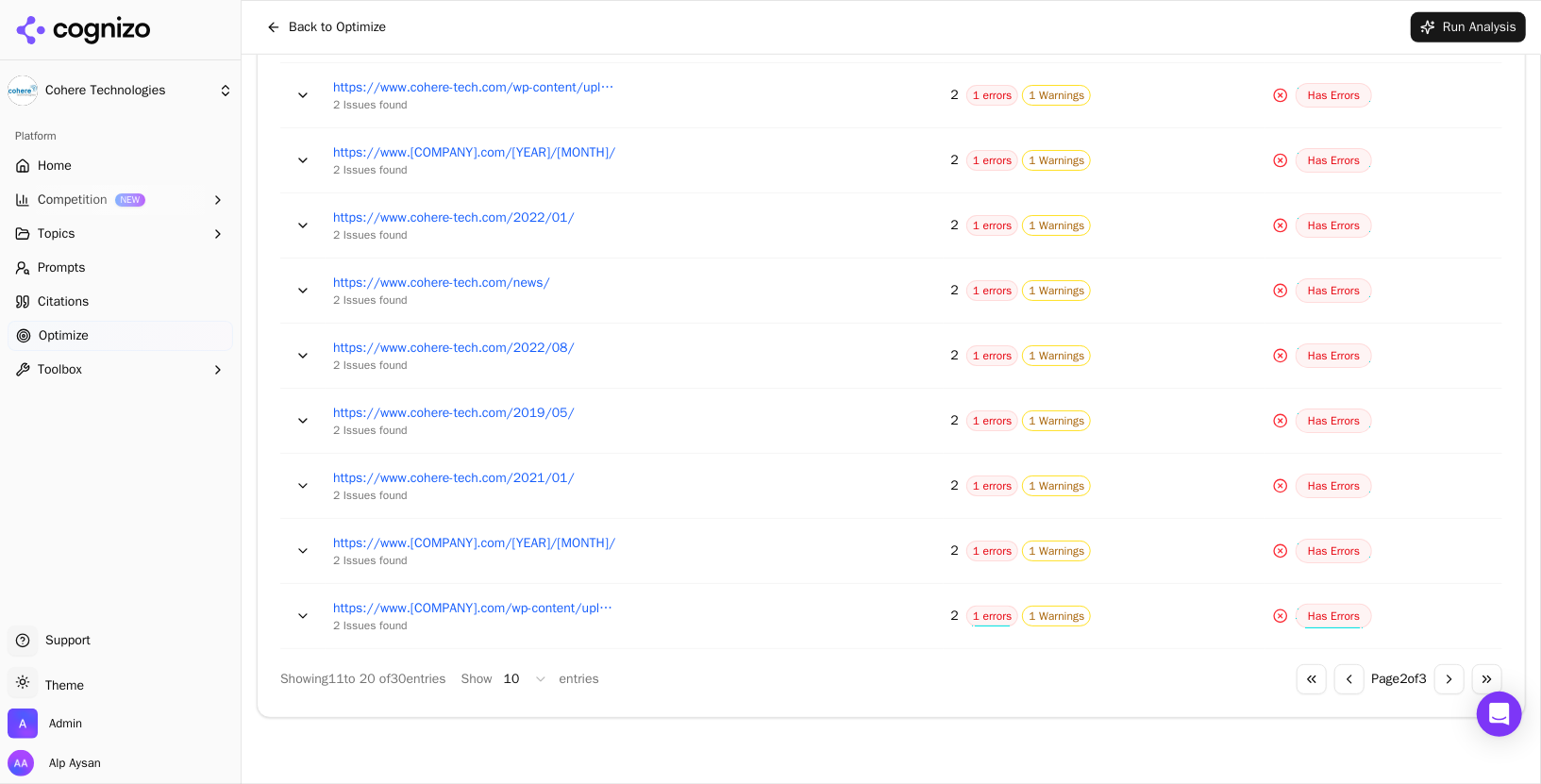 scroll, scrollTop: 793, scrollLeft: 0, axis: vertical 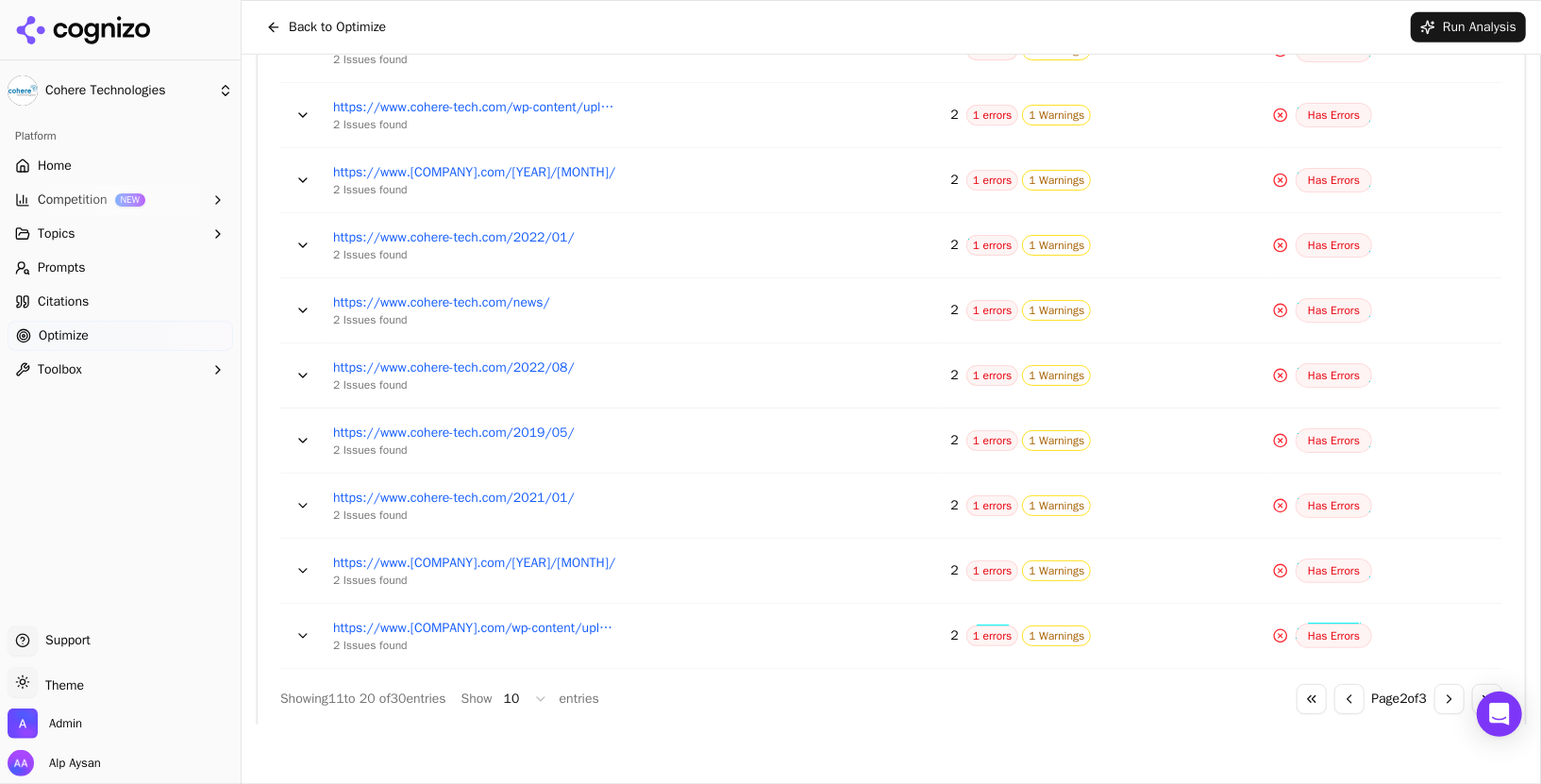 click on "https://www.cohere-tech.com/2021/06/" at bounding box center [475, 173] 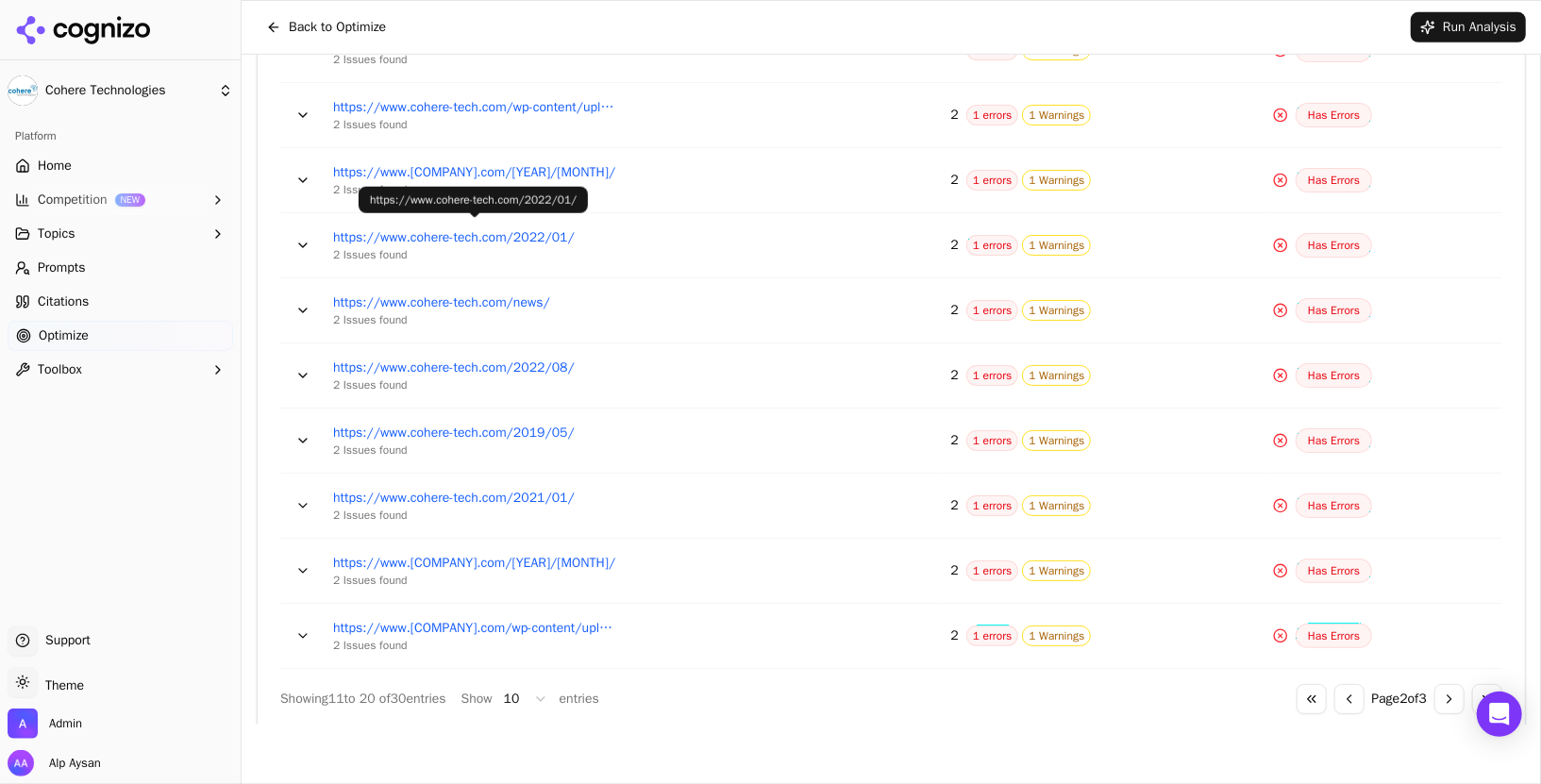 scroll, scrollTop: 813, scrollLeft: 0, axis: vertical 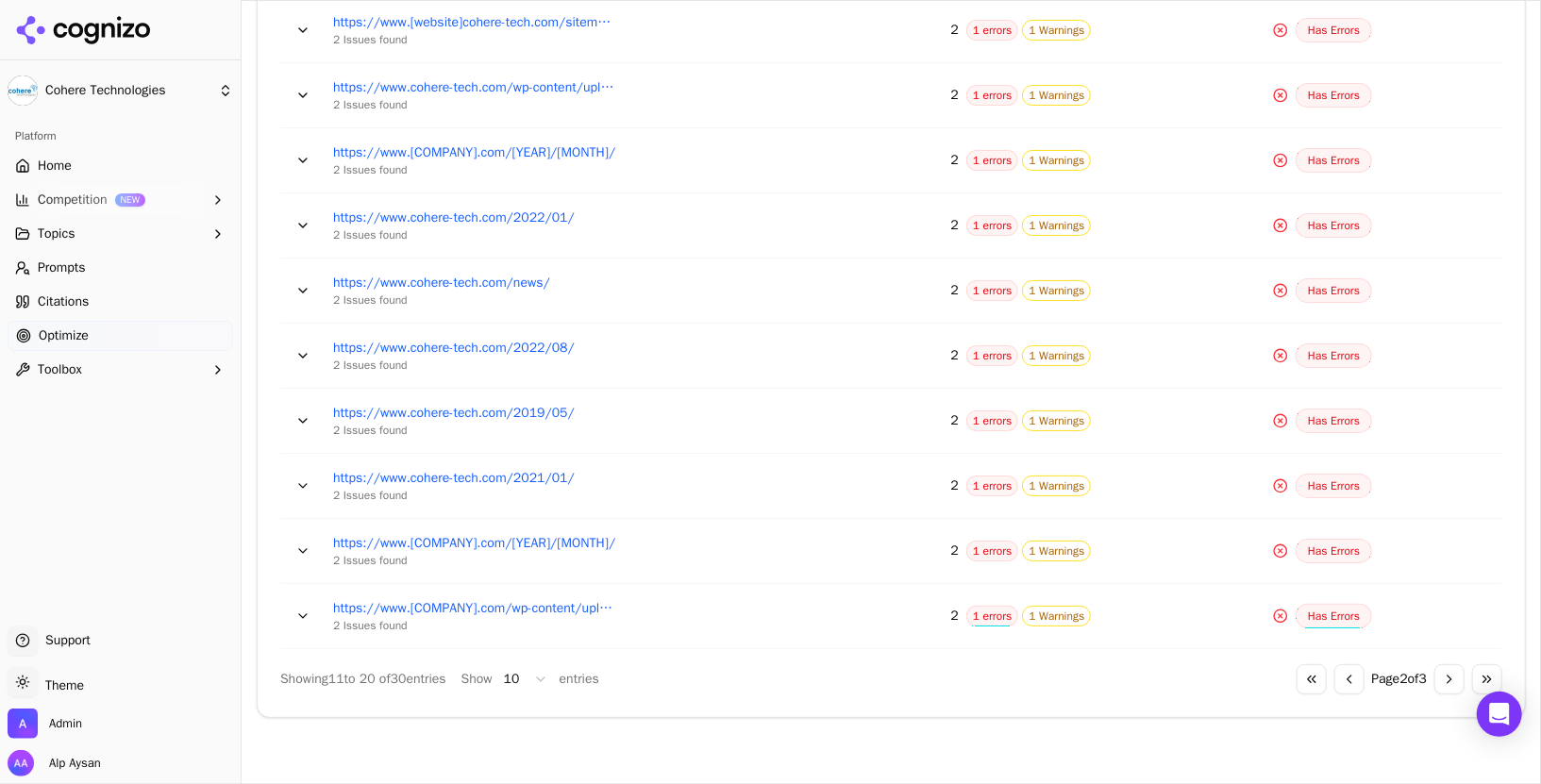 click on "Go to first page Go to previous page Page  2  of  3 Go to next page Go to last page" at bounding box center [1399, 679] 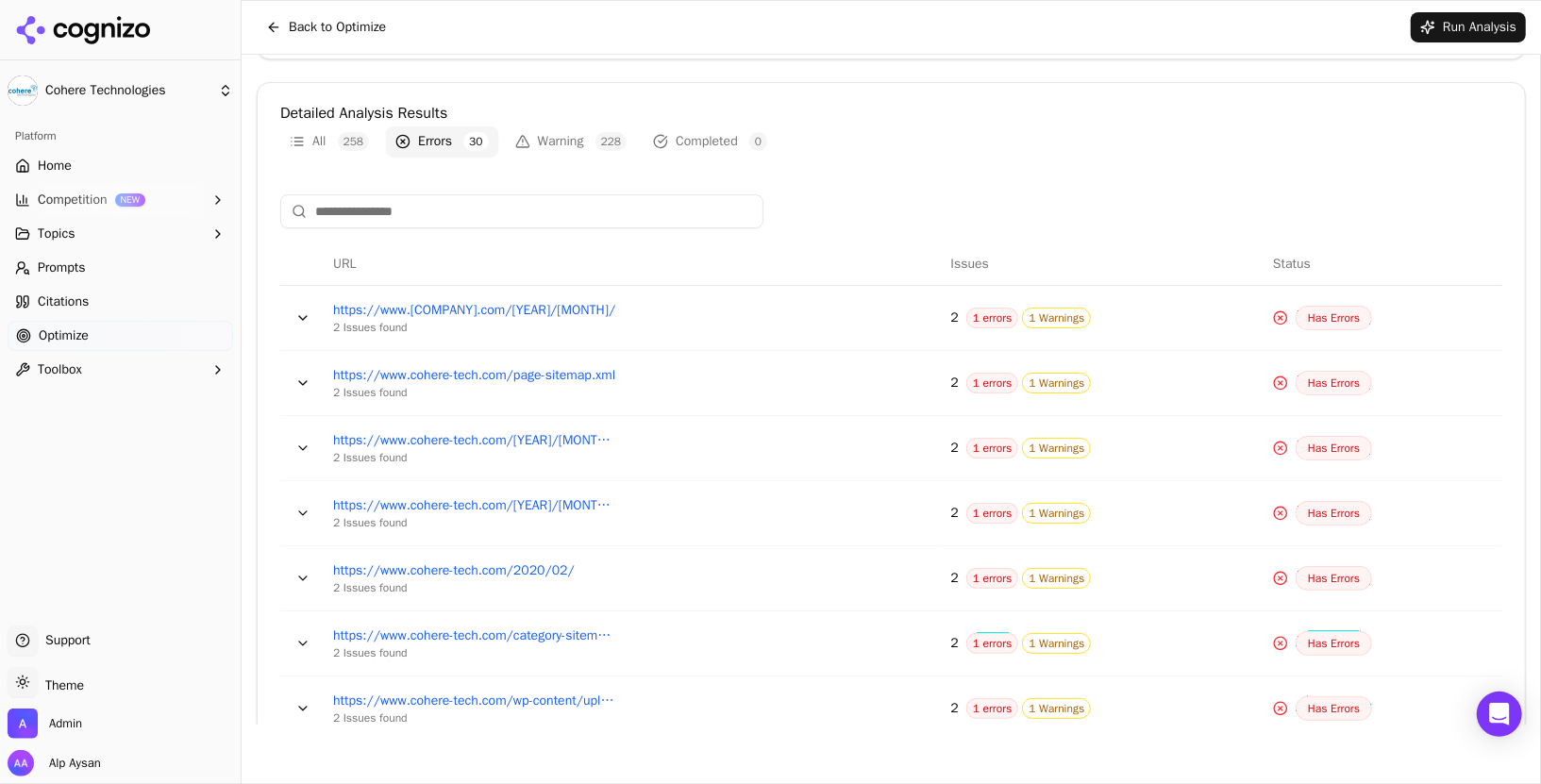 scroll, scrollTop: 813, scrollLeft: 0, axis: vertical 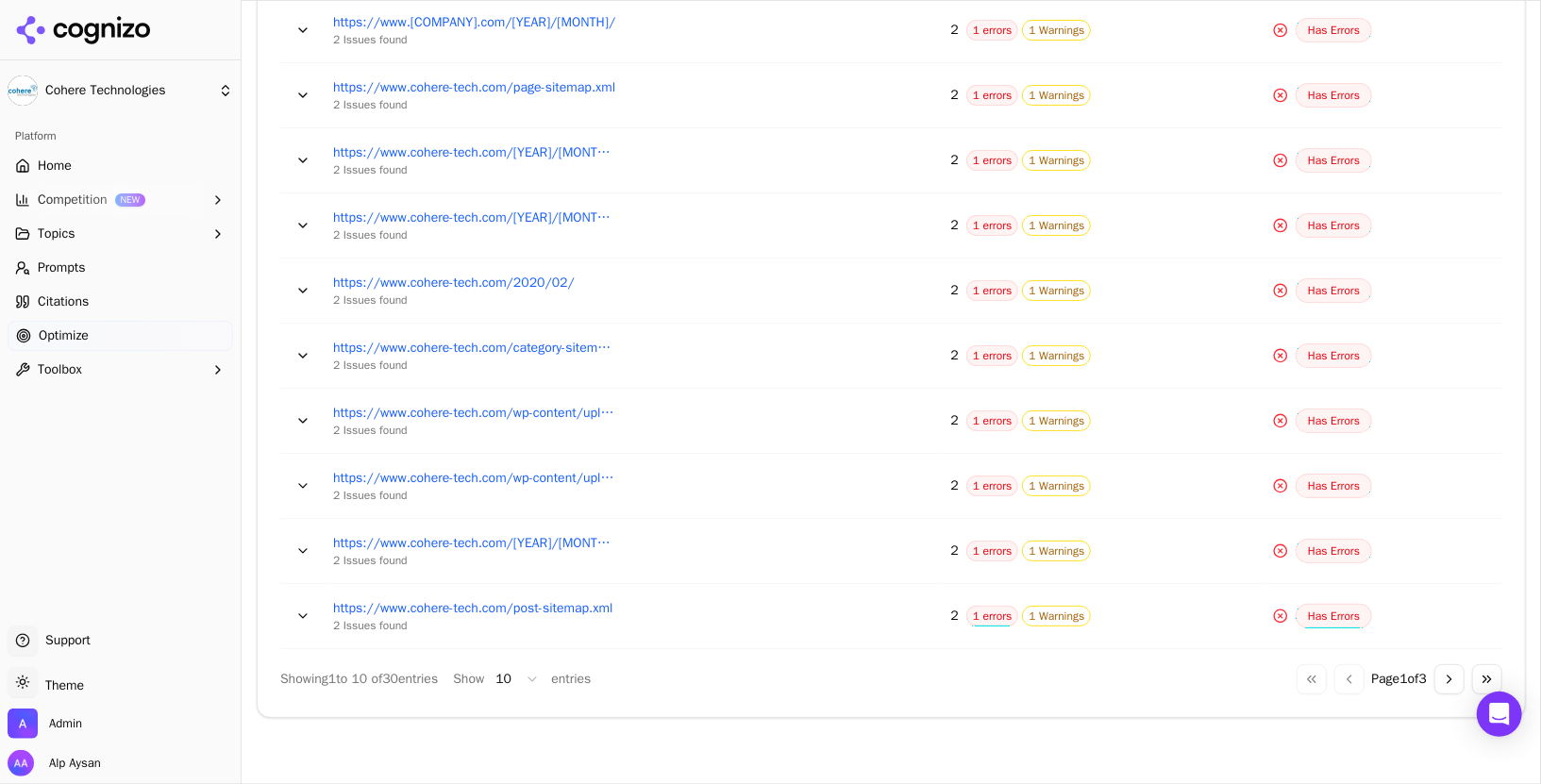 click on "Go to last page" at bounding box center [1487, 679] 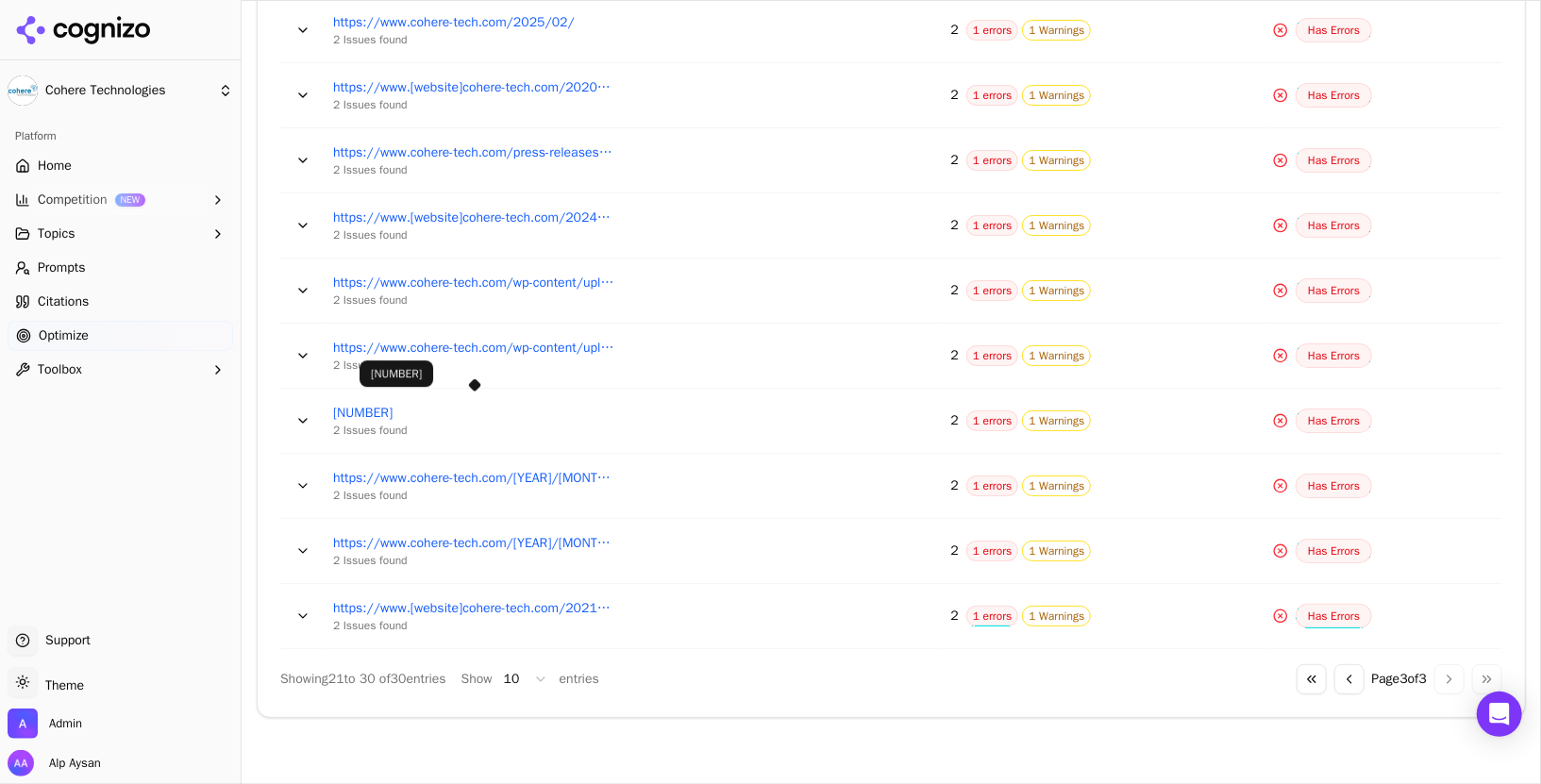click on "https://www.cohere-tech.com/2023/11/" at bounding box center [475, 413] 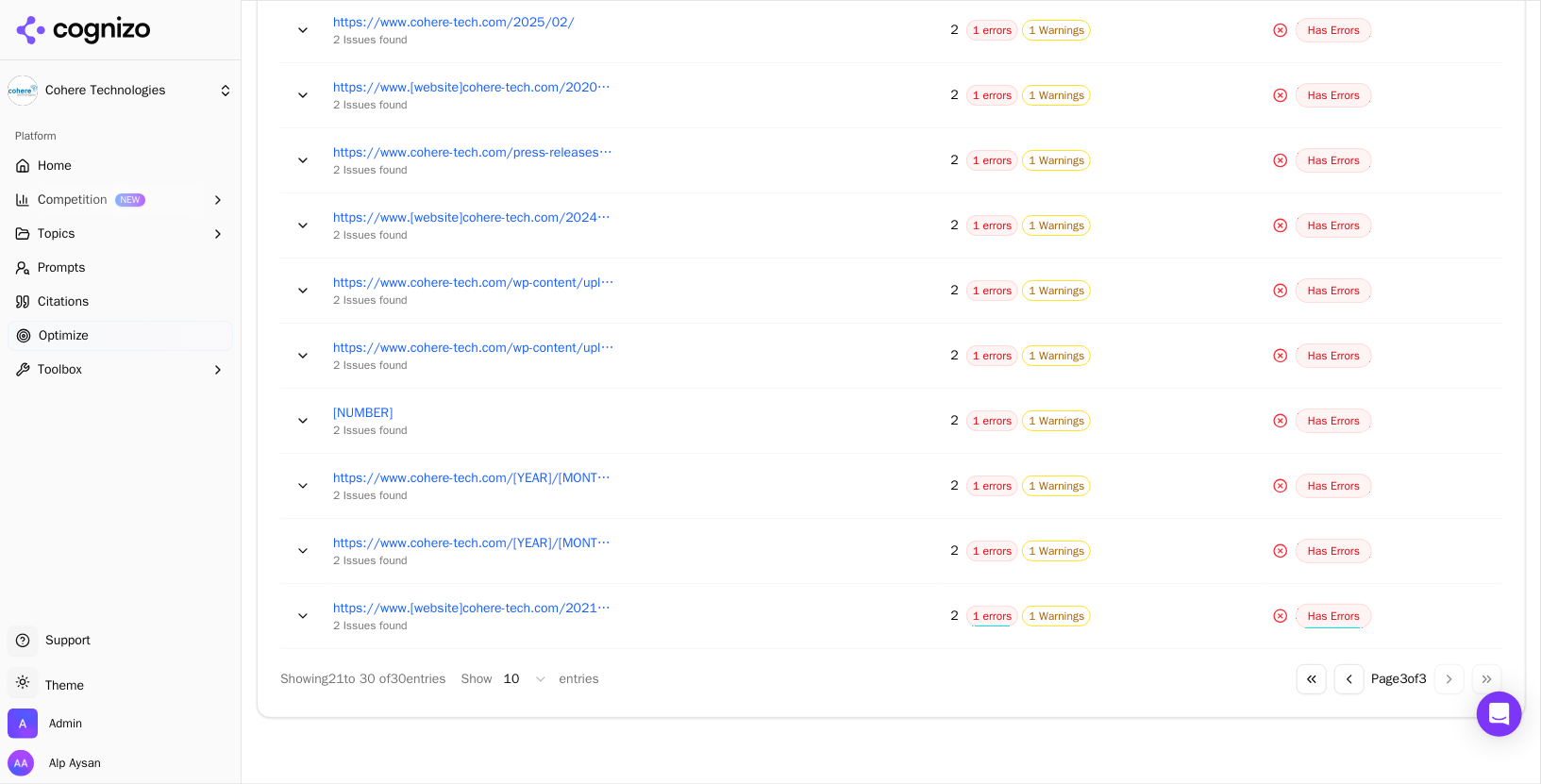 click on "https://www.cohere-tech.com/2023/11/" at bounding box center (475, 413) 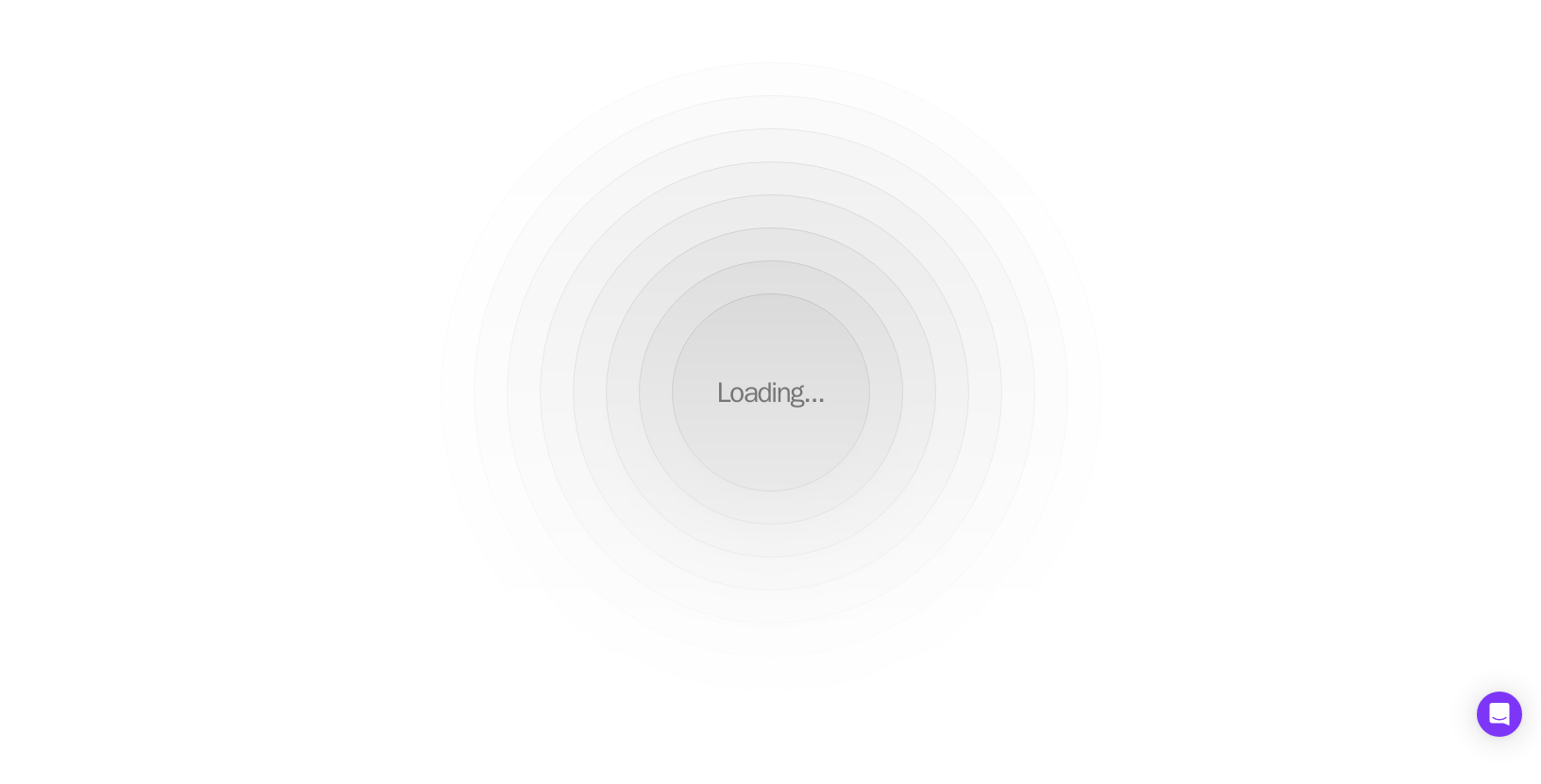 scroll, scrollTop: 0, scrollLeft: 0, axis: both 